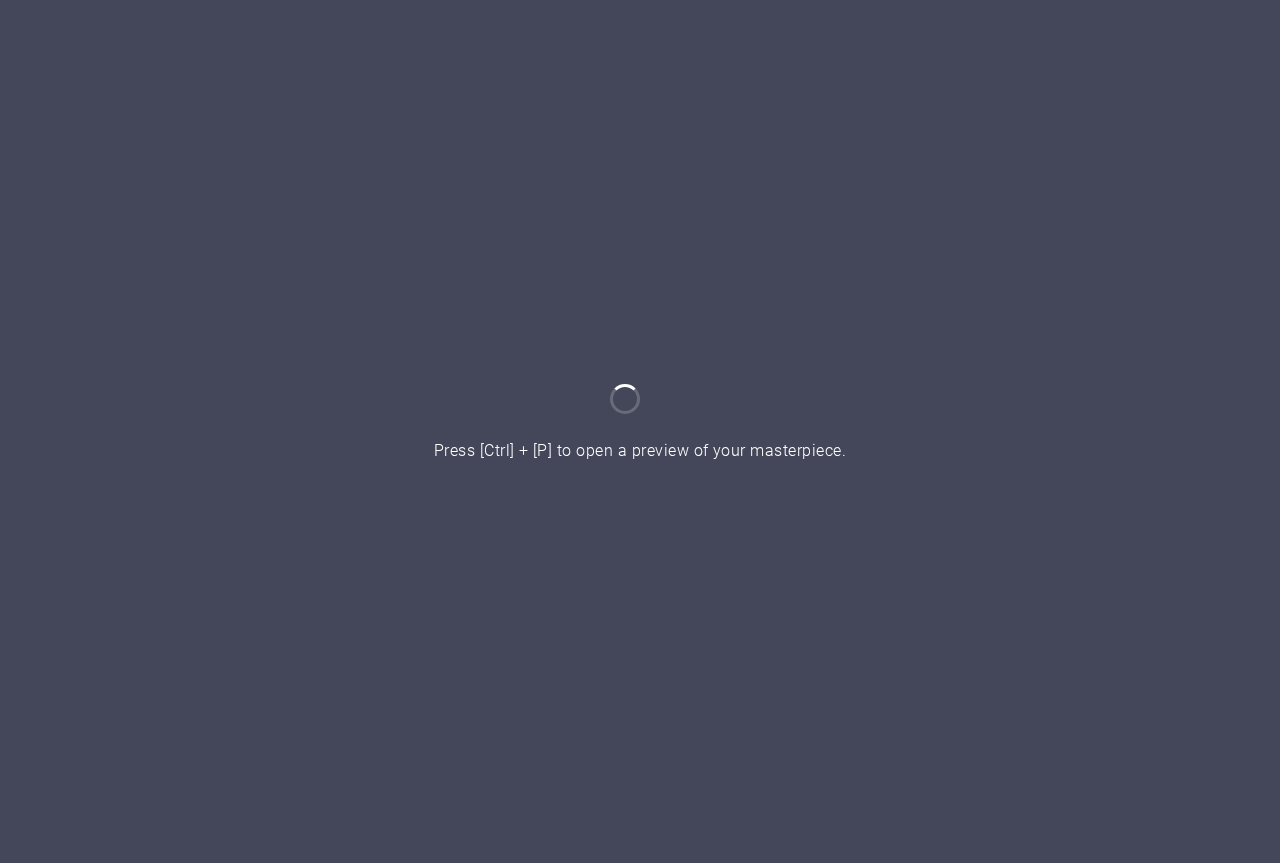 scroll, scrollTop: 0, scrollLeft: 0, axis: both 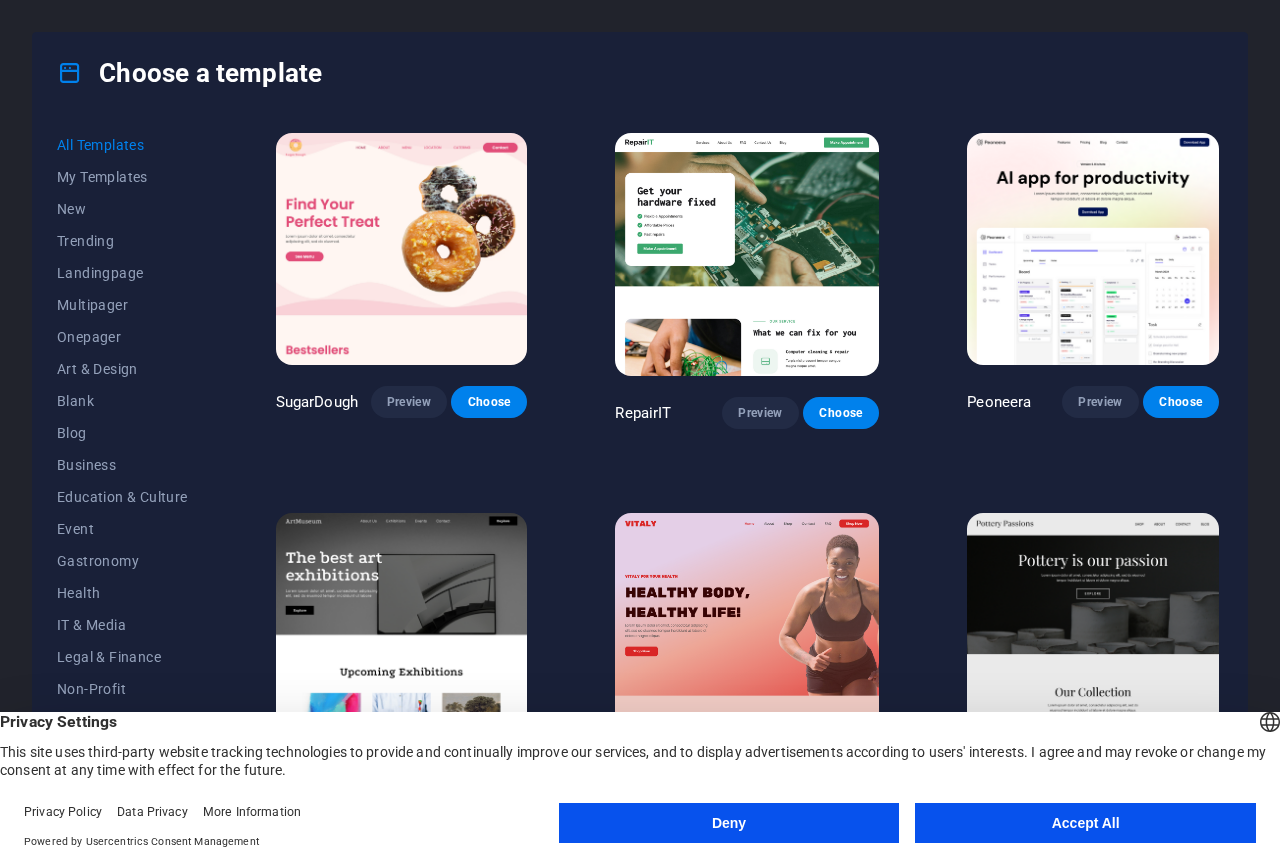 click on "Accept All" at bounding box center (1085, 823) 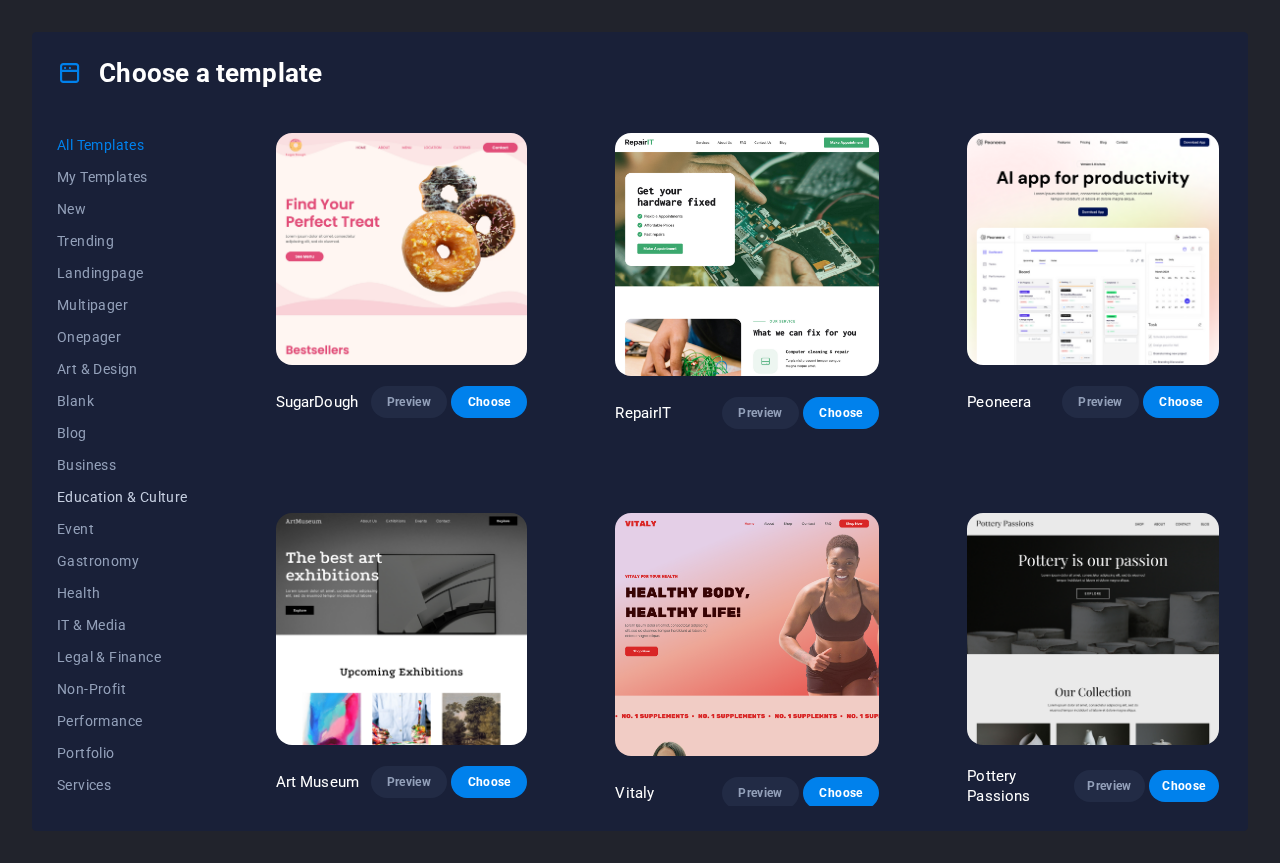 click on "Education & Culture" at bounding box center [122, 497] 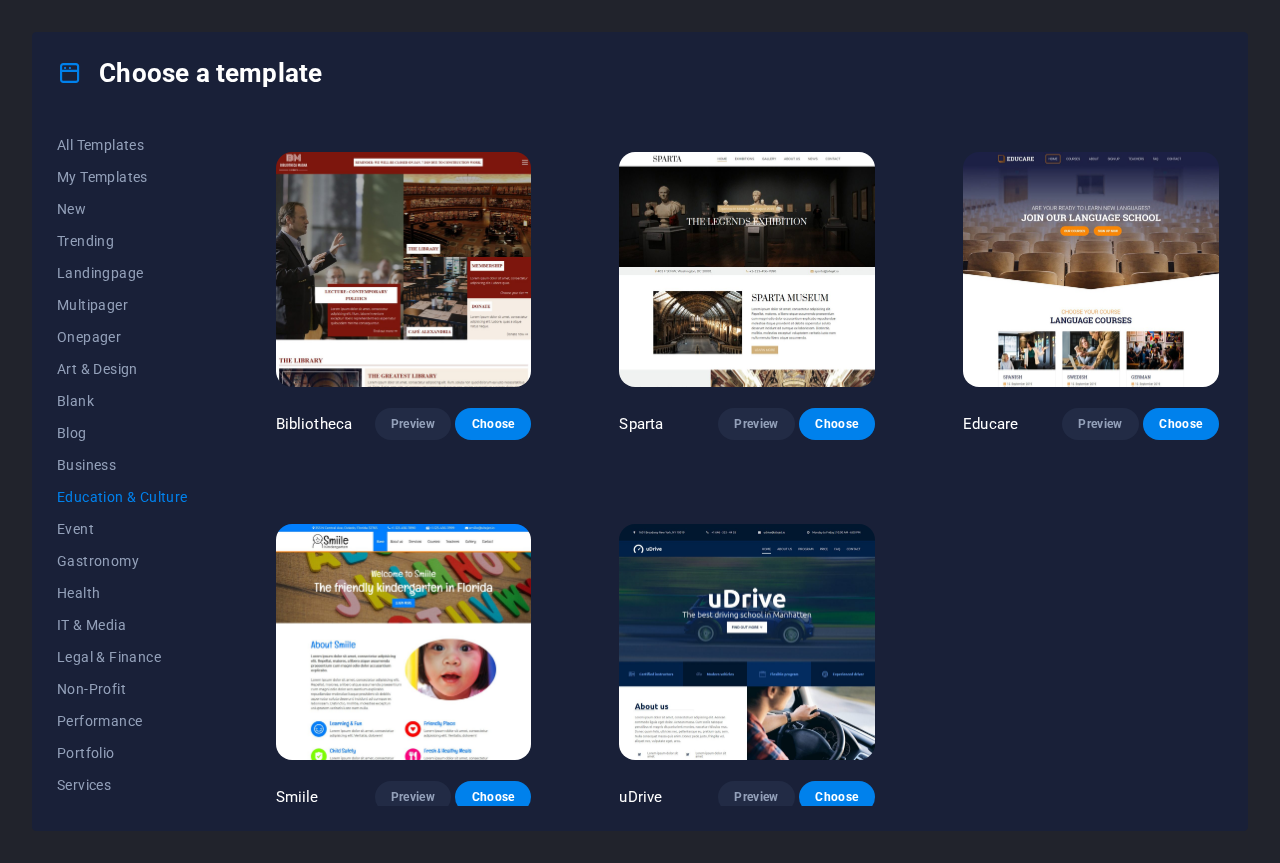 scroll, scrollTop: 0, scrollLeft: 0, axis: both 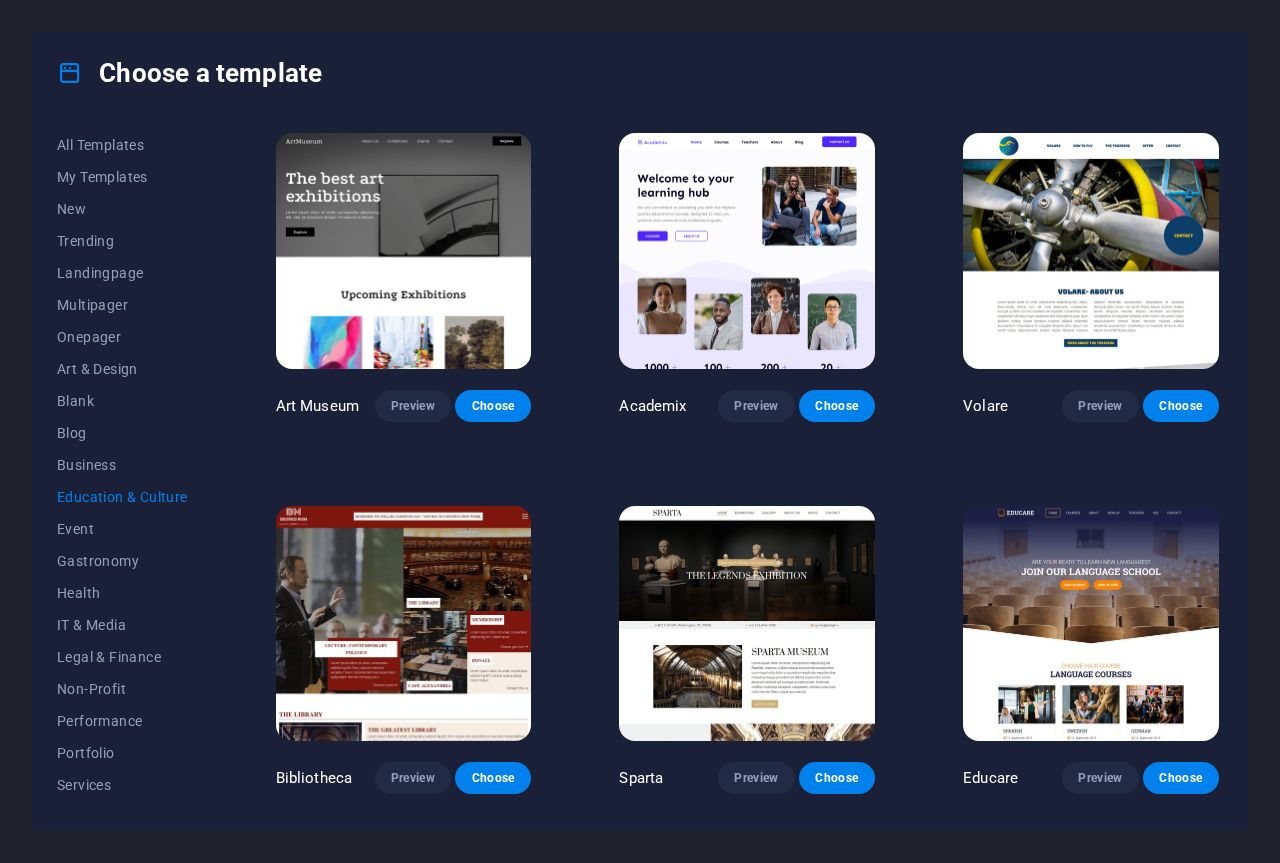 click at bounding box center [404, 624] 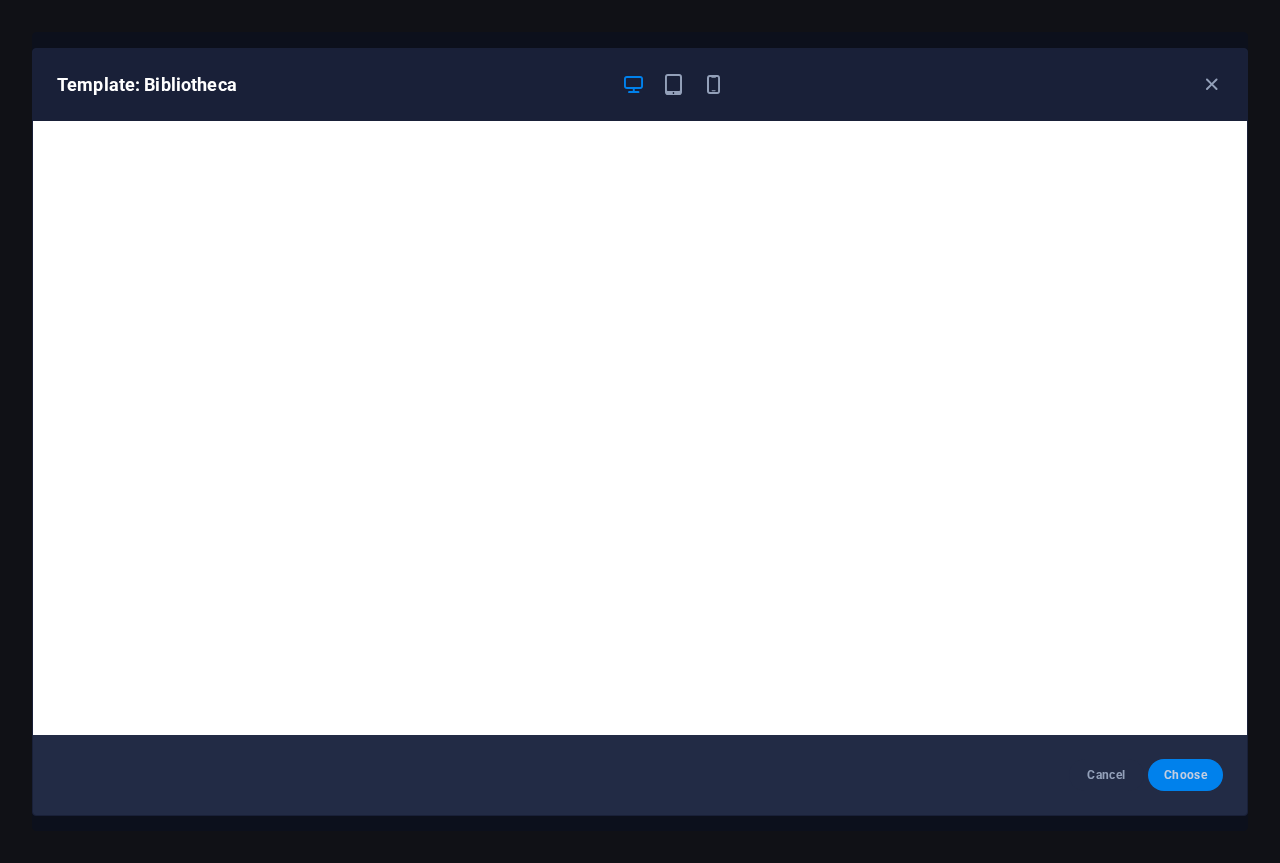 click on "Choose" at bounding box center (1185, 775) 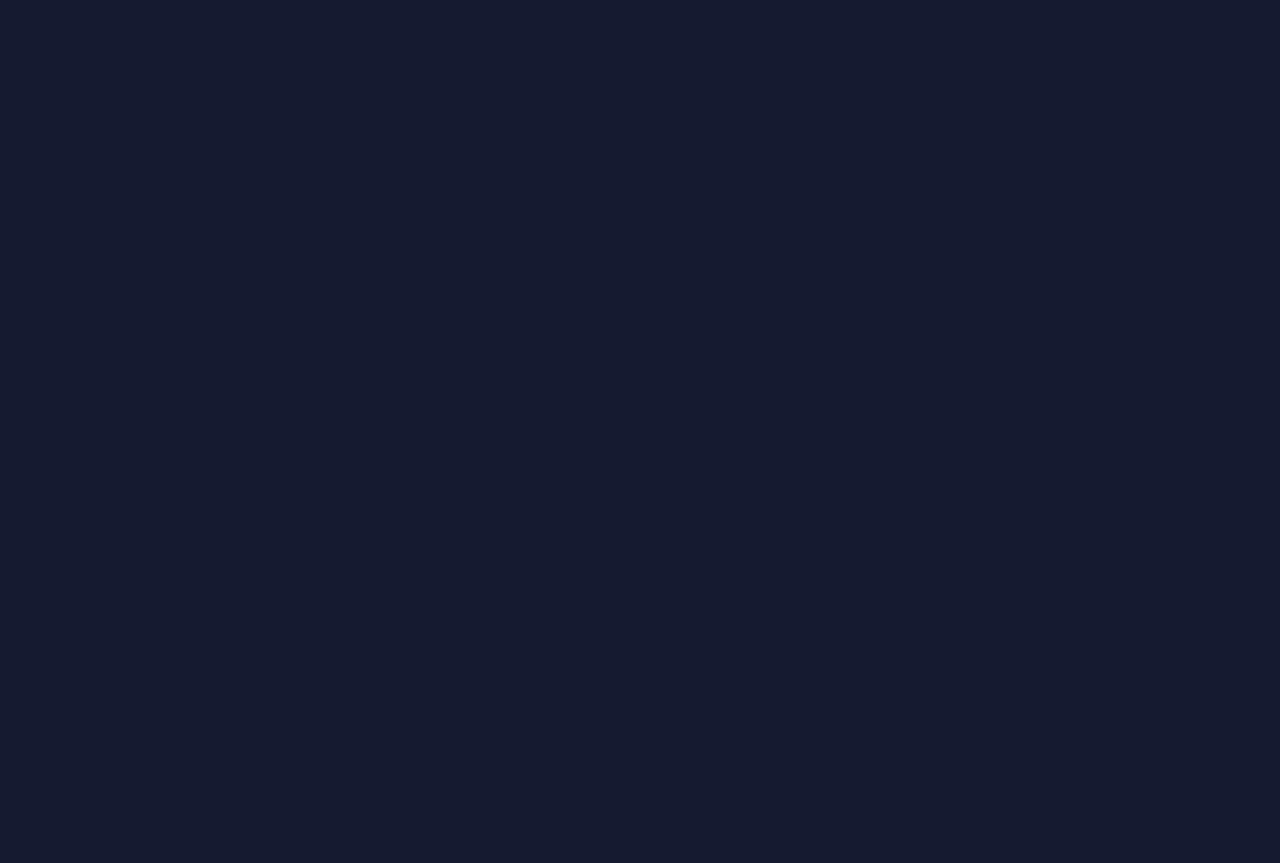 scroll, scrollTop: 0, scrollLeft: 0, axis: both 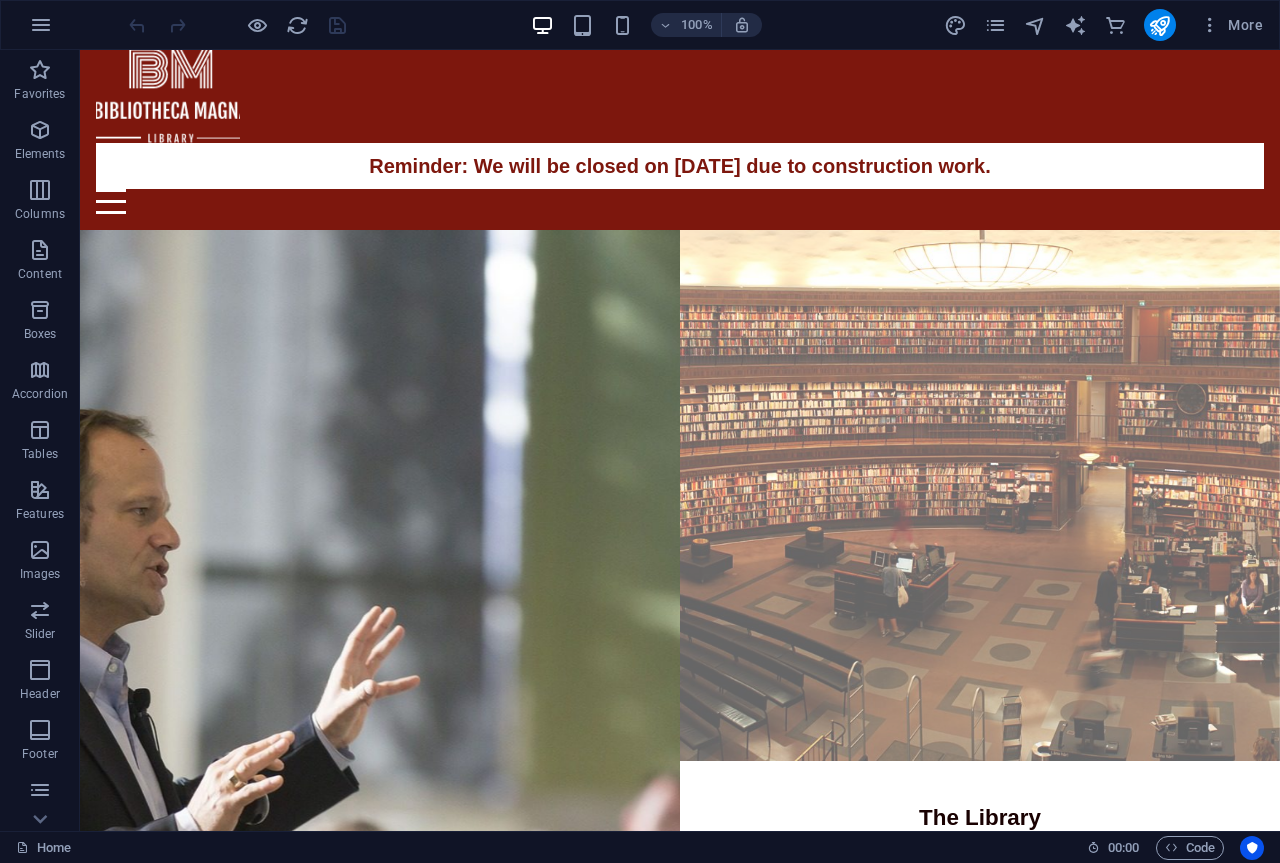 click at bounding box center [980, 495] 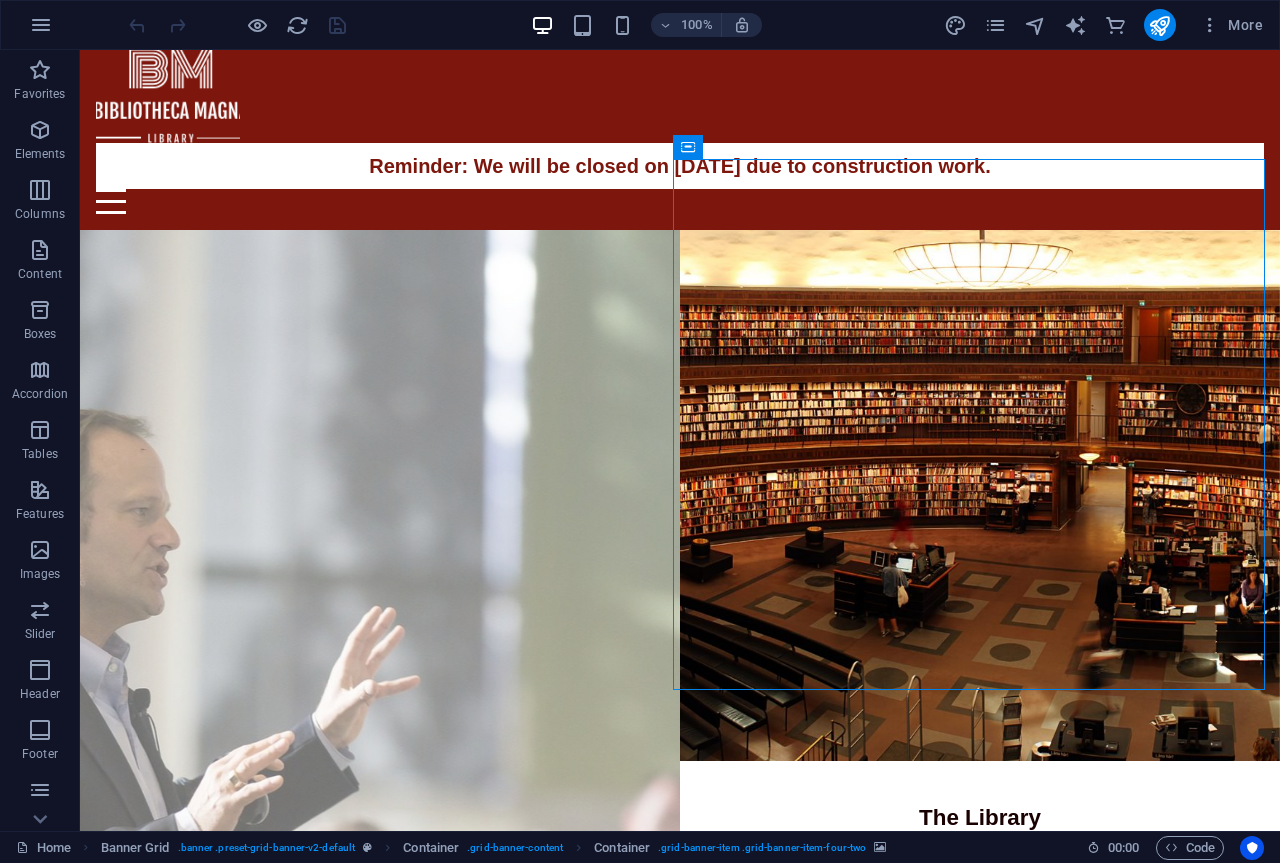 click at bounding box center (380, 761) 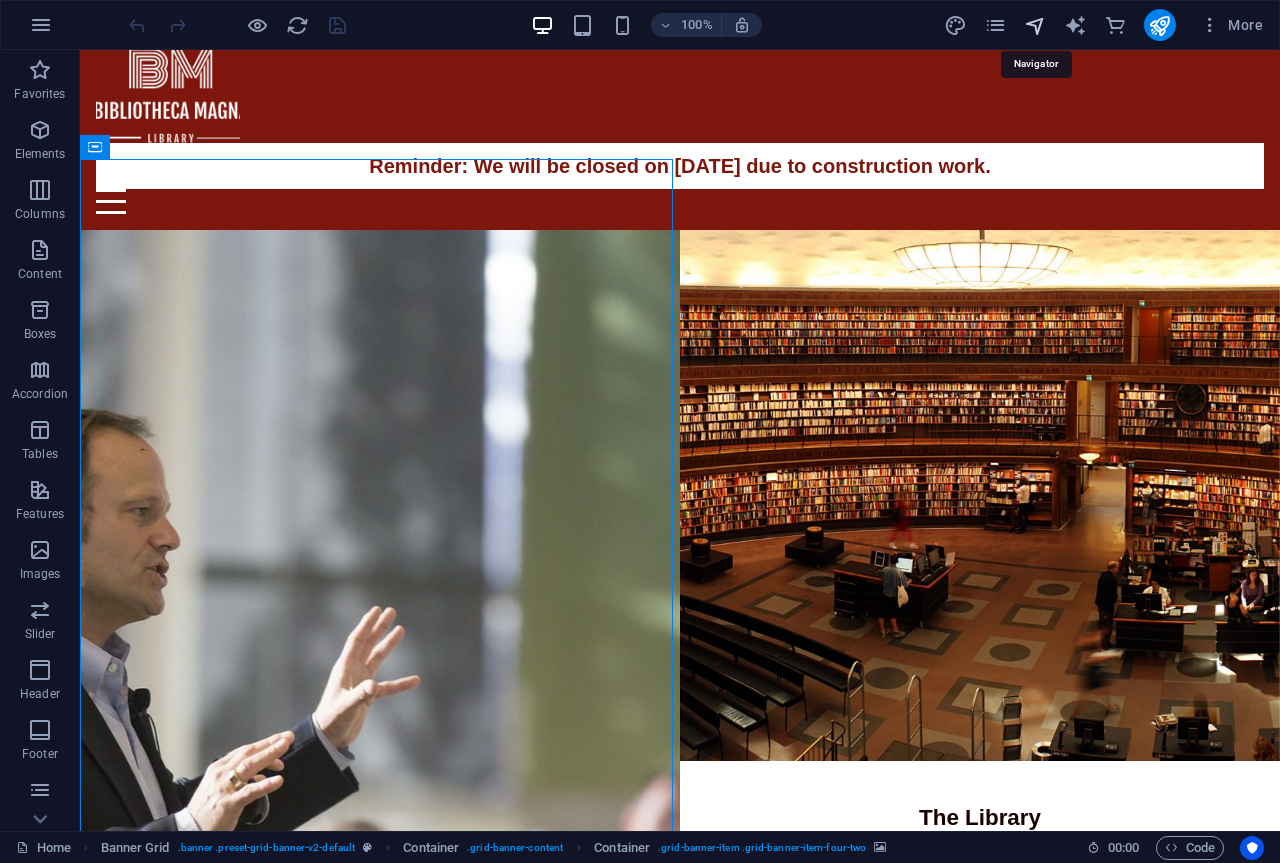 click at bounding box center [1035, 25] 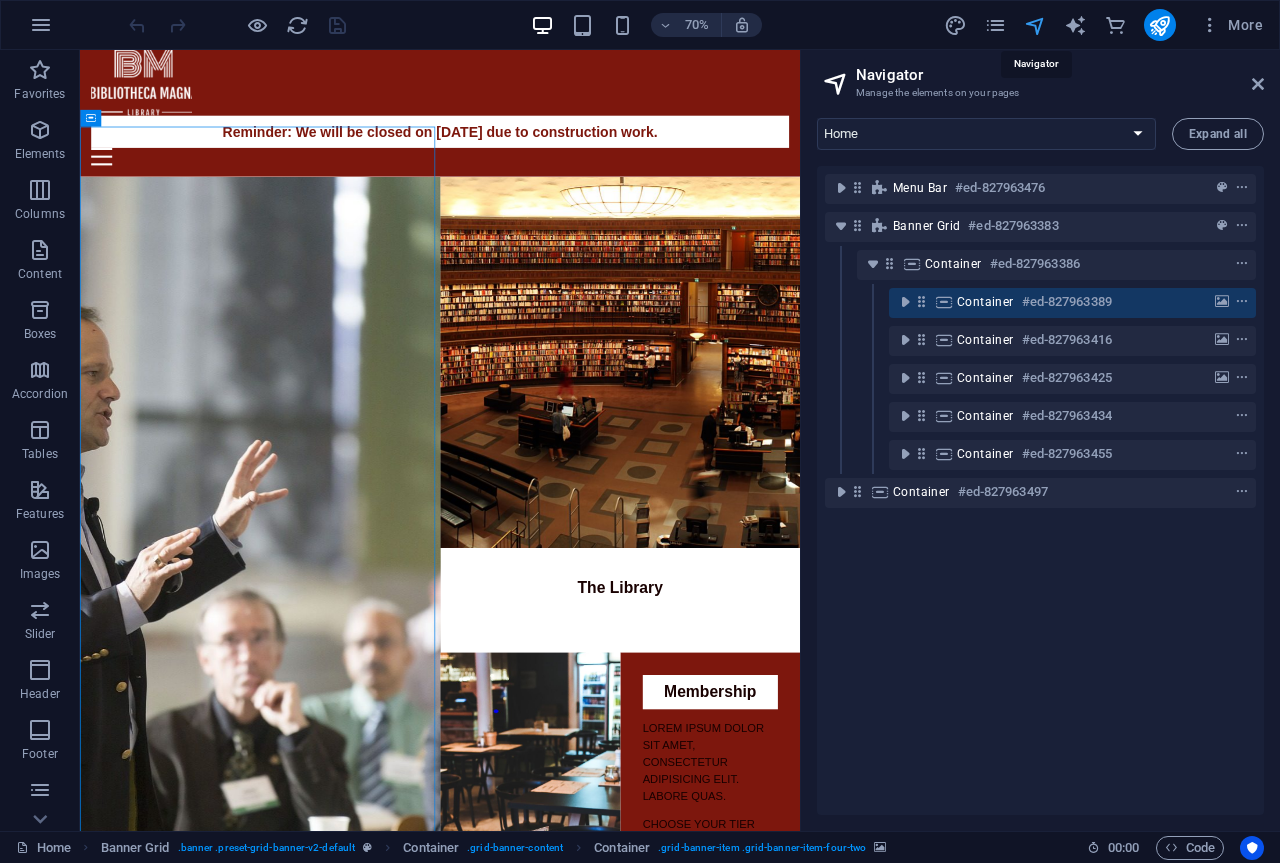 click at bounding box center (1035, 25) 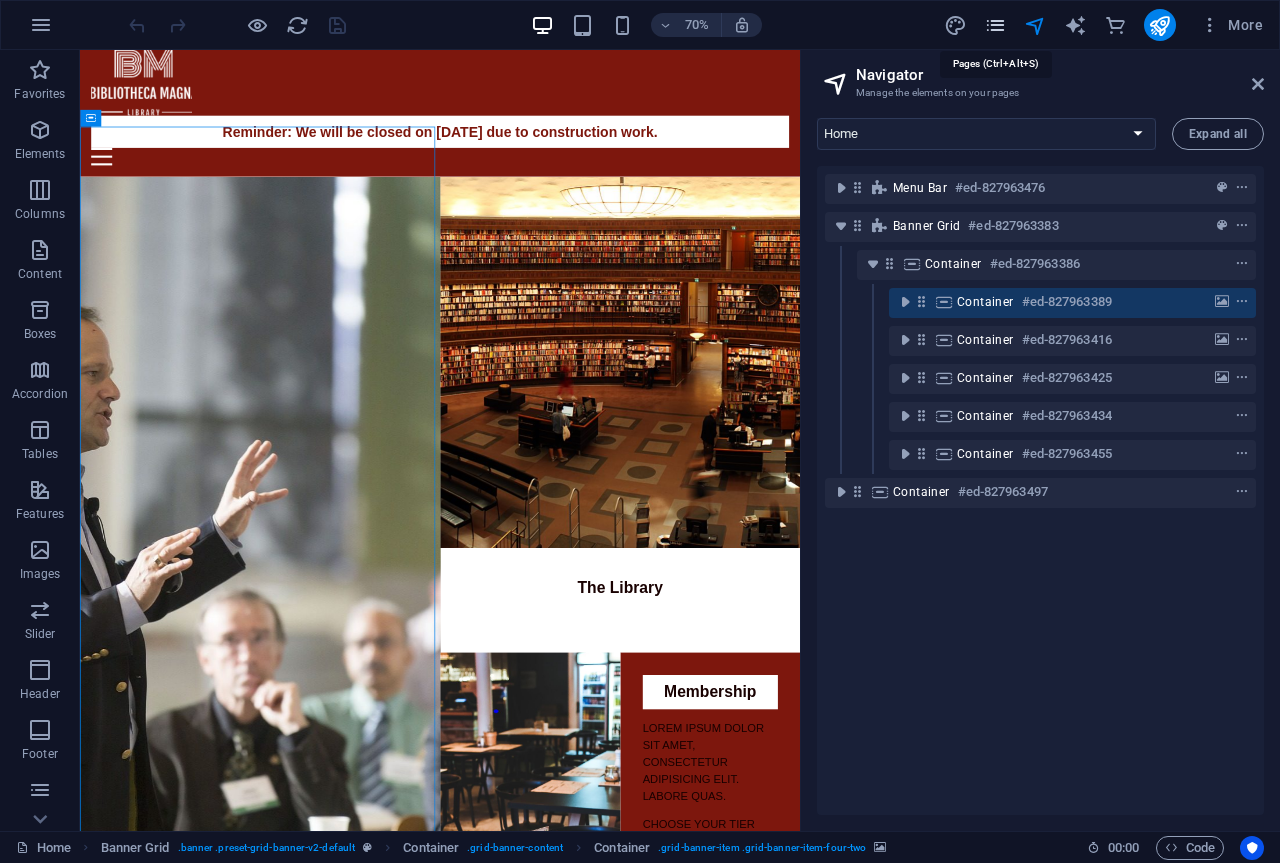 click at bounding box center (995, 25) 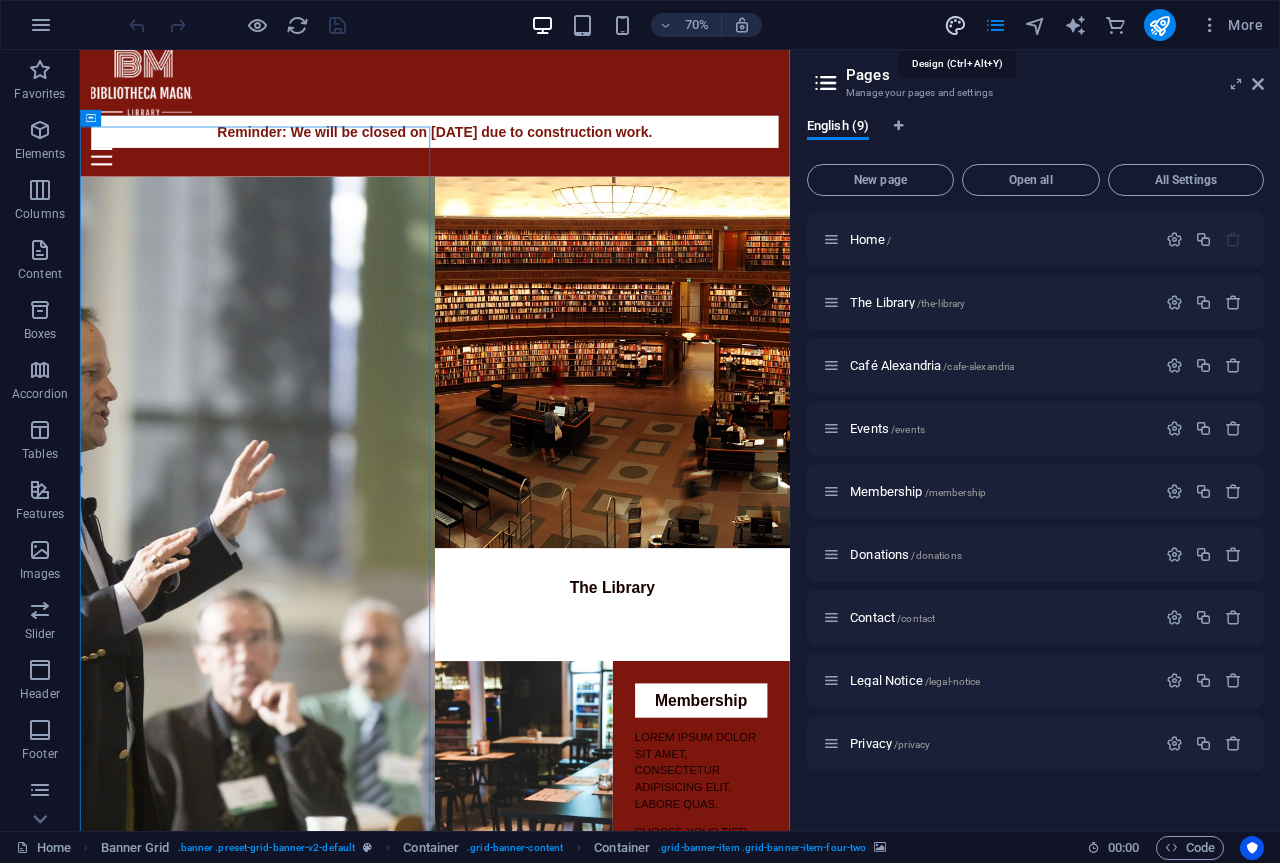 click at bounding box center [955, 25] 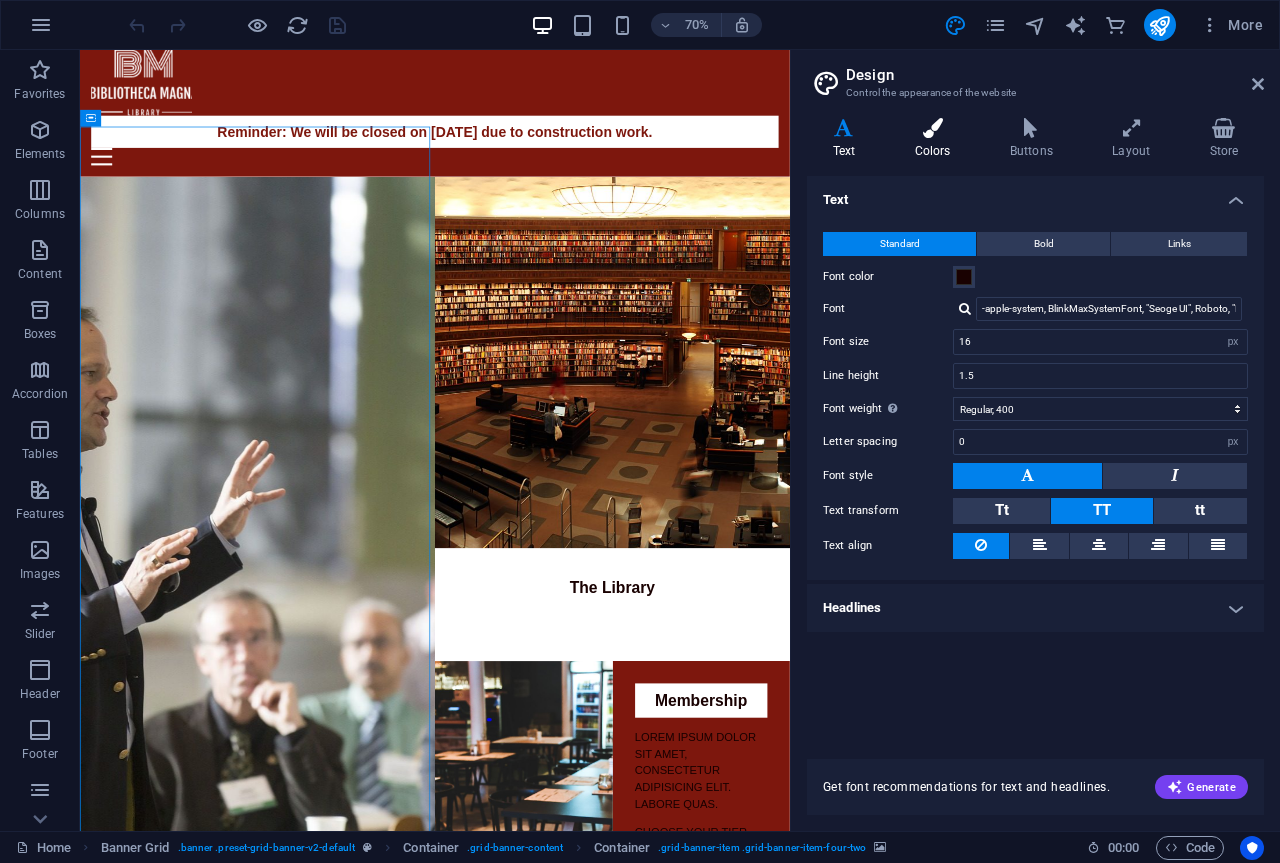 click on "Colors" at bounding box center [936, 139] 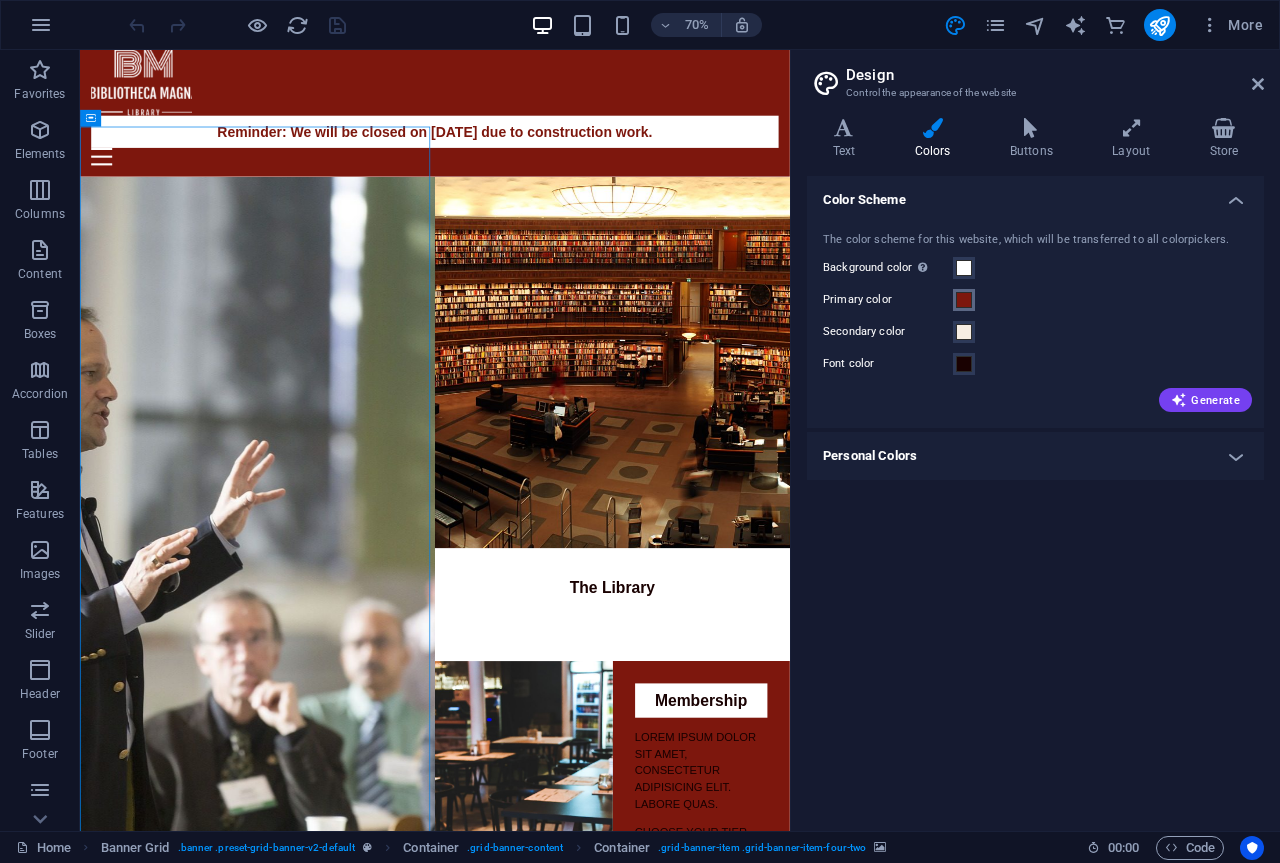 click at bounding box center [964, 300] 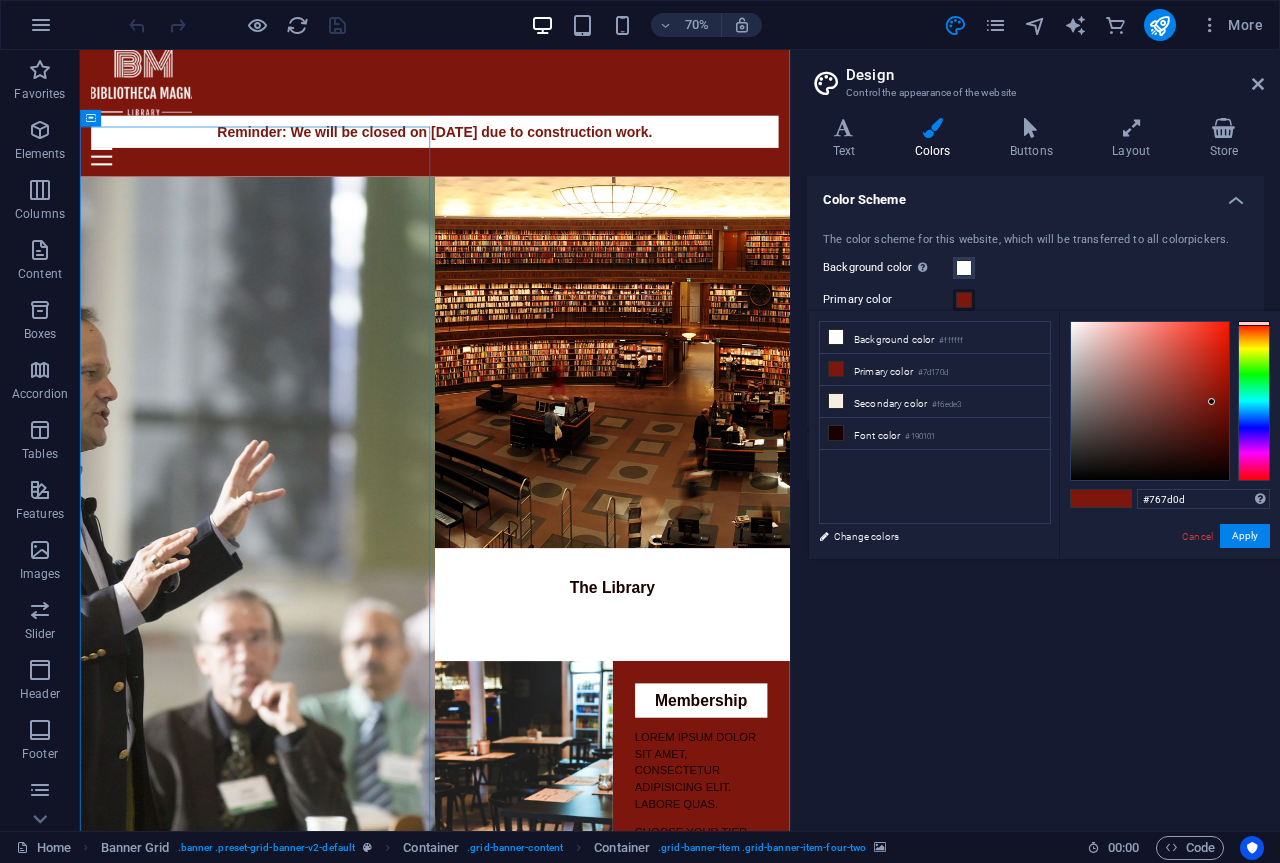 click at bounding box center (1254, 401) 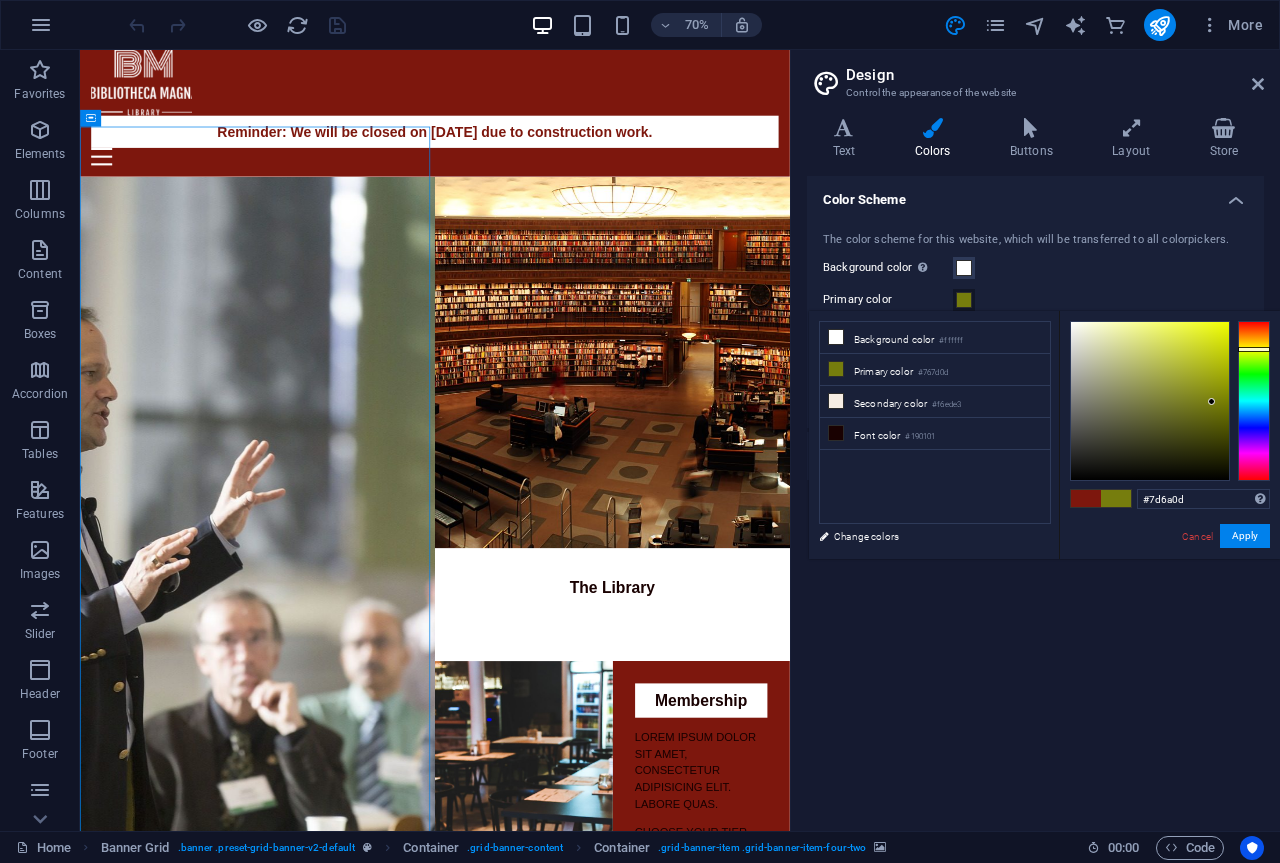 click at bounding box center [1254, 401] 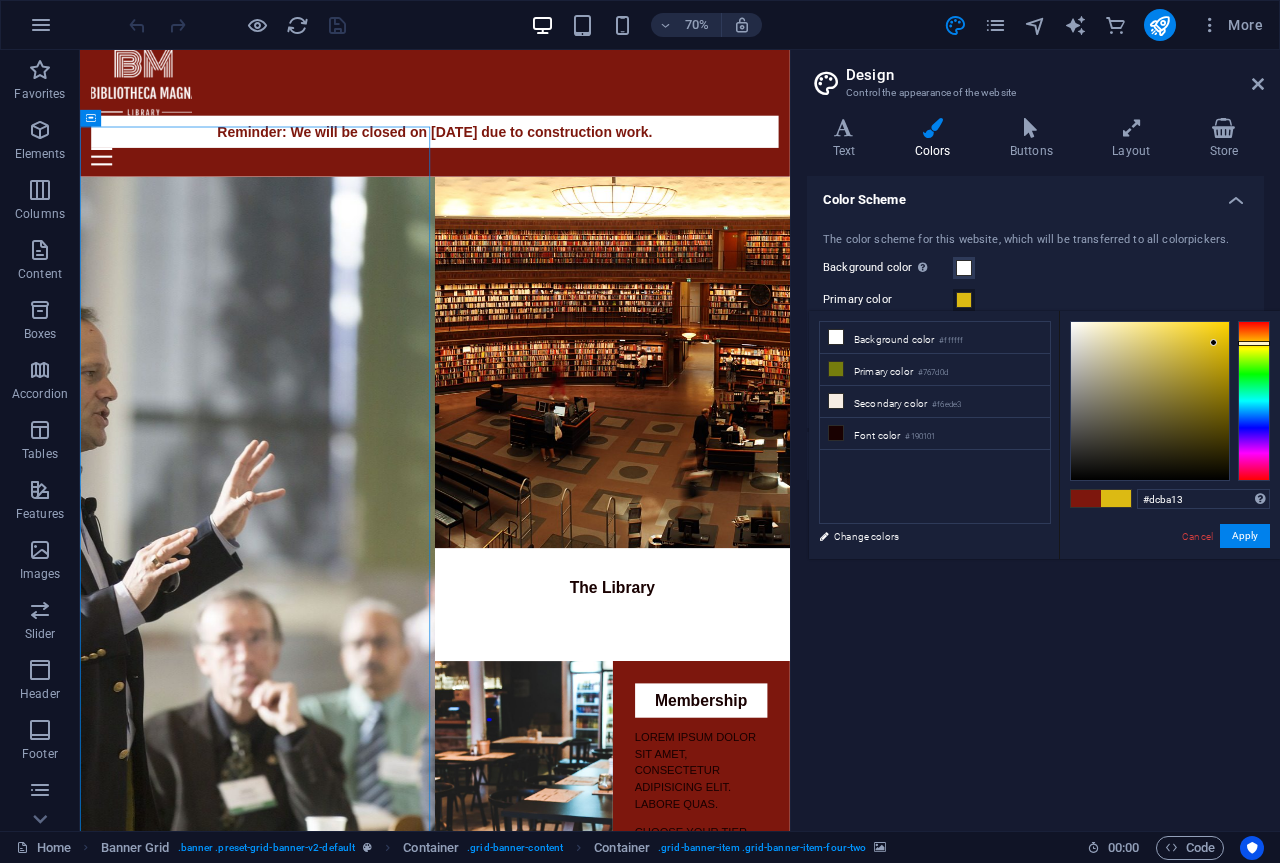 click at bounding box center (1150, 401) 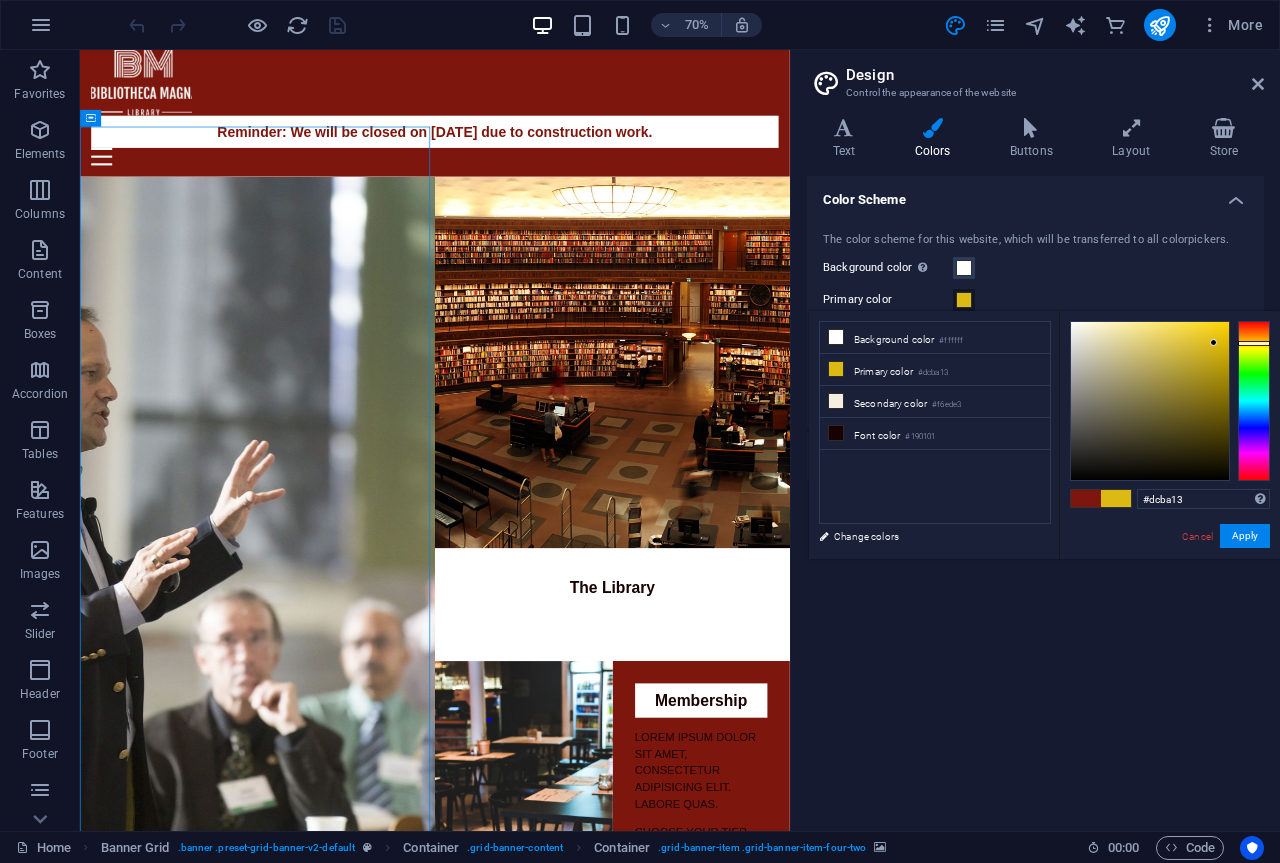 type on "#e7c107" 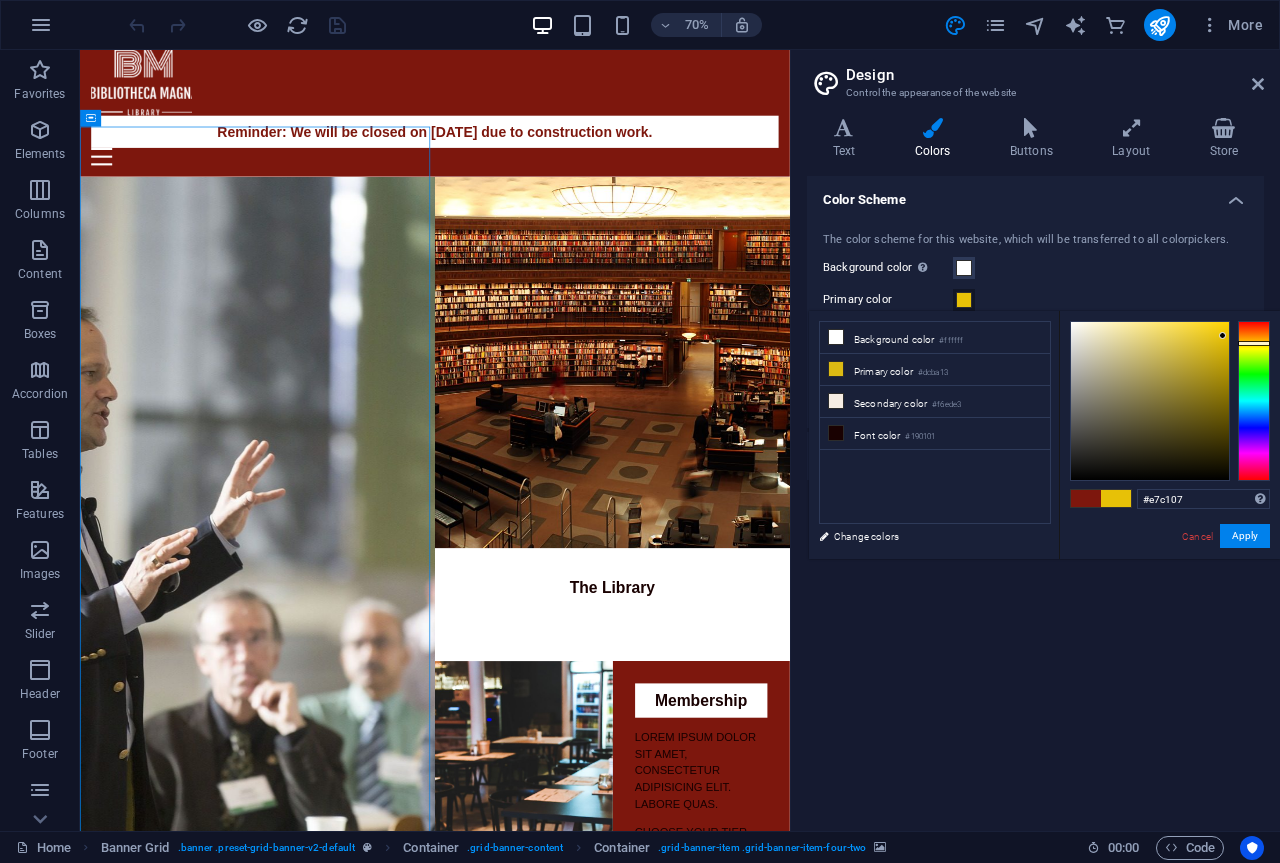 click at bounding box center [1150, 401] 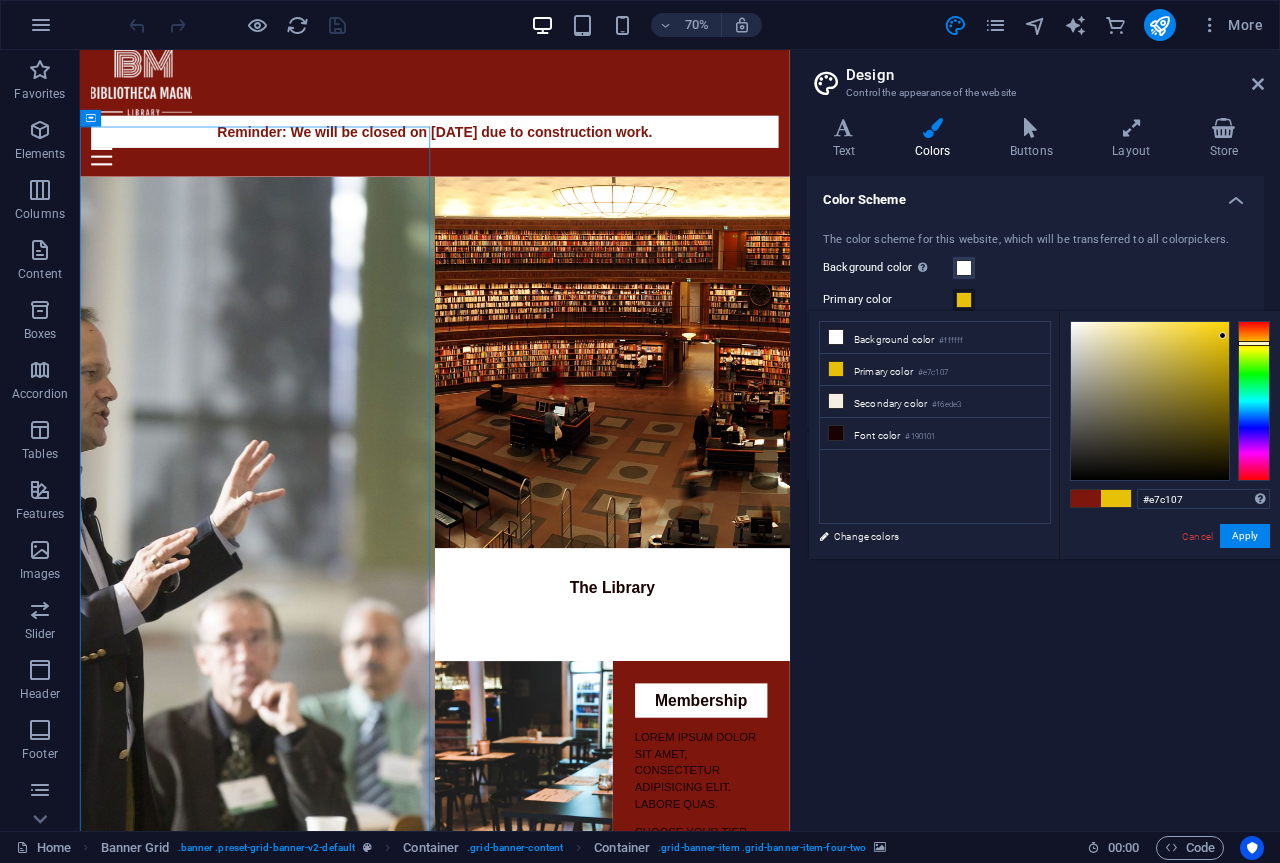 click on "Background color Only visible if it is not covered by other backgrounds." at bounding box center (1035, 268) 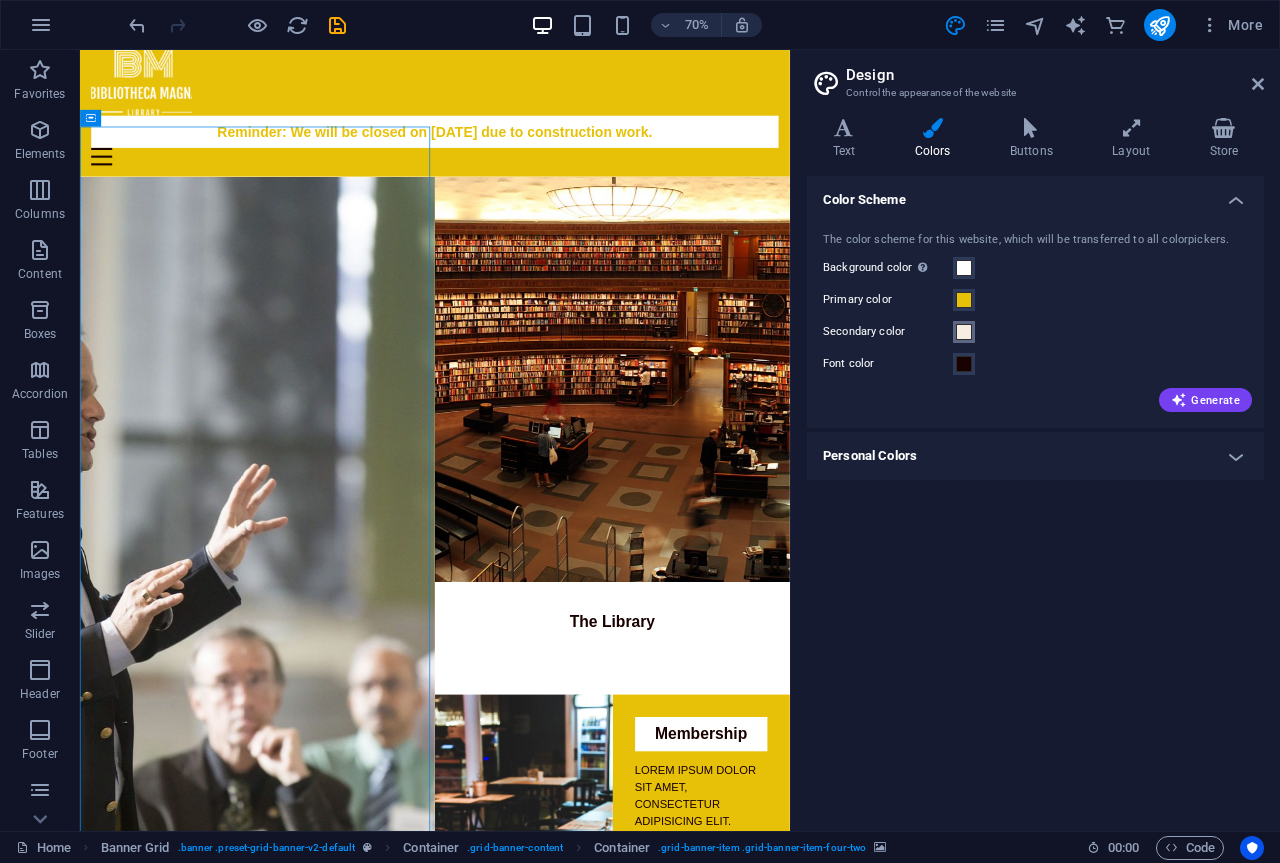 click at bounding box center [964, 332] 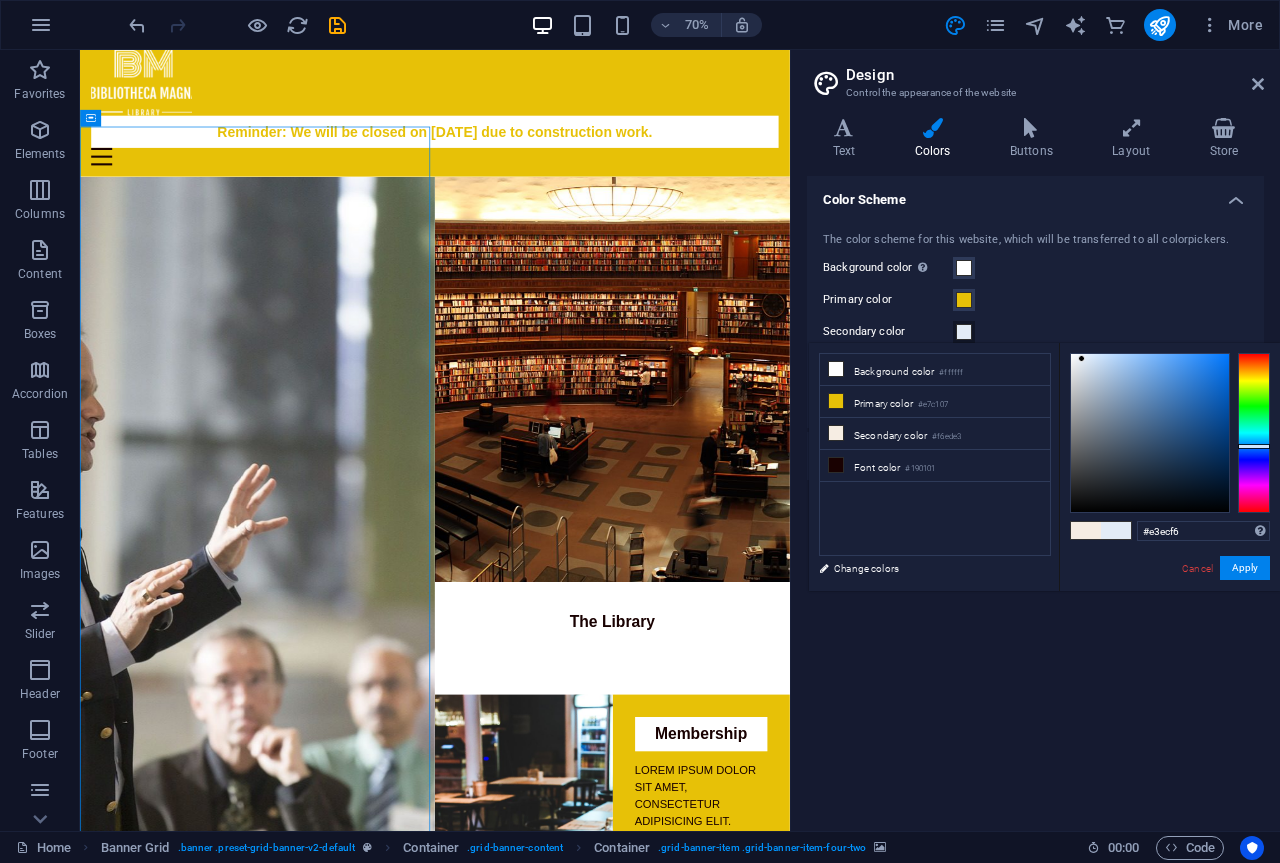 click at bounding box center [1254, 433] 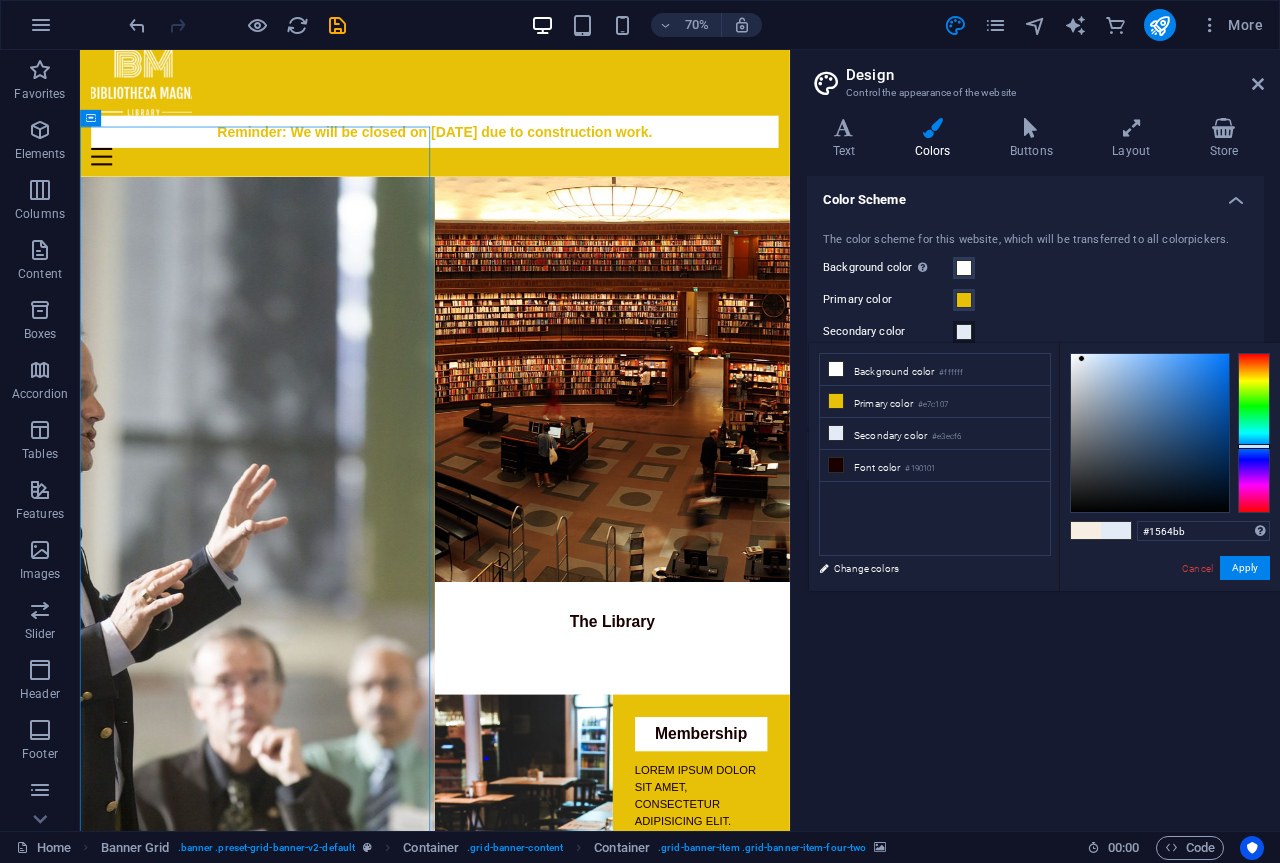 click at bounding box center [1150, 433] 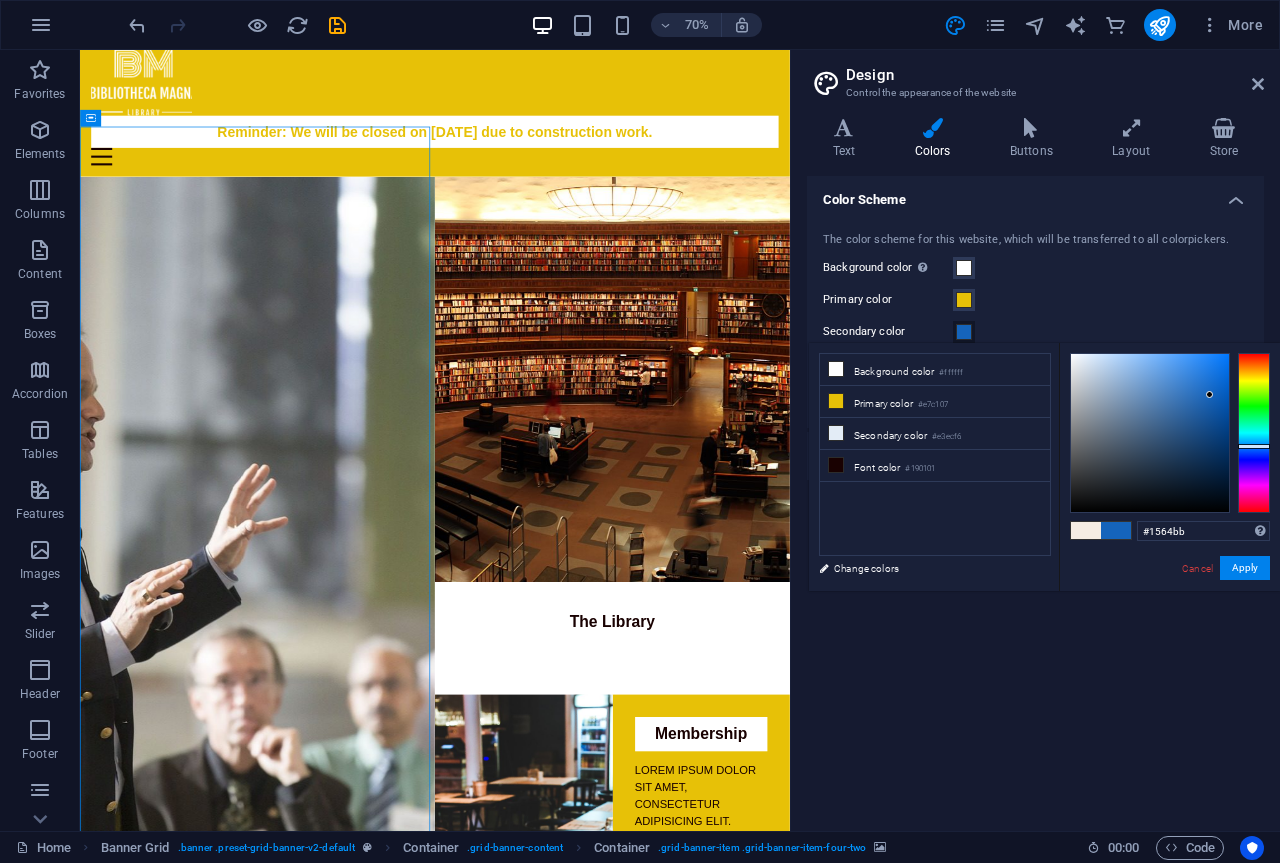 type on "#106acf" 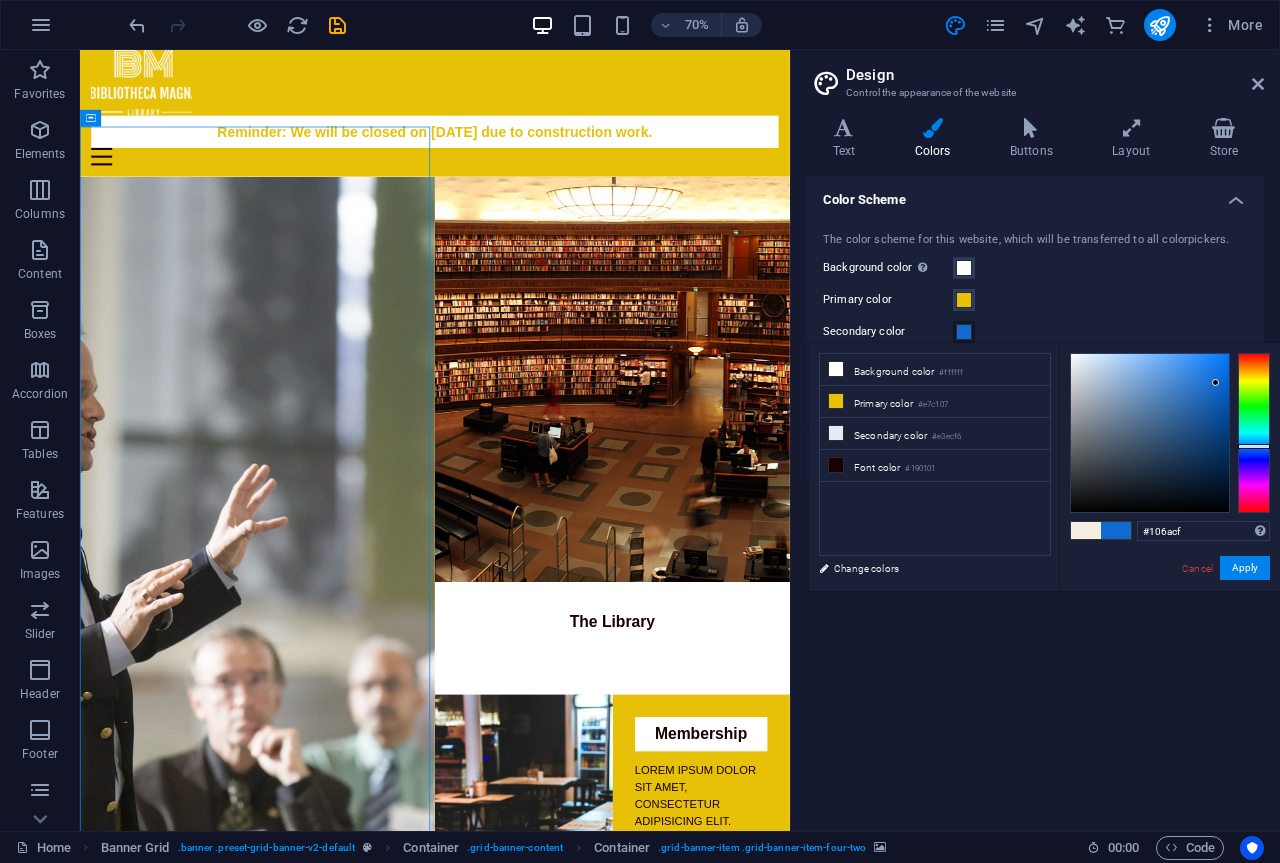 click at bounding box center (1150, 433) 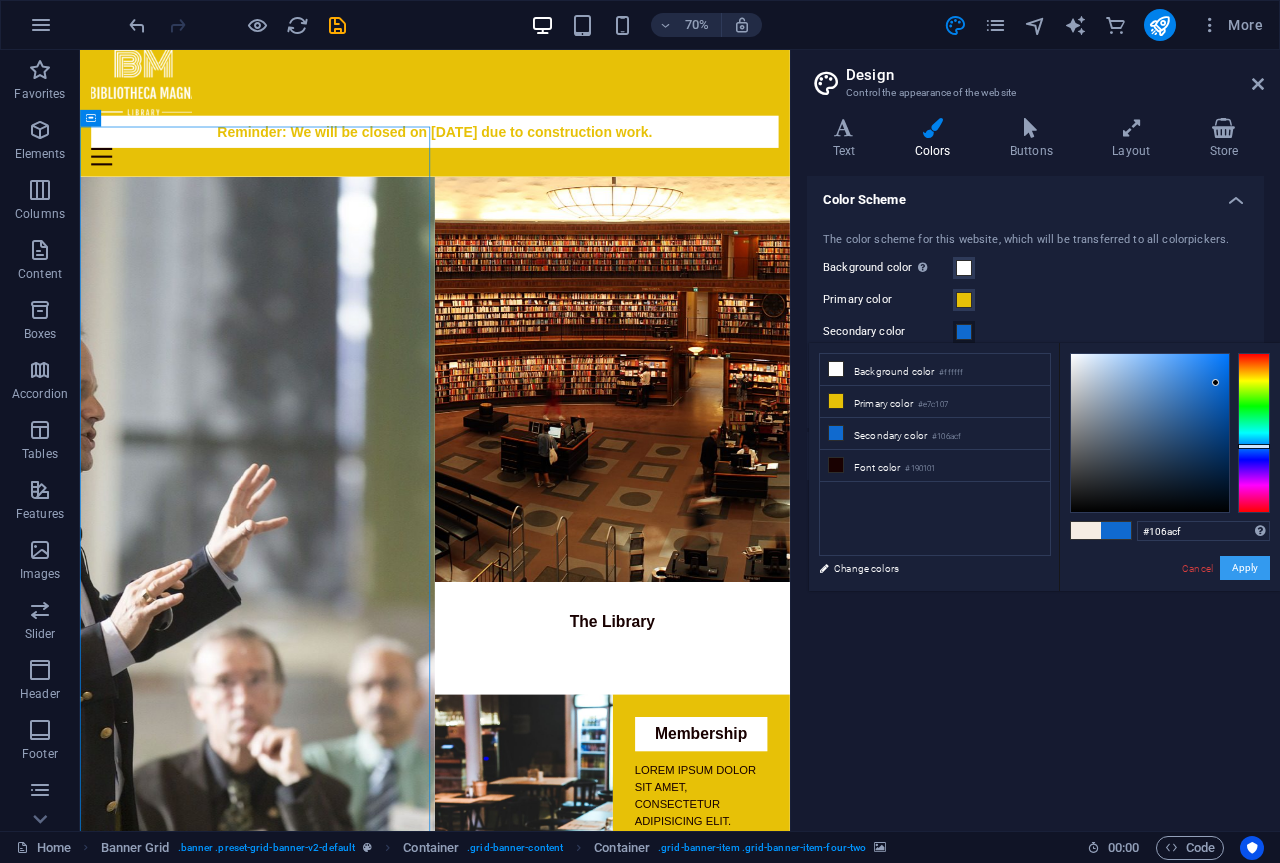 click on "Apply" at bounding box center (1245, 568) 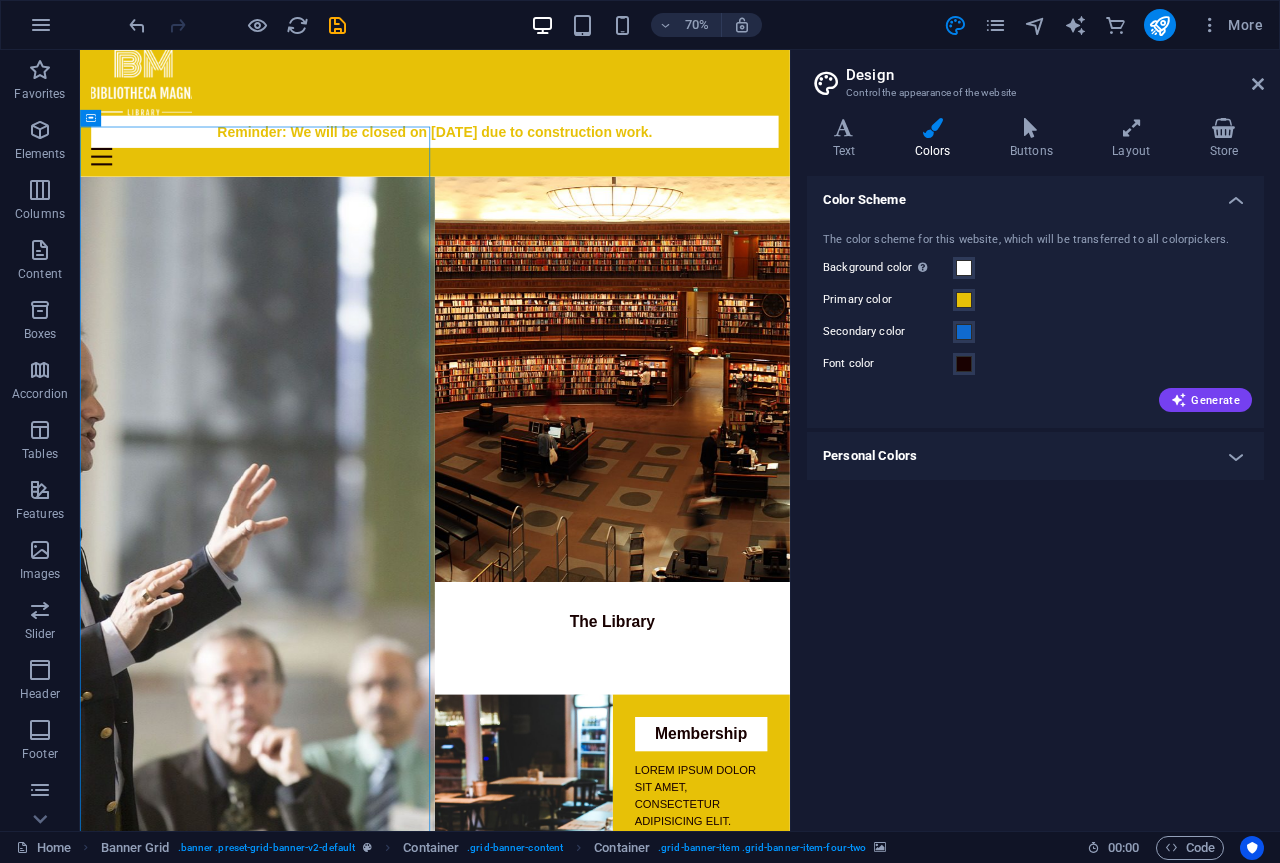 click on "Color Scheme The color scheme for this website, which will be transferred to all colorpickers. Background color Only visible if it is not covered by other backgrounds. Primary color Secondary color Font color Generate Personal Colors Custom color 1 Custom color 2 Custom color 3 Custom color 4 Custom color 5" at bounding box center [1035, 495] 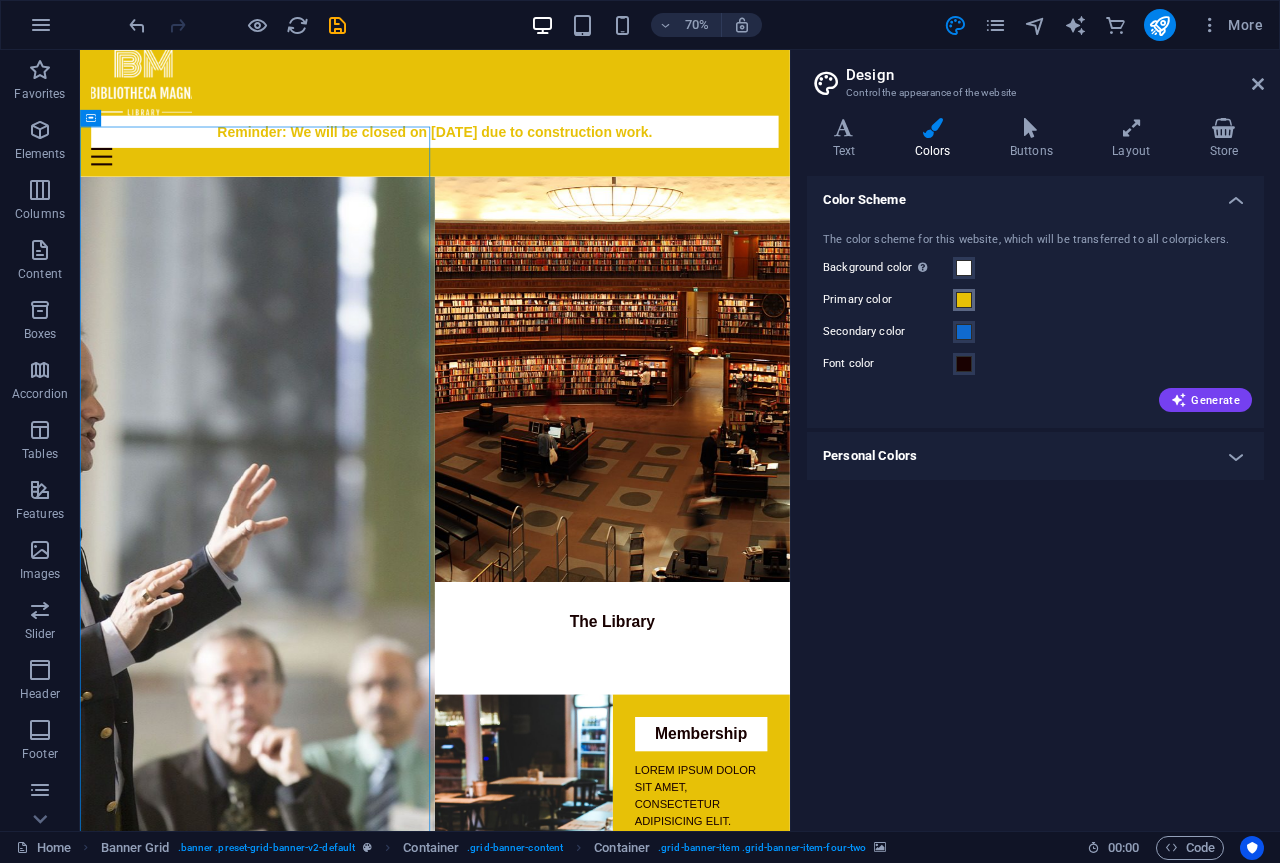 click at bounding box center [964, 300] 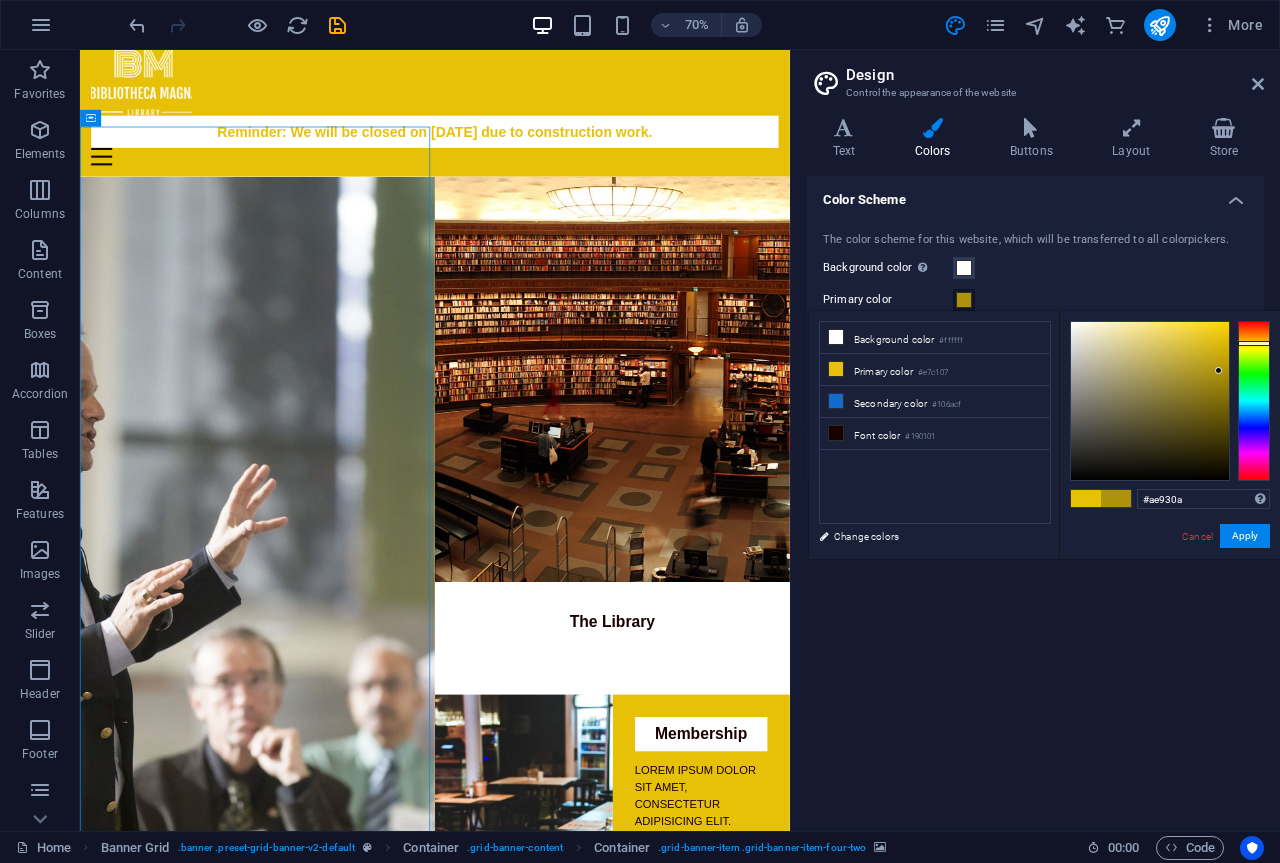 click at bounding box center [1150, 401] 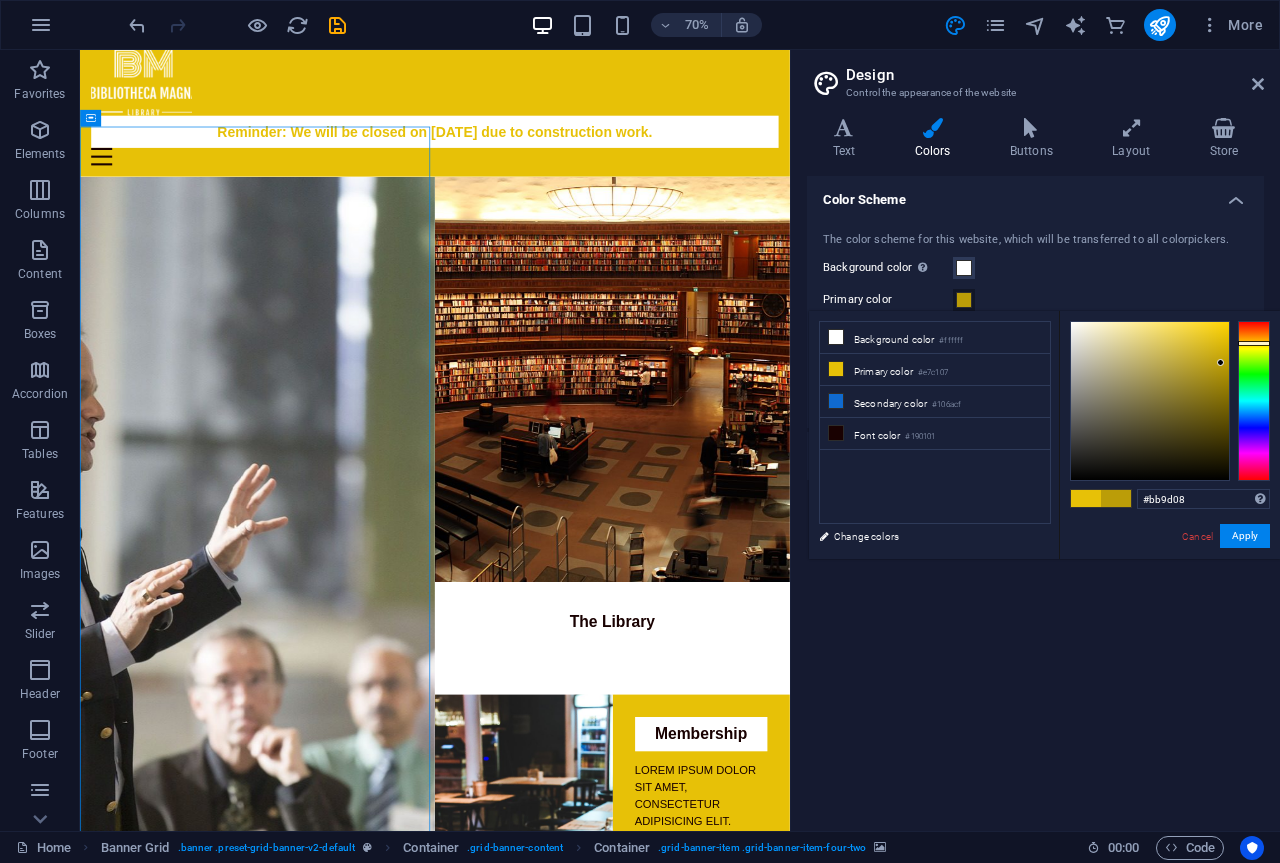 click at bounding box center (1150, 401) 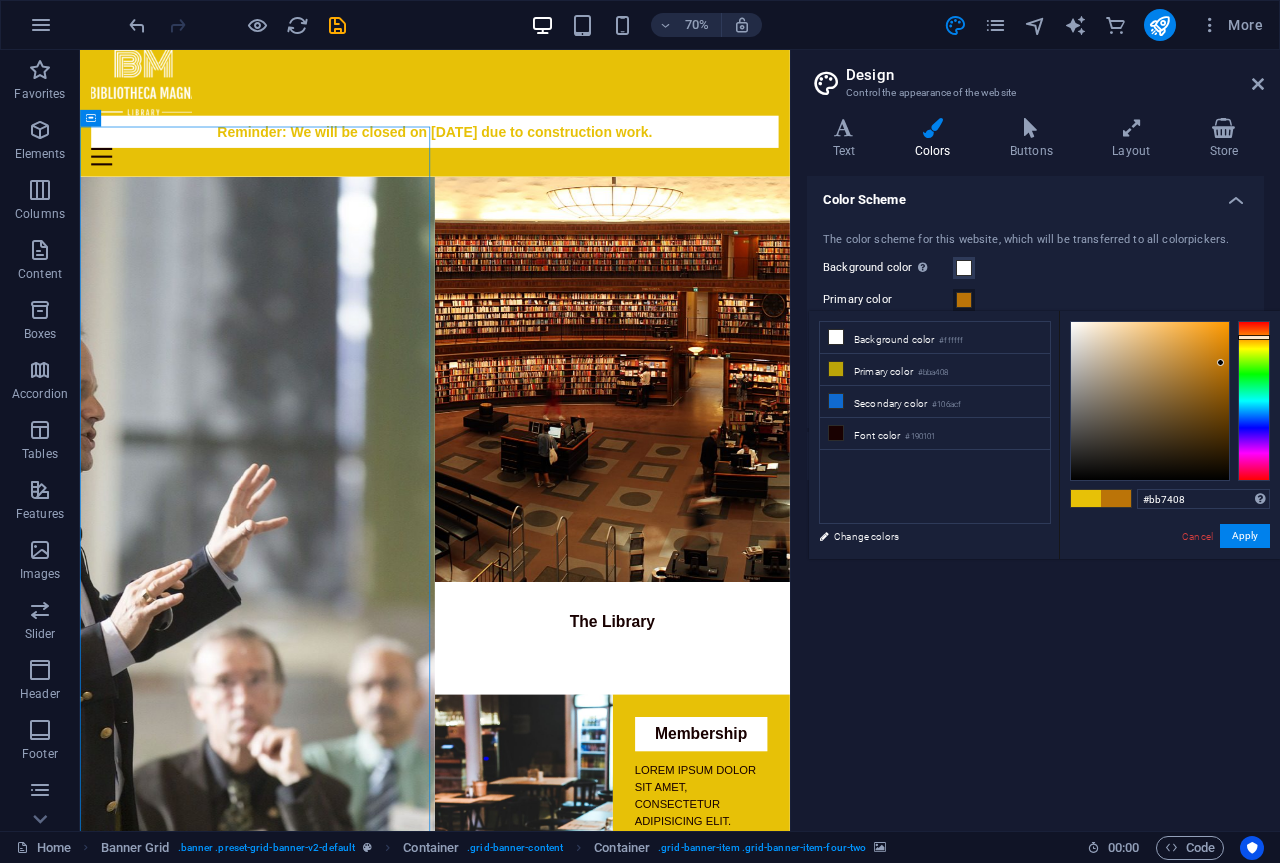 click at bounding box center (1254, 337) 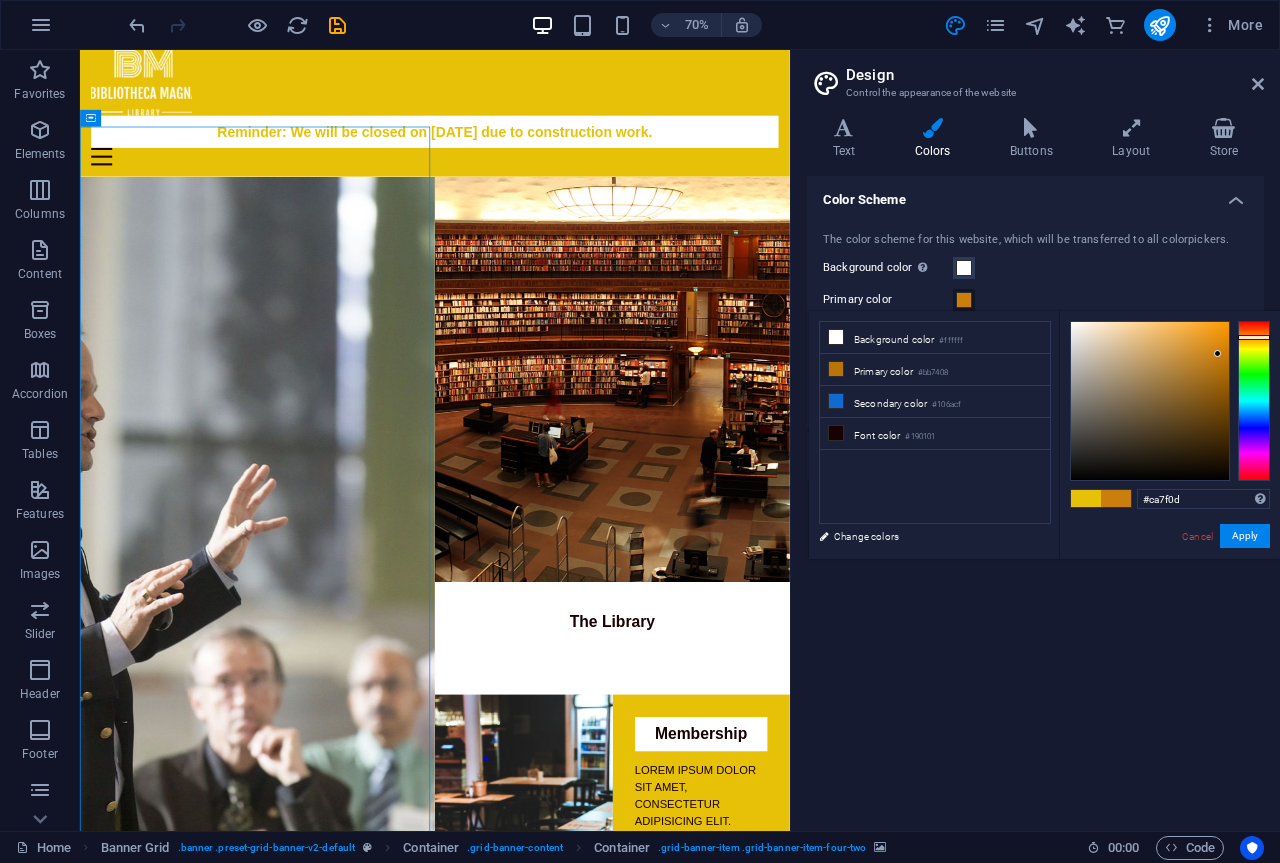 click at bounding box center [1150, 401] 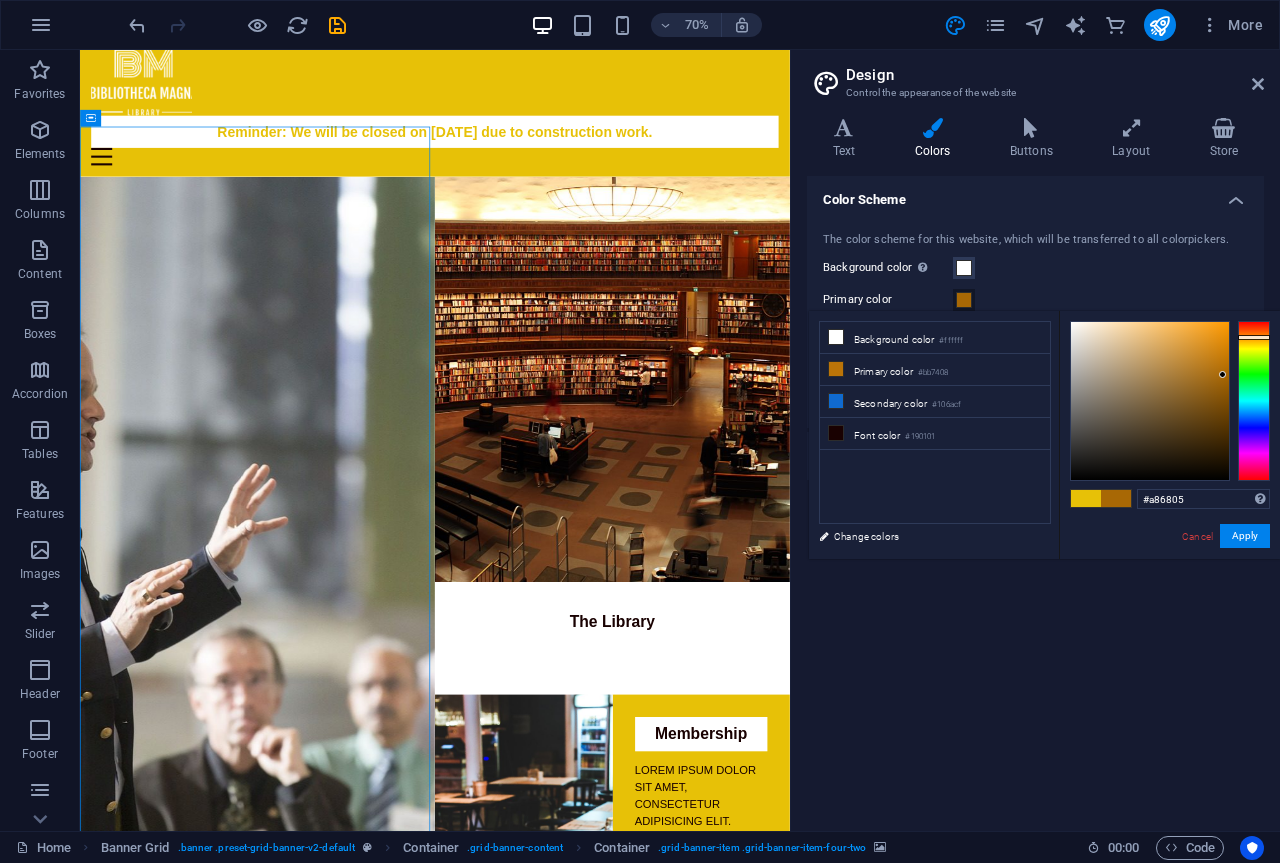 click at bounding box center (1150, 401) 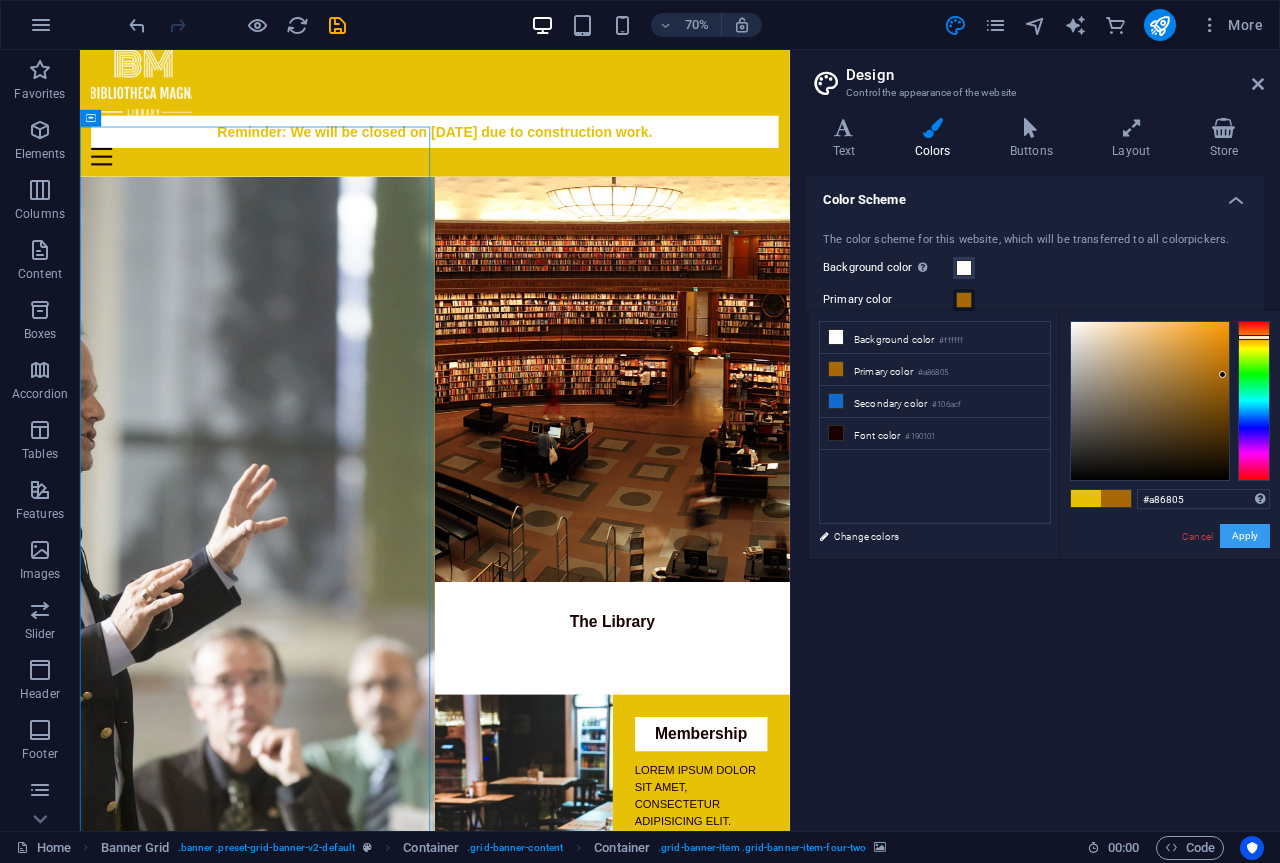 click on "Apply" at bounding box center [1245, 536] 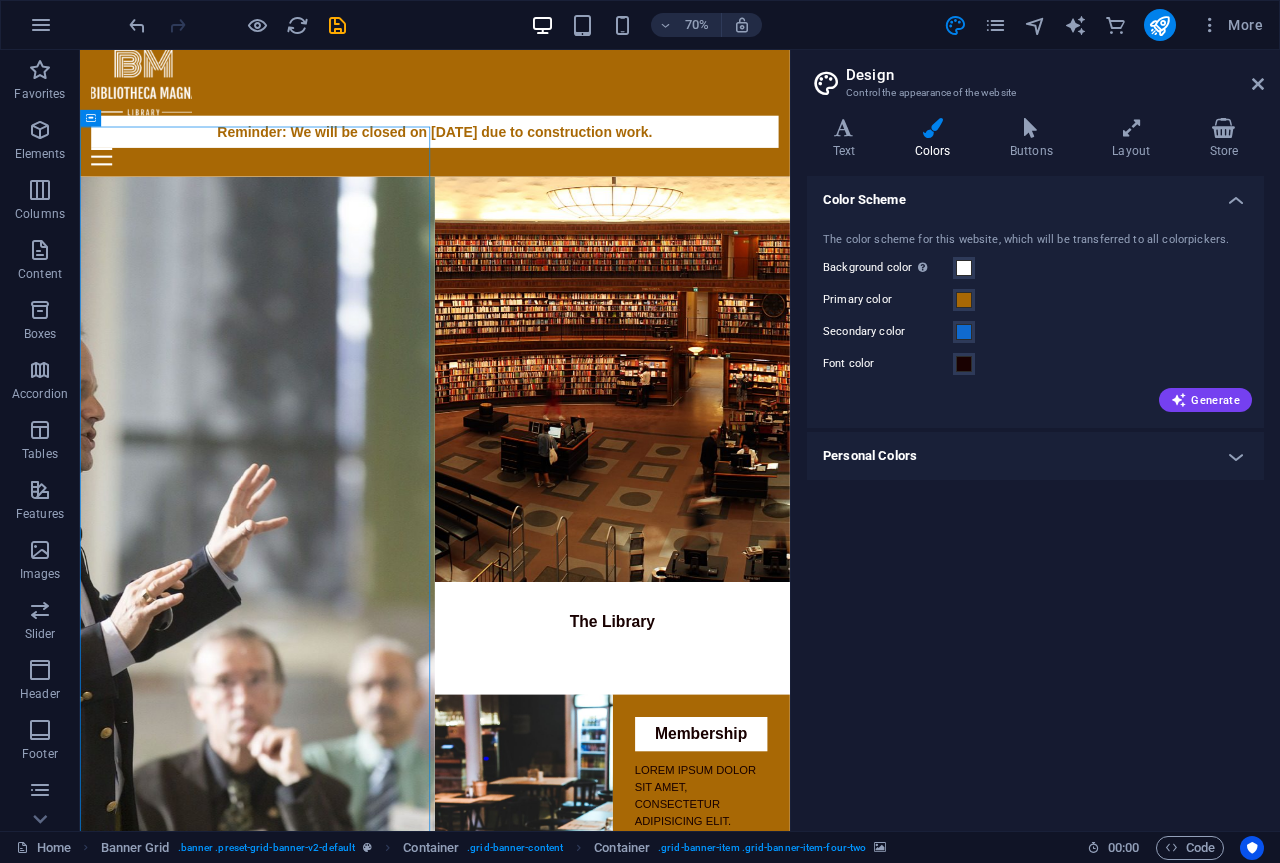 click on "Color Scheme The color scheme for this website, which will be transferred to all colorpickers. Background color Only visible if it is not covered by other backgrounds. Primary color Secondary color Font color Generate Personal Colors Custom color 1 Custom color 2 Custom color 3 Custom color 4 Custom color 5" at bounding box center [1035, 495] 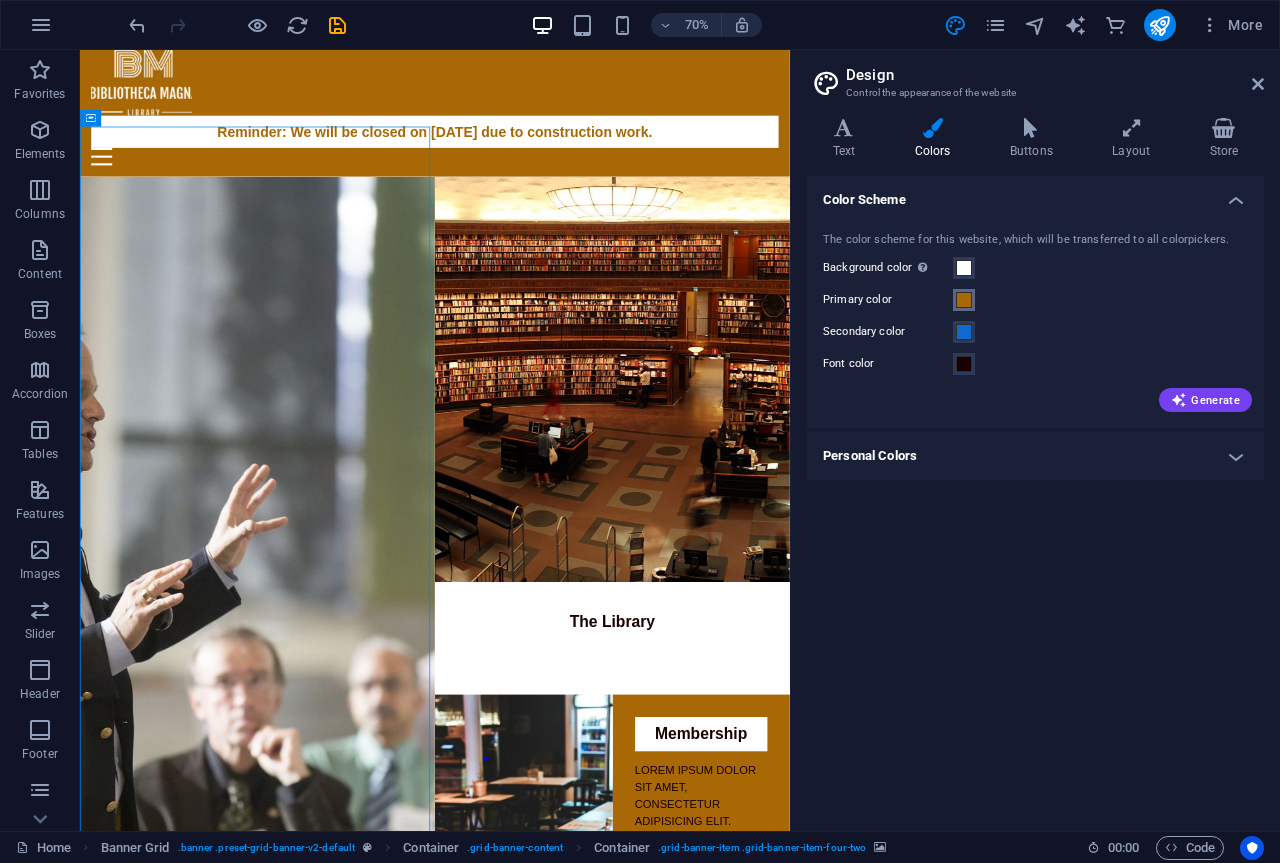 click at bounding box center (964, 300) 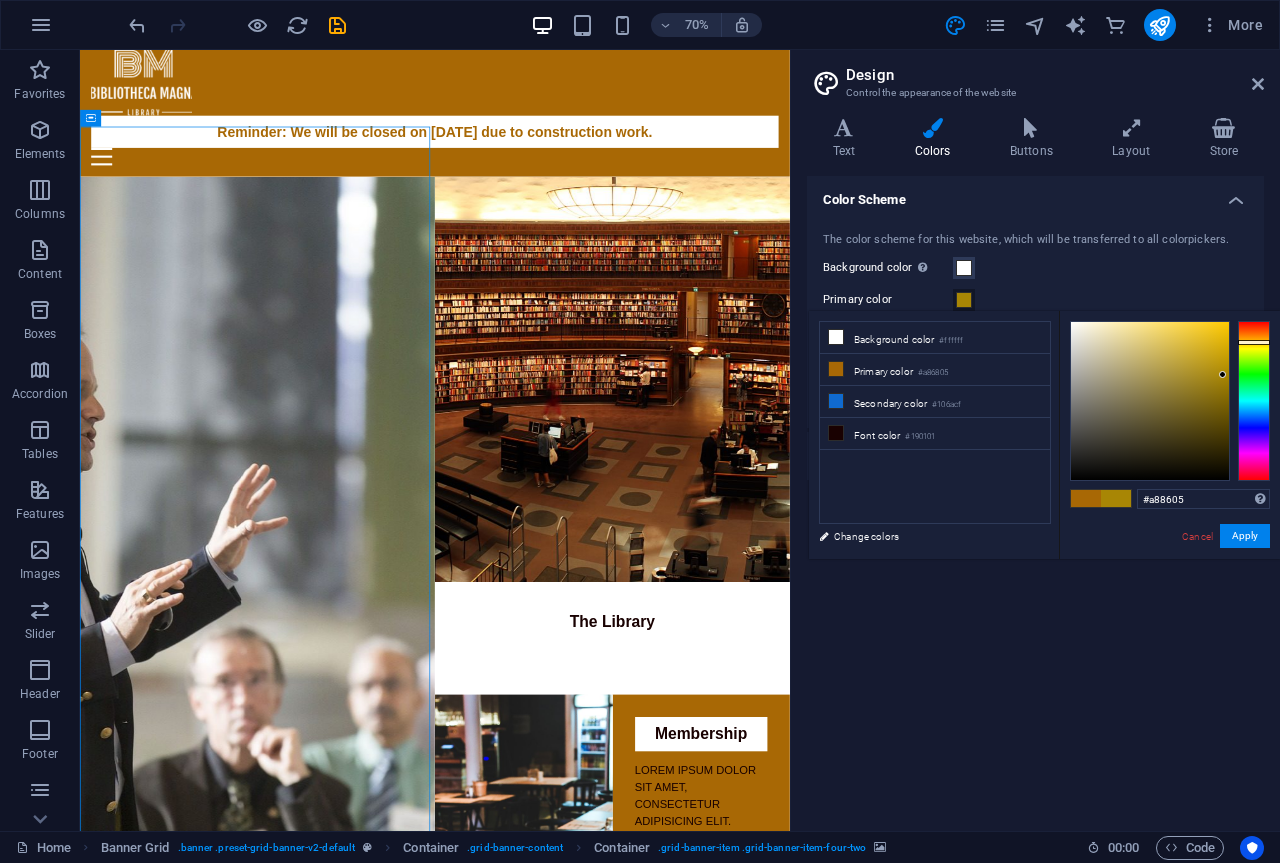 click at bounding box center [1254, 401] 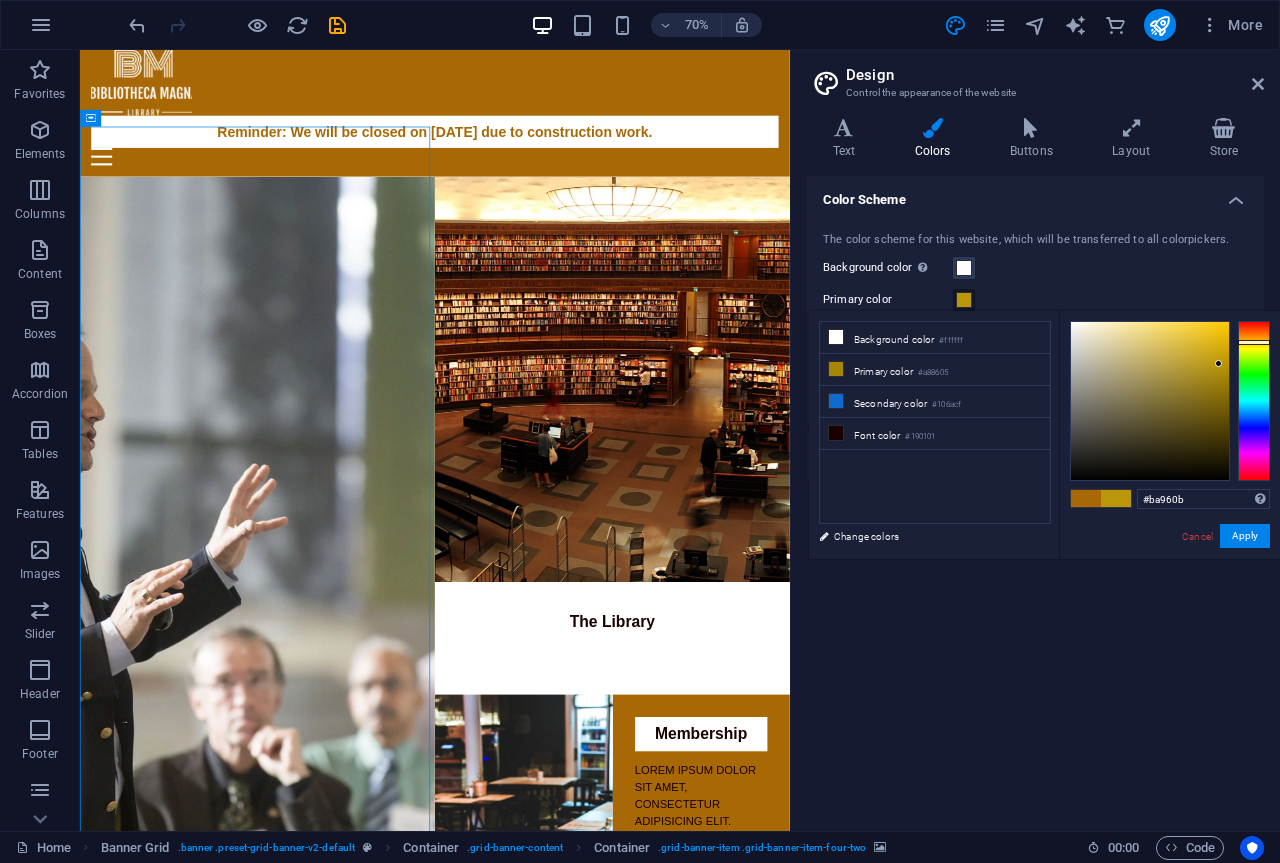 click at bounding box center (1150, 401) 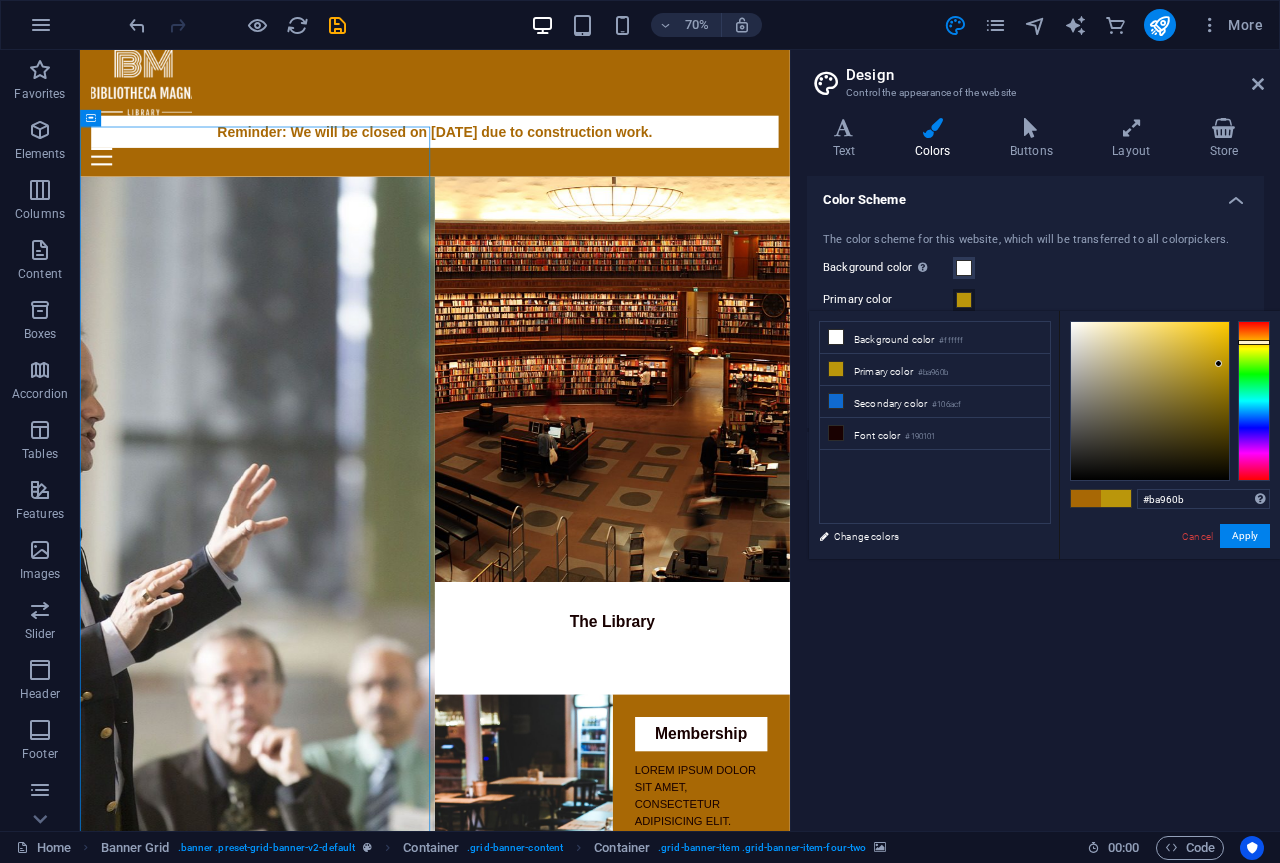 type on "#ba8f0b" 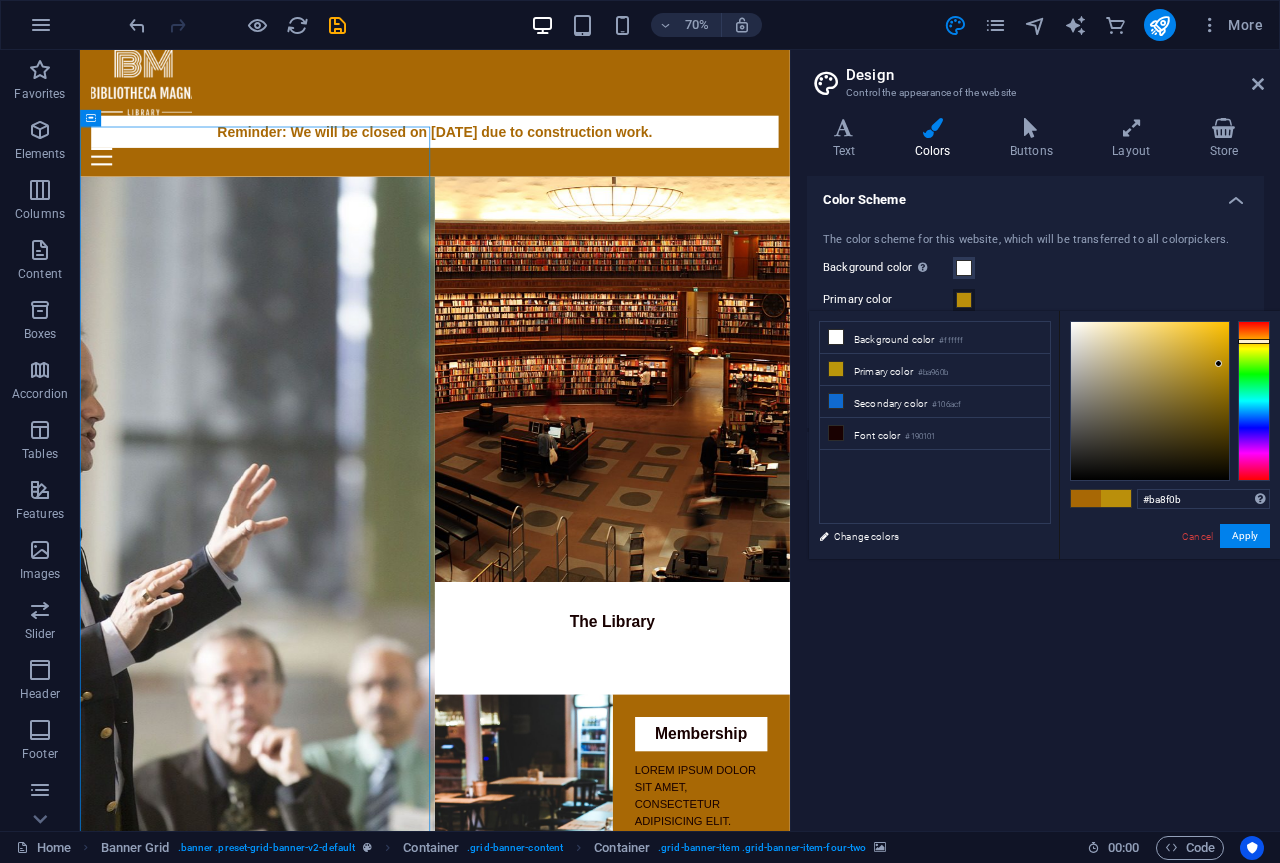click at bounding box center (1254, 341) 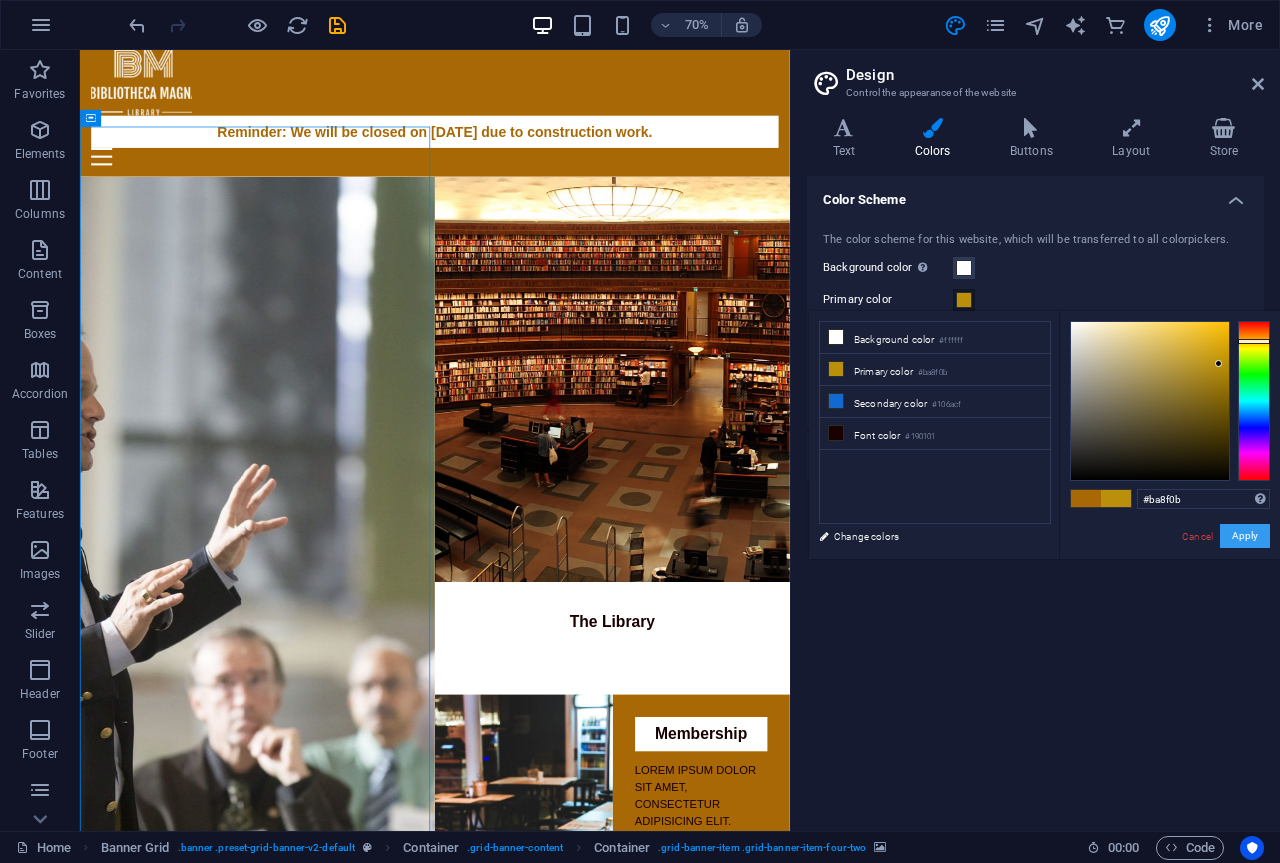 click on "Apply" at bounding box center (1245, 536) 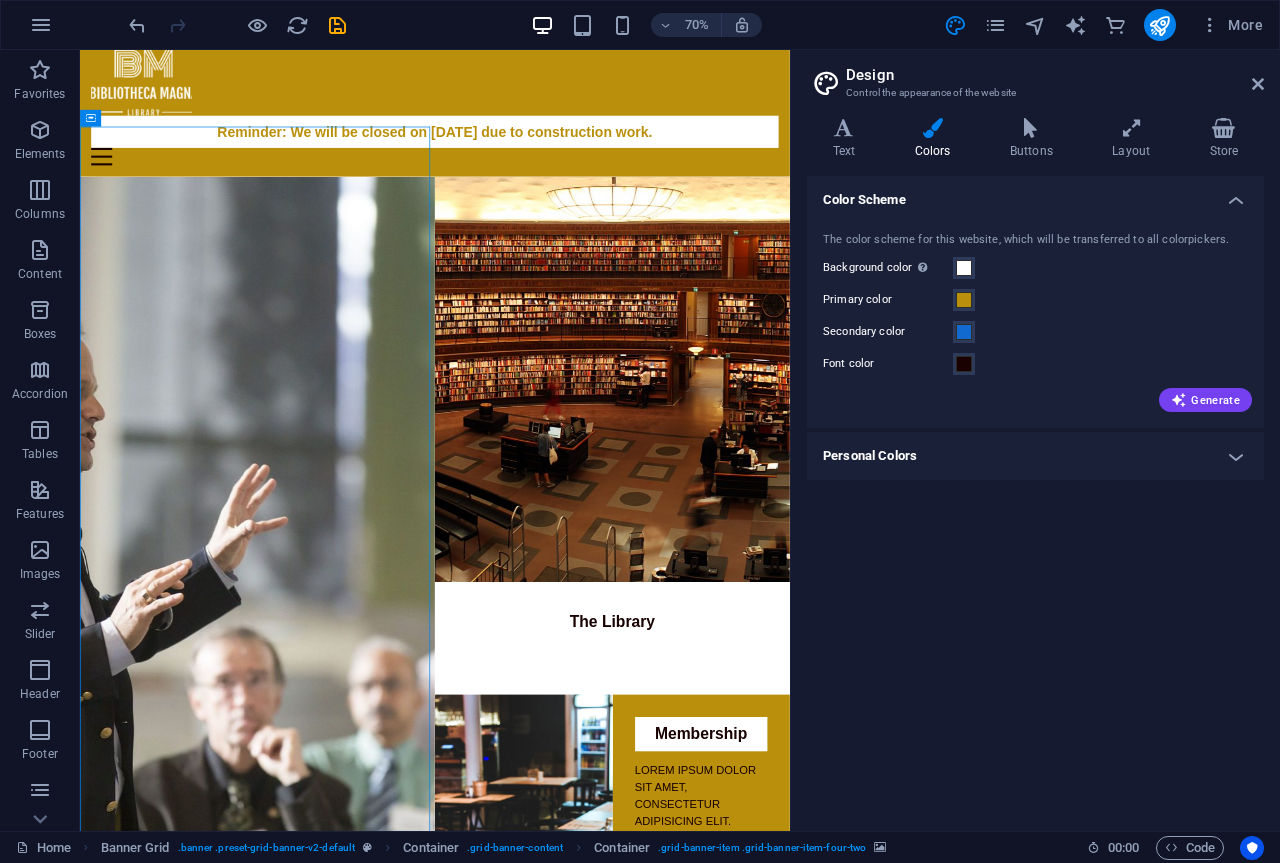 drag, startPoint x: 1100, startPoint y: 646, endPoint x: 941, endPoint y: 652, distance: 159.11317 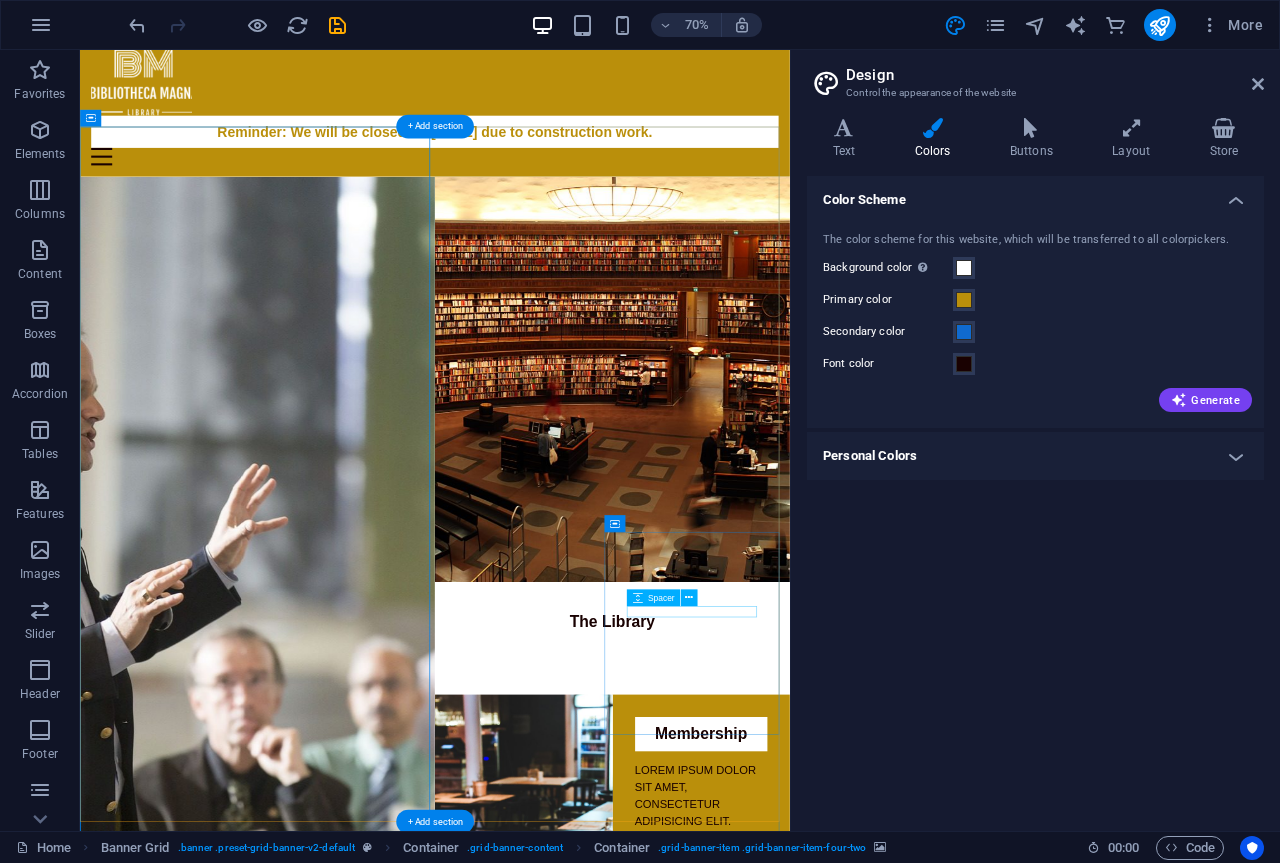 scroll, scrollTop: 108, scrollLeft: 0, axis: vertical 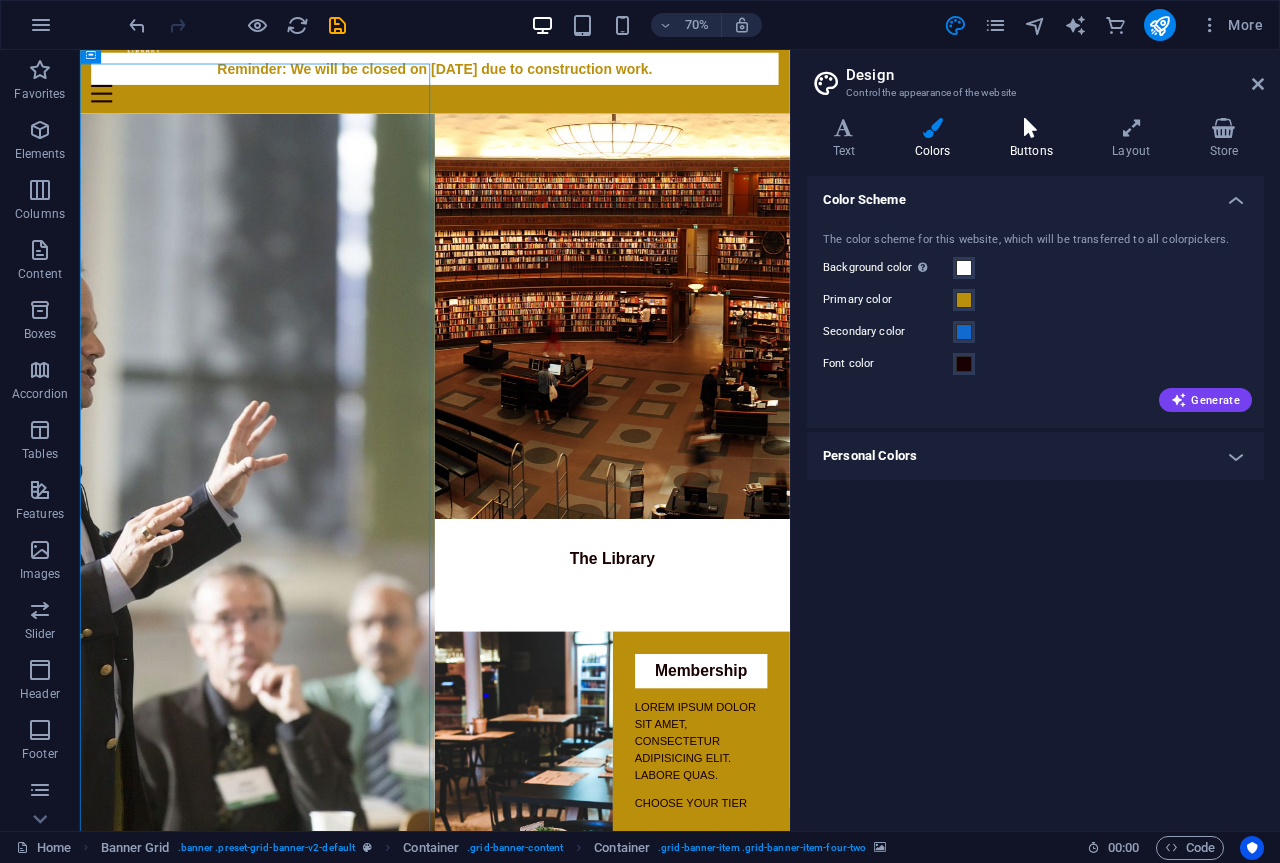 click at bounding box center [1031, 128] 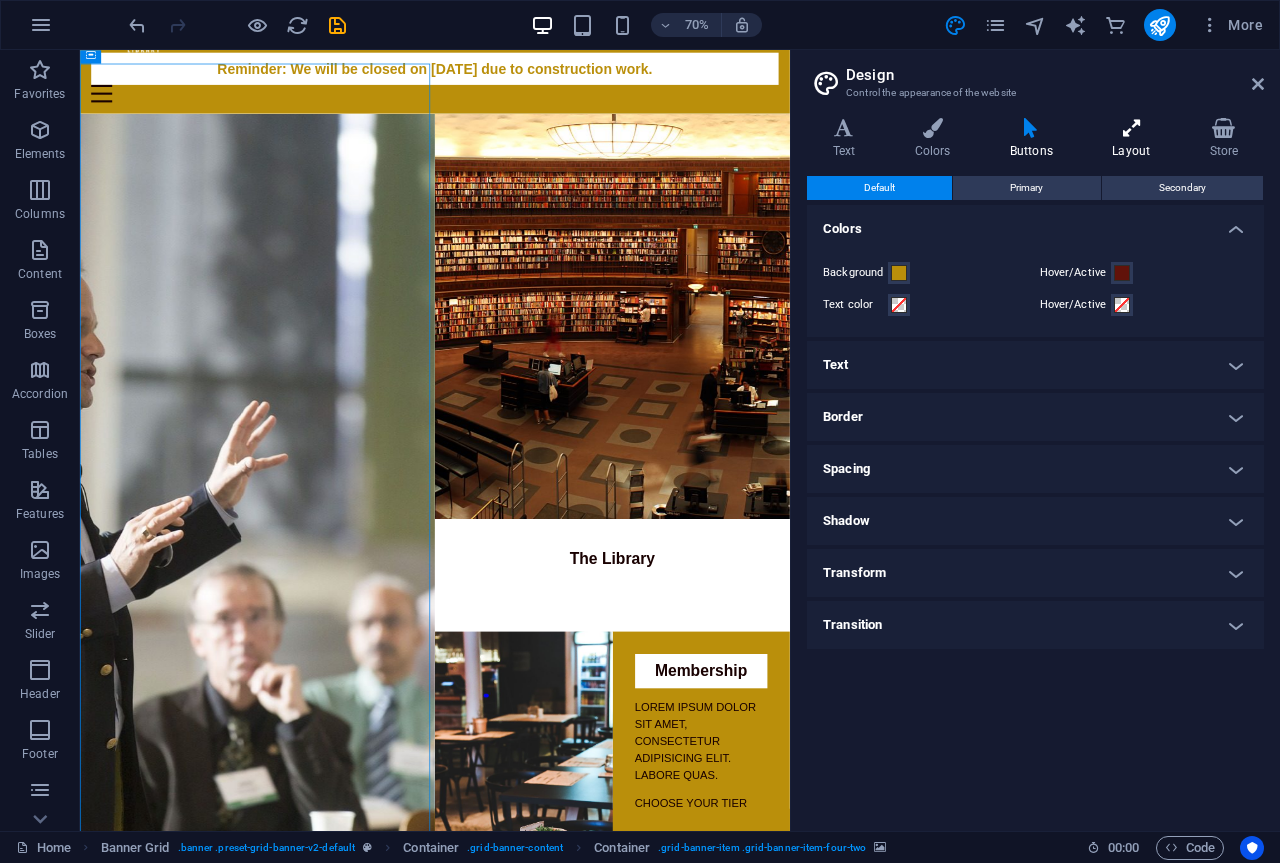 click on "Layout" at bounding box center [1135, 139] 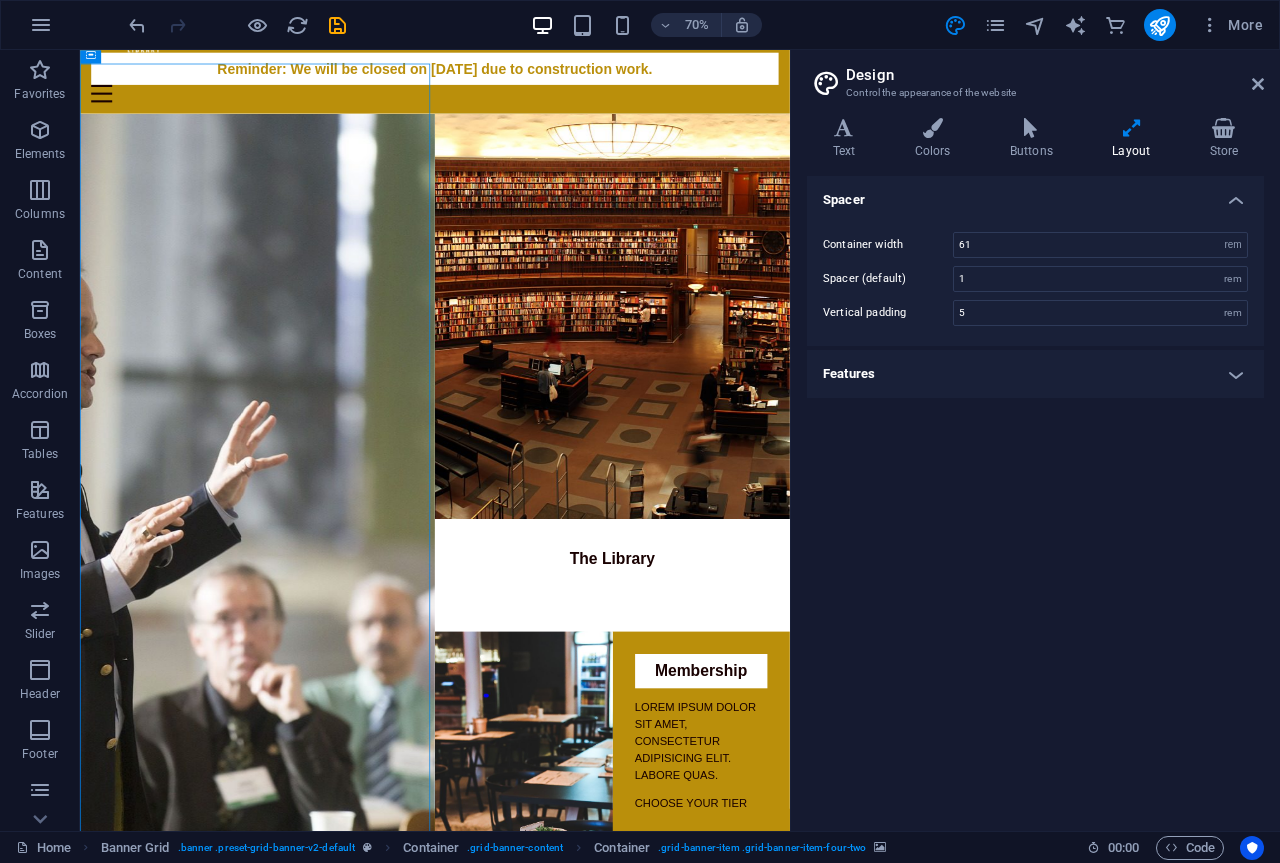click on "Spacer Container width 61 rem px Spacer (default) 1 rem Vertical padding 5 rem Features Transition duration 0.3 s Transition function Ease Ease In Ease Out Ease In/Ease Out Linear" at bounding box center (1035, 495) 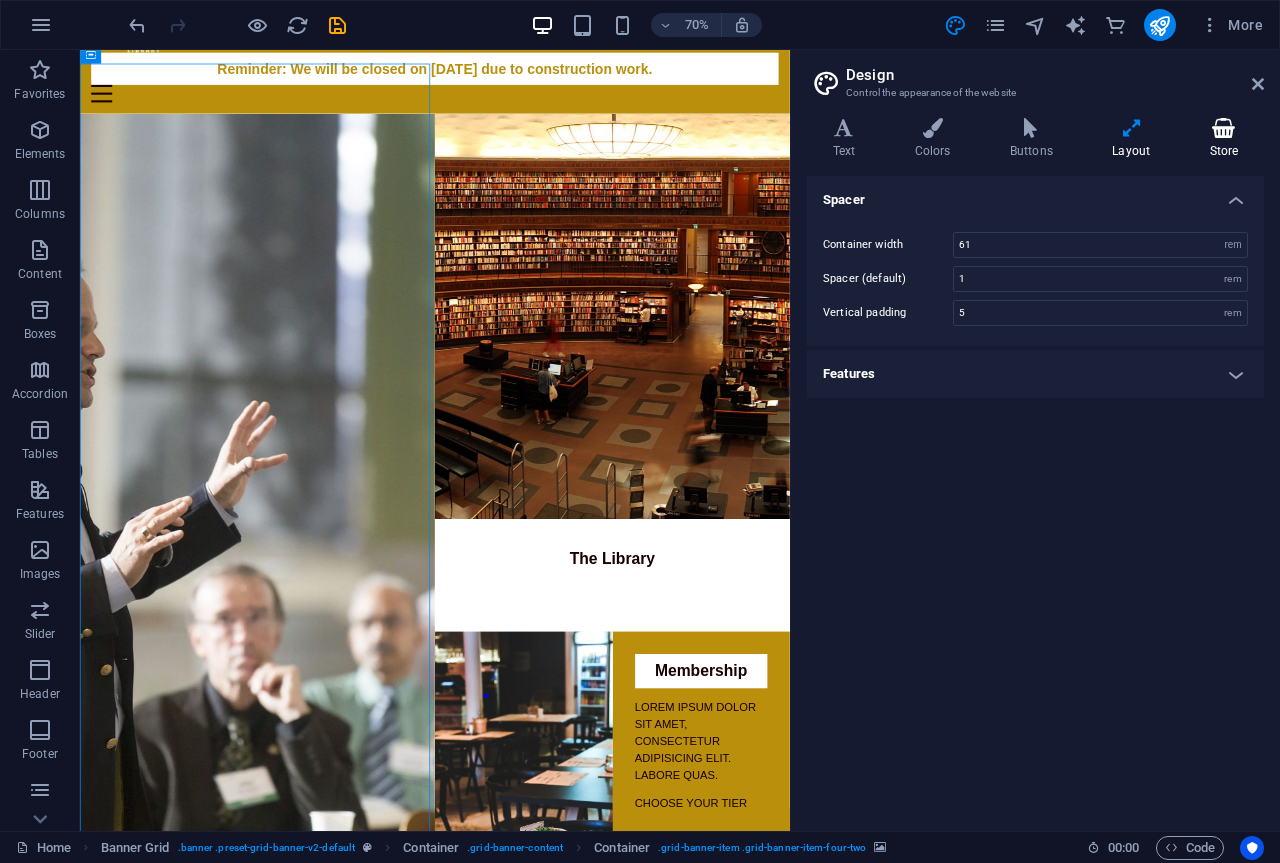 click at bounding box center (1224, 128) 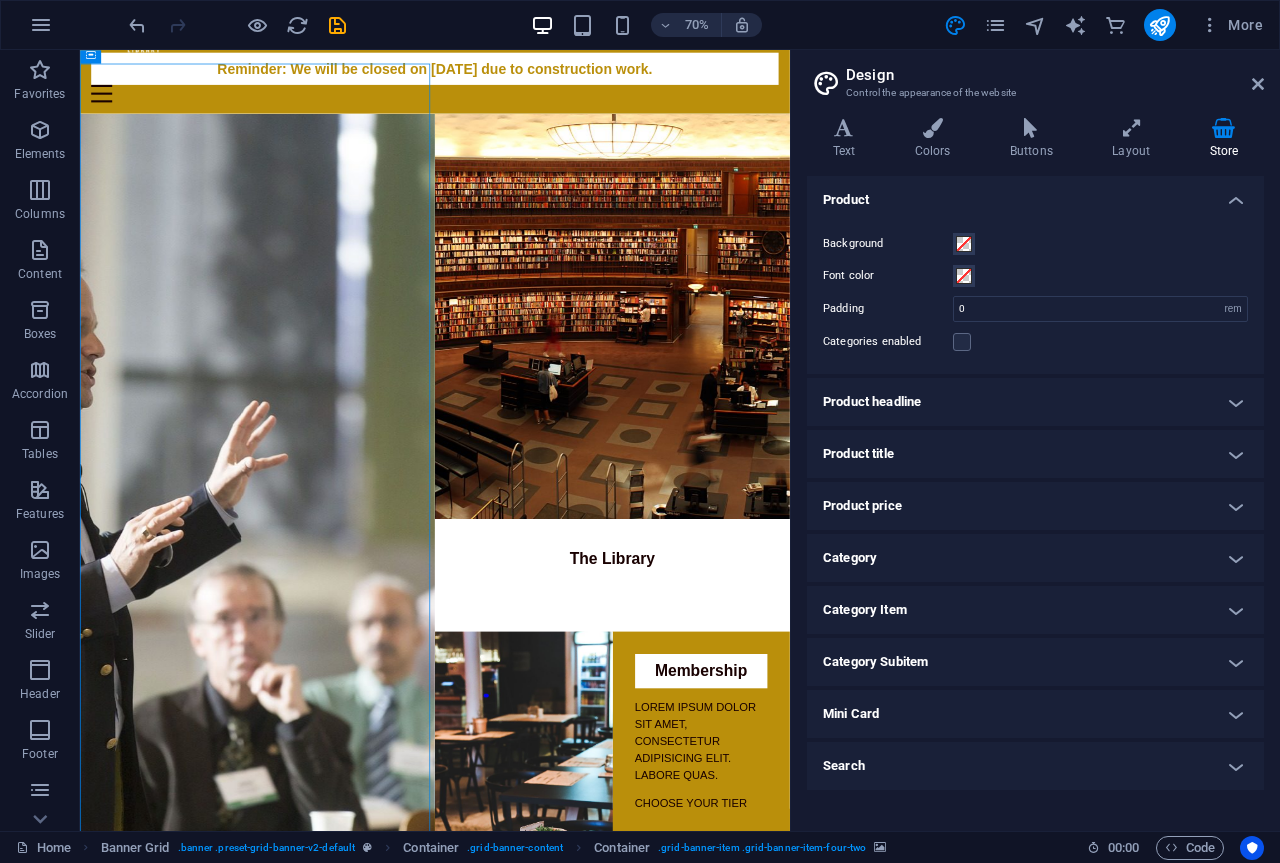 click on "Product Background Font color Padding 0 rem px Categories enabled Product headline Show Font color Font -apple-system, BlinkMaxSystemFont, "Seoge UI", Roboto, "Helvetica Neue", Arial, sans-serif Font size 32 rem px em % Font weight To display the font weight correctly, it may need to be enabled.  Manage Fonts Thin, 100 Extra-light, 200 Light, 300 Regular, 400 Medium, 500 Semi-bold, 600 Bold, 700 Extra-bold, 800 Black, 900 Text transform Tt TT tt Product title Font color Font -apple-system, BlinkMaxSystemFont, "Seoge UI", Roboto, "Helvetica Neue", Arial, sans-serif Font size 16 rem px em % Font weight To display the font weight correctly, it may need to be enabled.  Manage Fonts Thin, 100 Extra-light, 200 Light, 300 Regular, 400 Medium, 500 Semi-bold, 600 Bold, 700 Extra-bold, 800 Black, 900 Product price Font color Font -apple-system, BlinkMaxSystemFont, "Seoge UI", Roboto, "Helvetica Neue", Arial, sans-serif Font size 24 rem px em % Font weight Manage Fonts Thin, 100 Extra-light, 200 Light, 300 Regular, 400" at bounding box center [1035, 495] 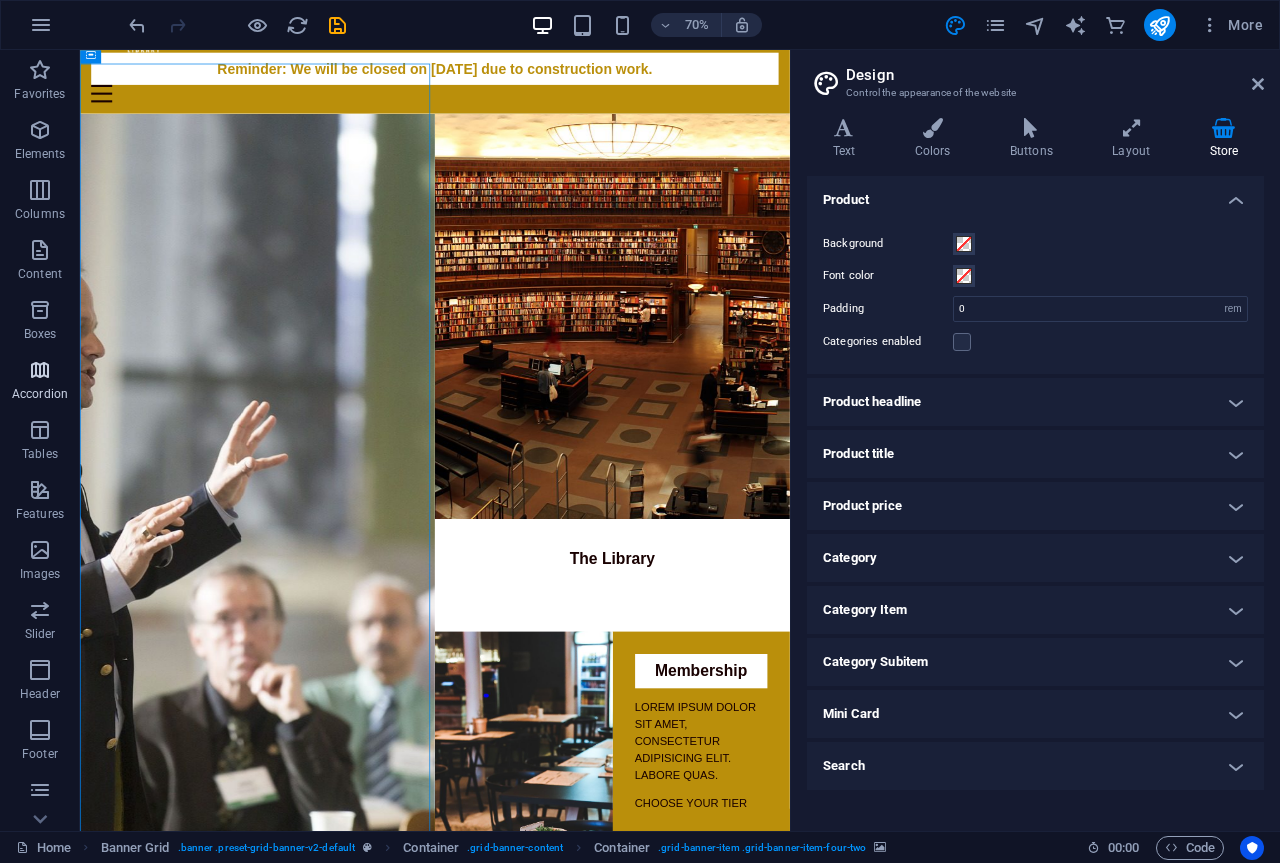 click at bounding box center (40, 370) 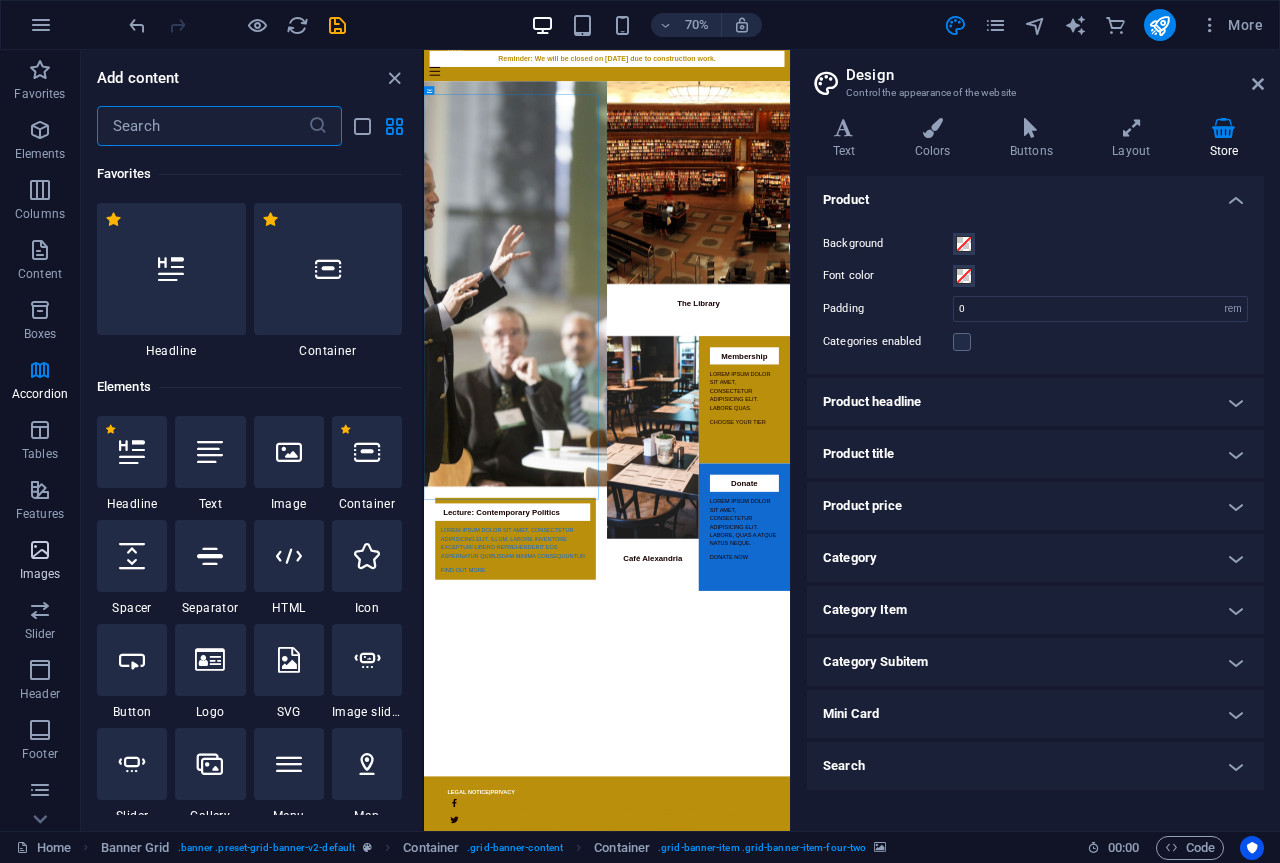 scroll, scrollTop: 0, scrollLeft: 0, axis: both 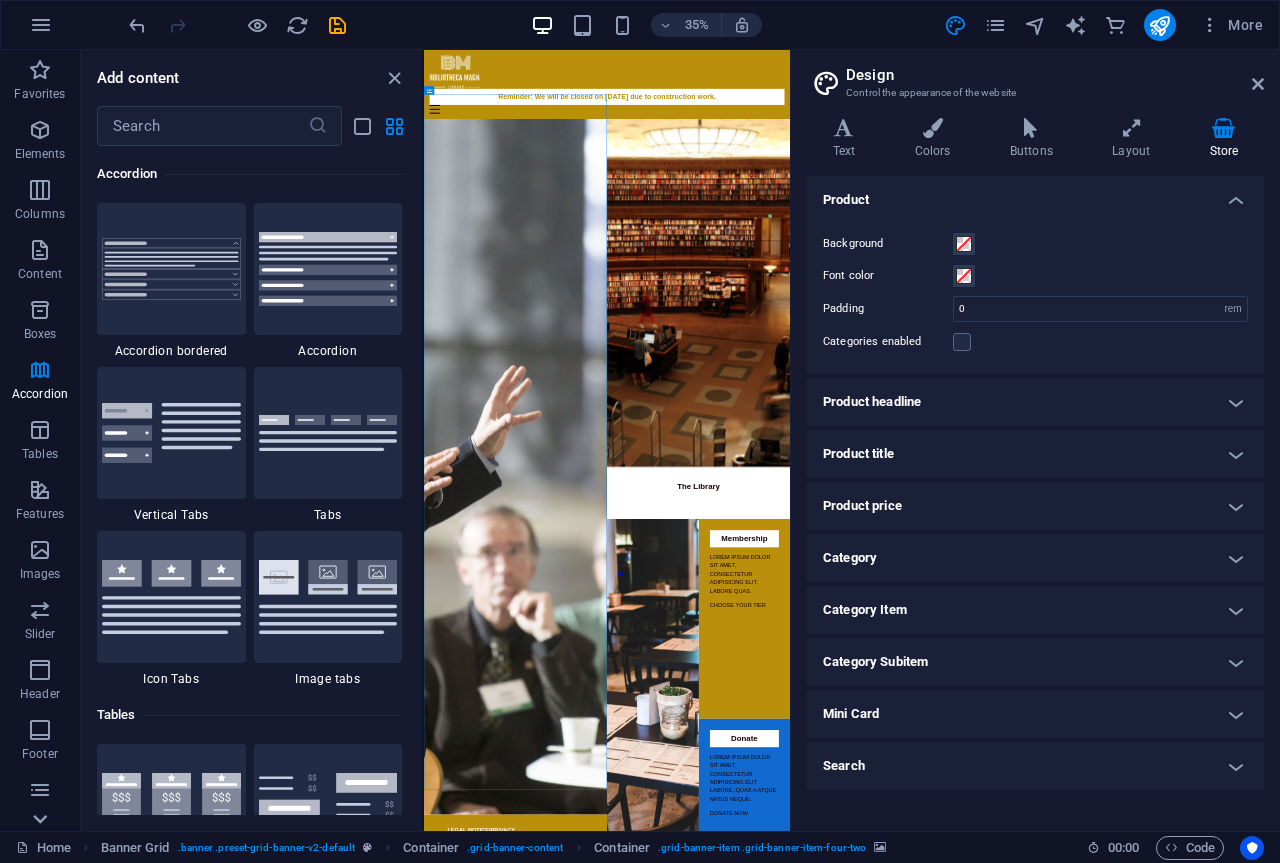 click 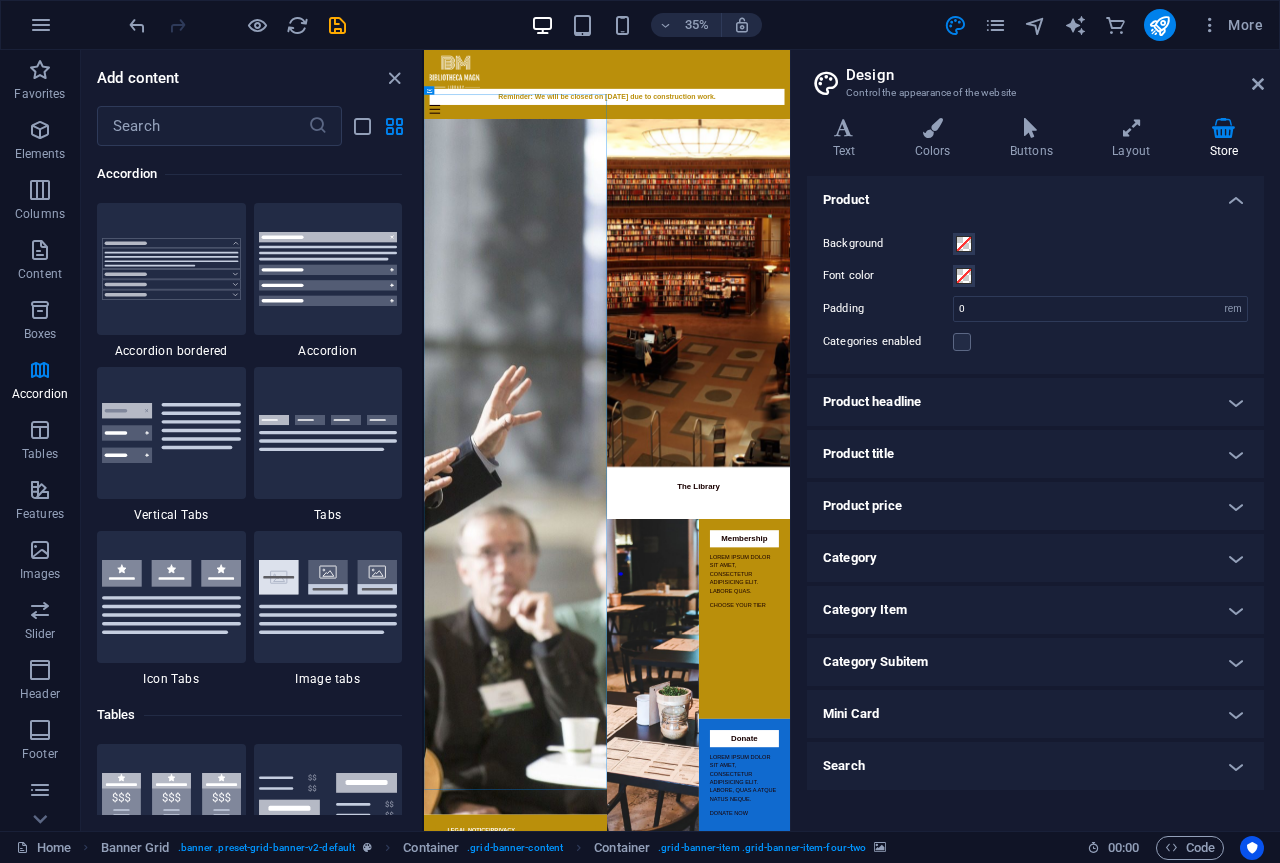 scroll, scrollTop: 179, scrollLeft: 0, axis: vertical 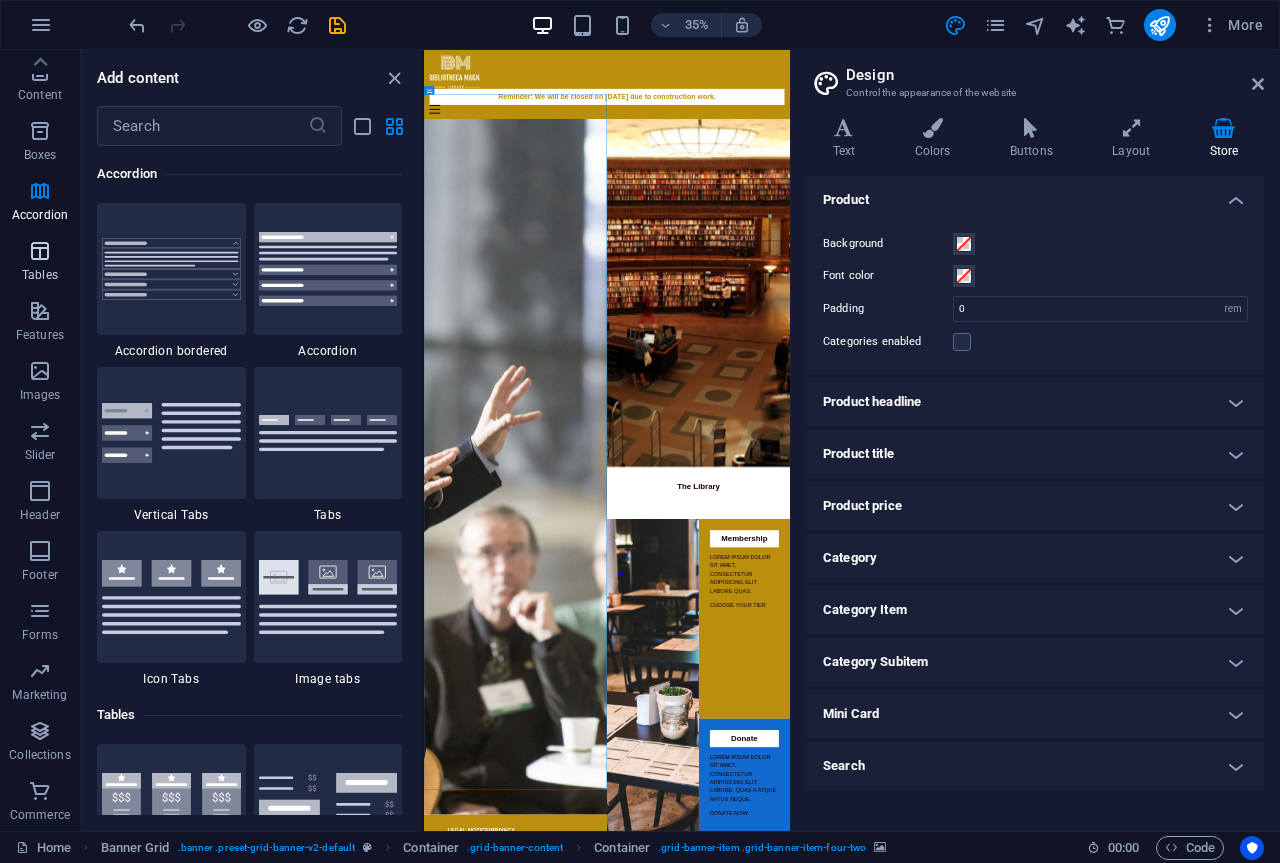 click on "Tables" at bounding box center (40, 263) 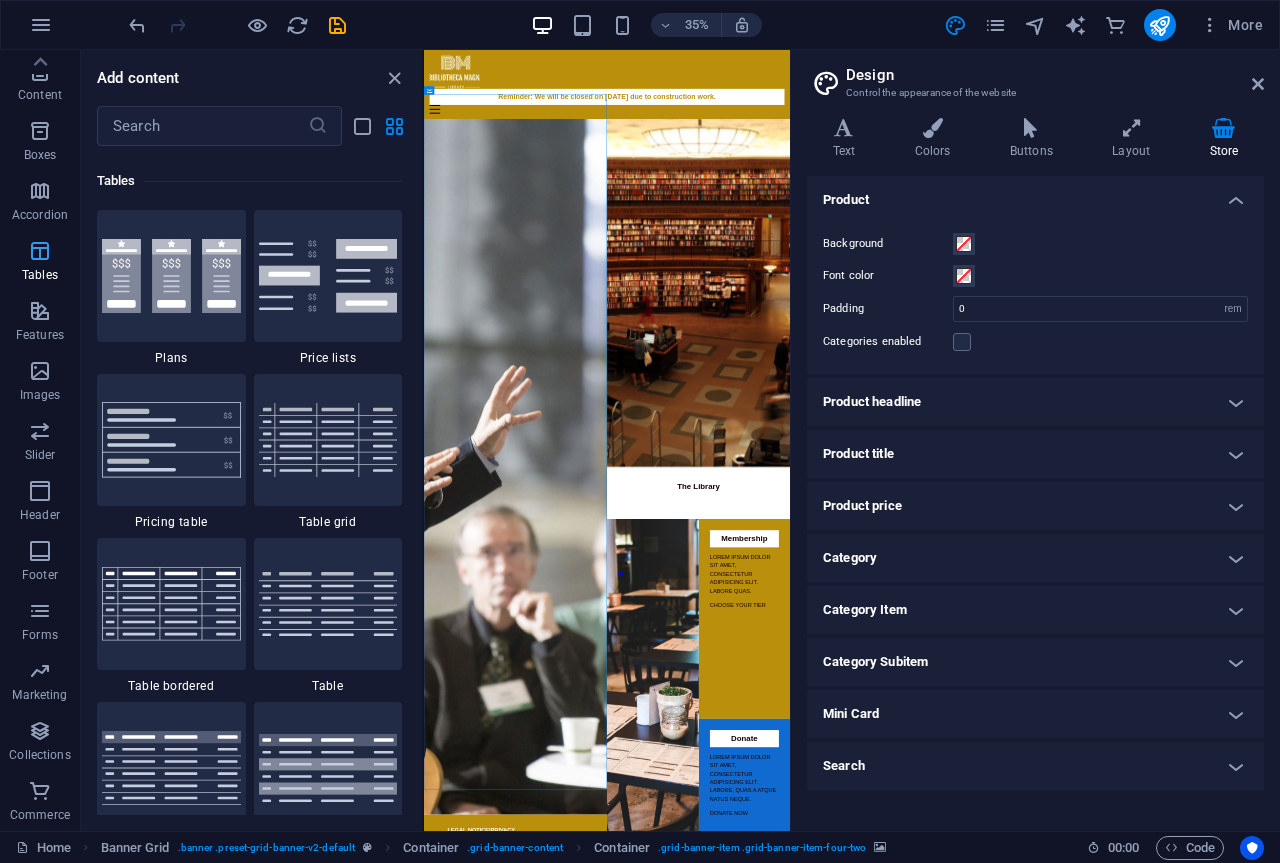 scroll, scrollTop: 6926, scrollLeft: 0, axis: vertical 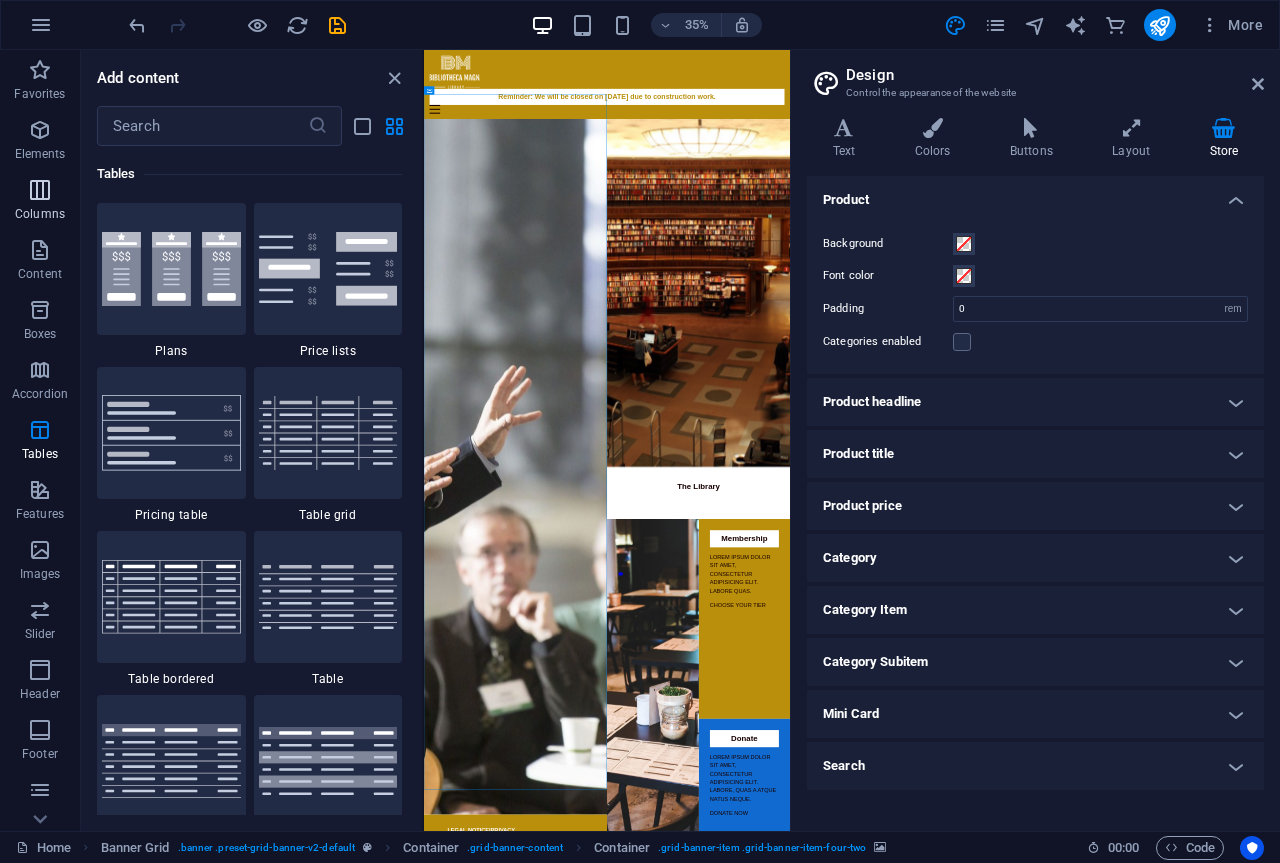 click on "Columns" at bounding box center [40, 202] 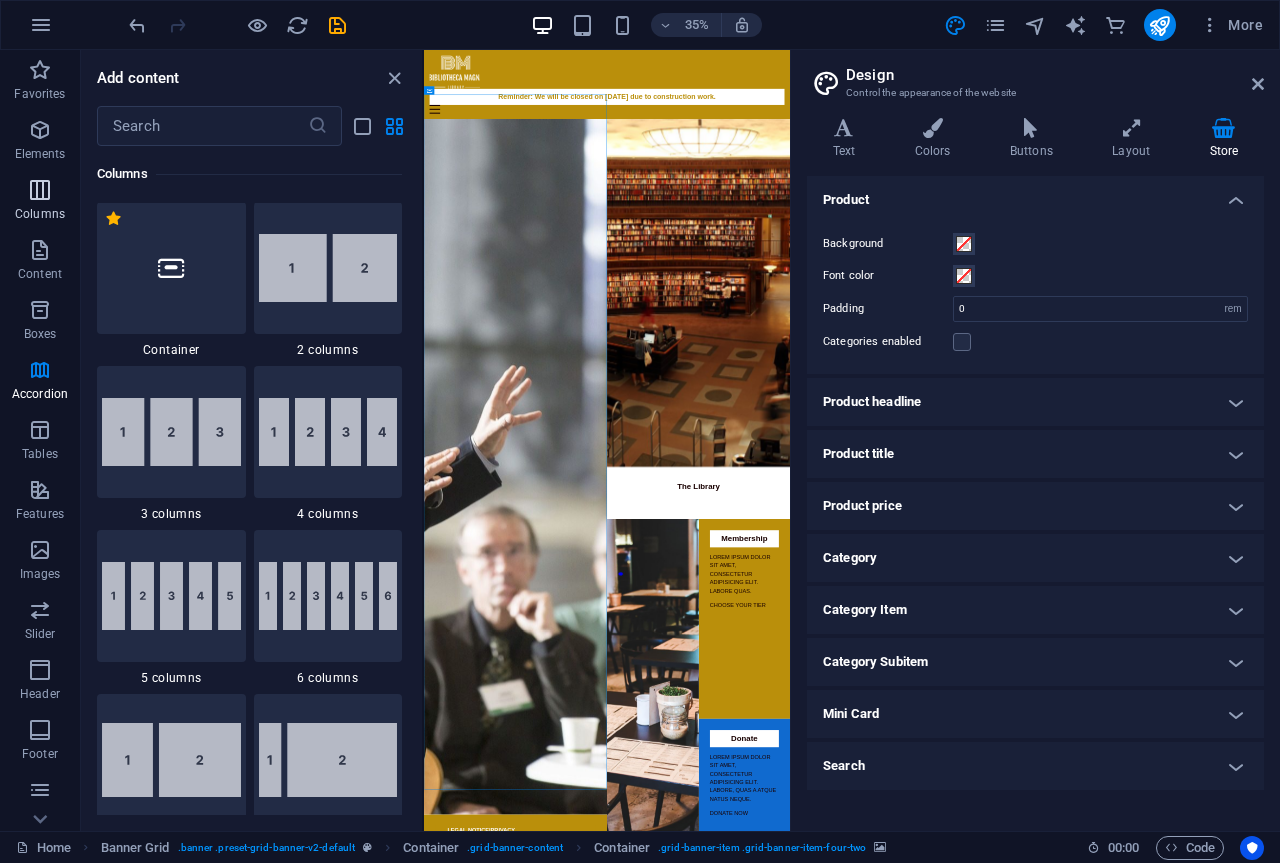 scroll, scrollTop: 990, scrollLeft: 0, axis: vertical 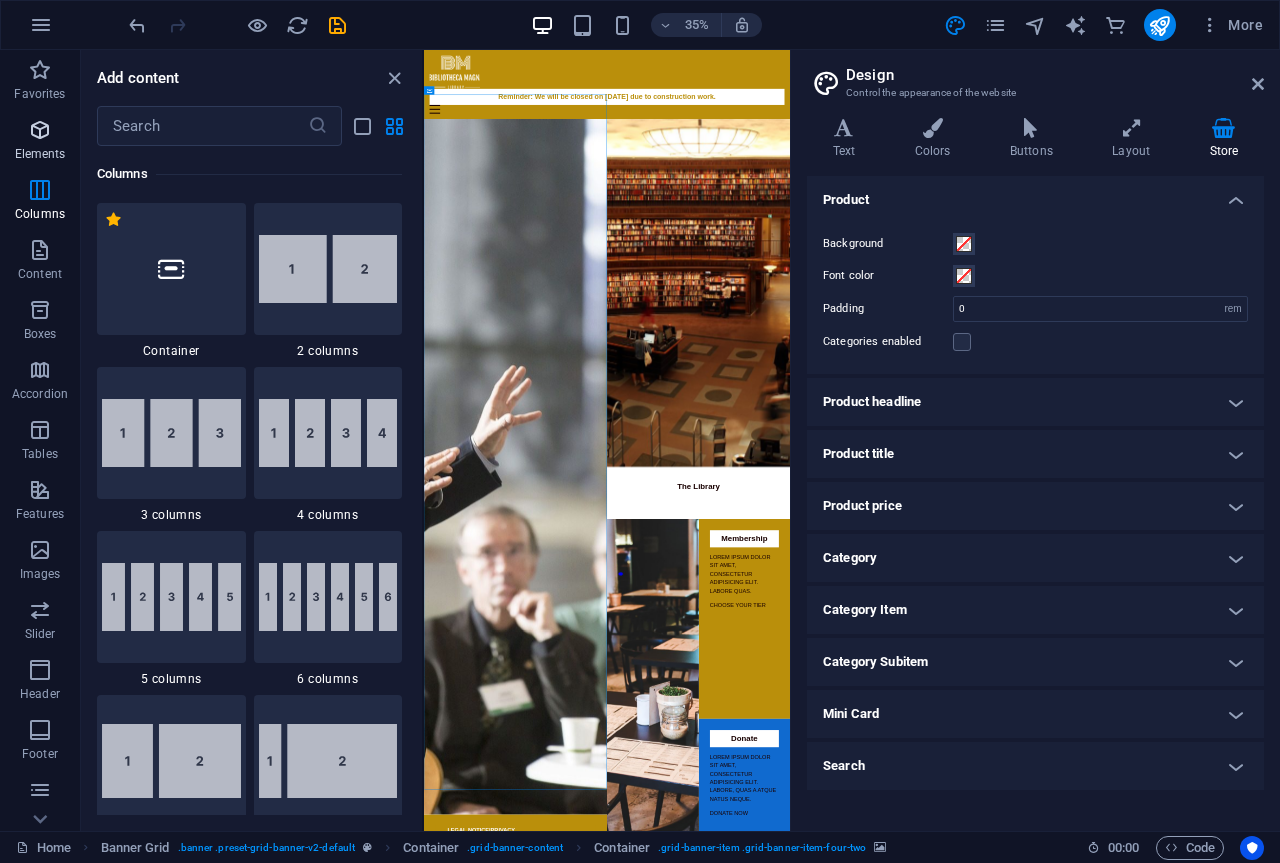 click at bounding box center [40, 130] 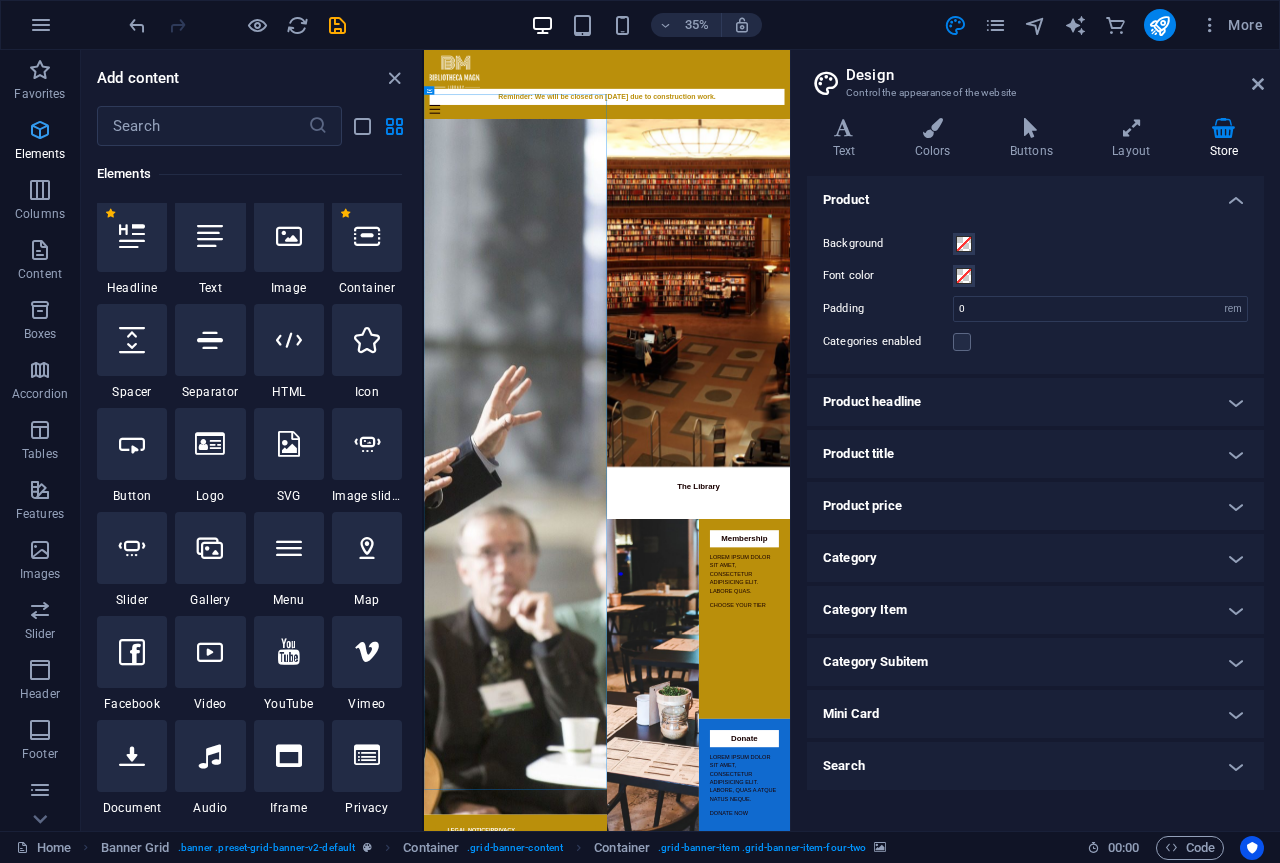 scroll, scrollTop: 213, scrollLeft: 0, axis: vertical 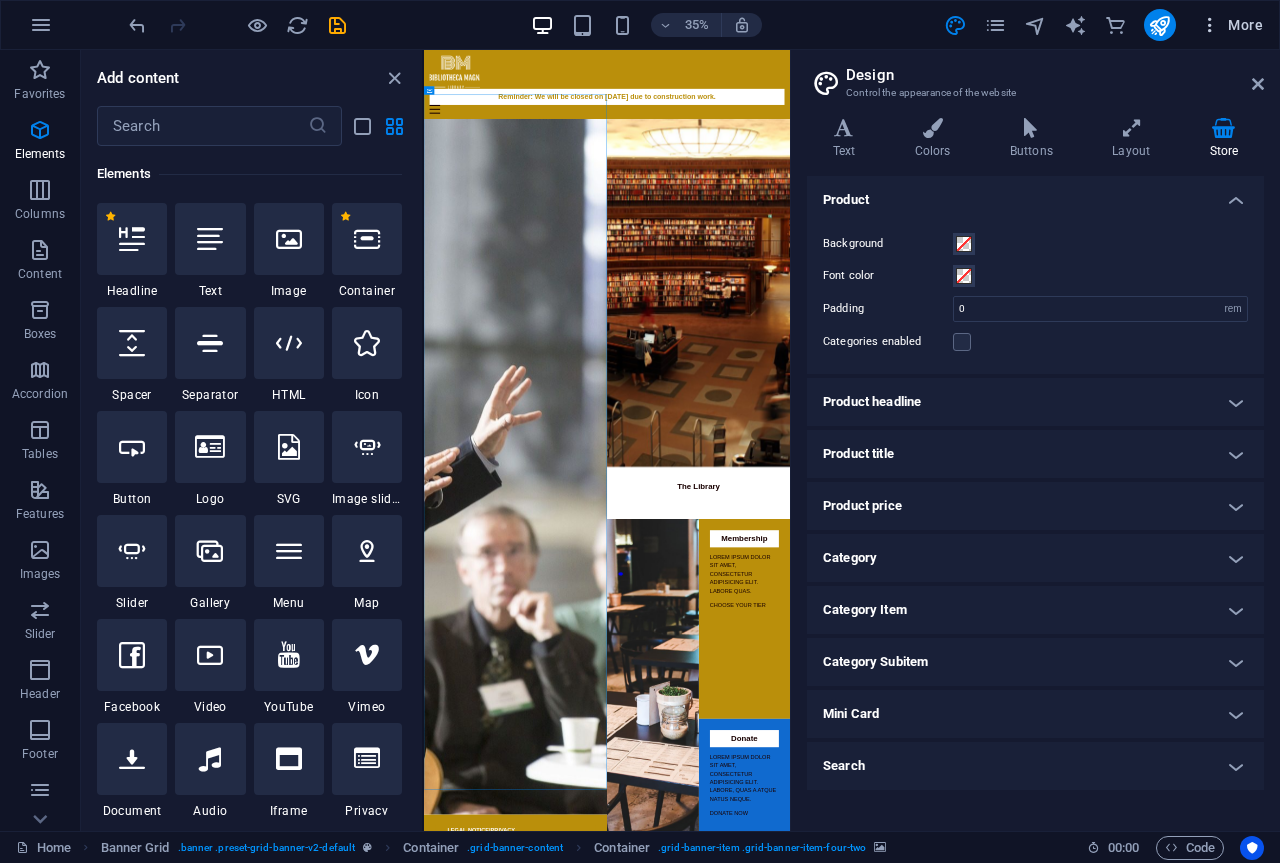 click on "More" at bounding box center (1231, 25) 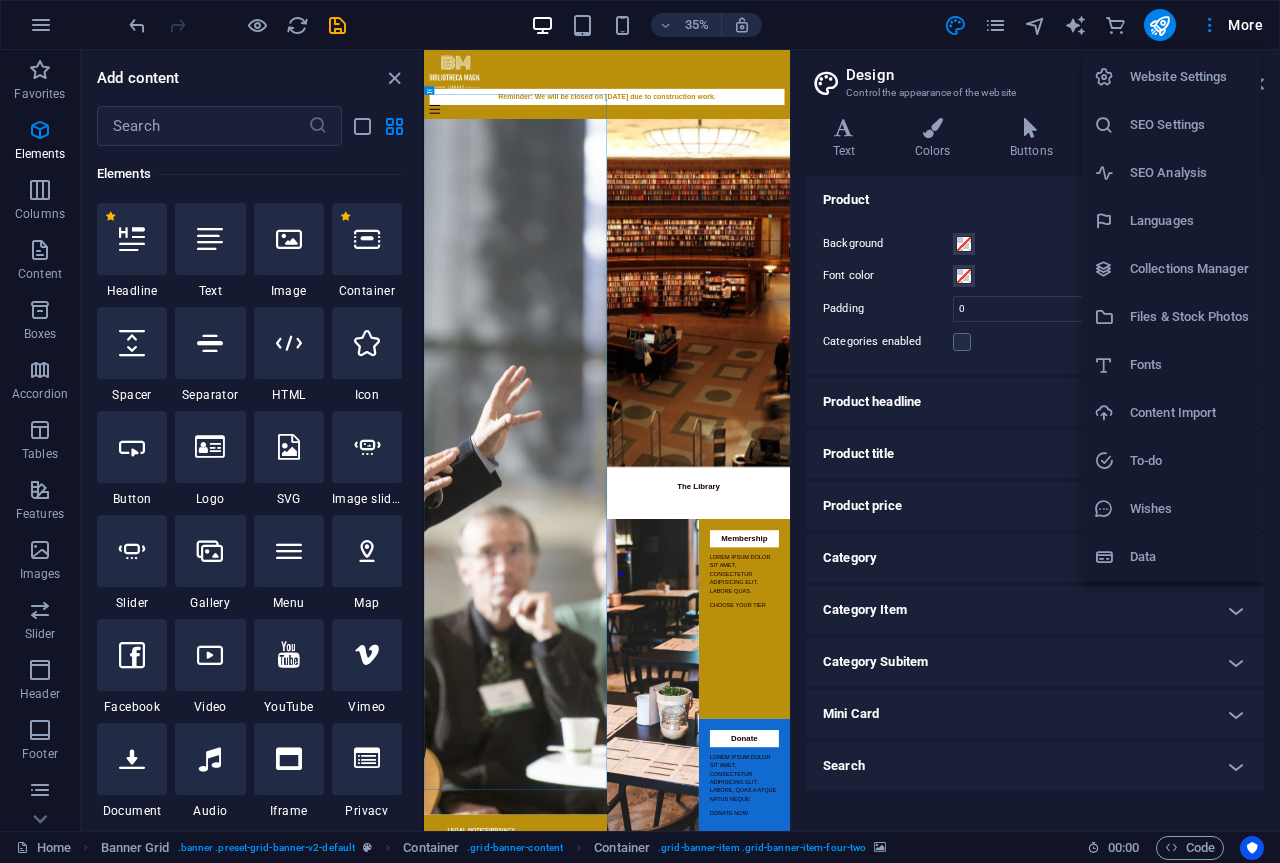 click on "Website Settings" at bounding box center (1189, 77) 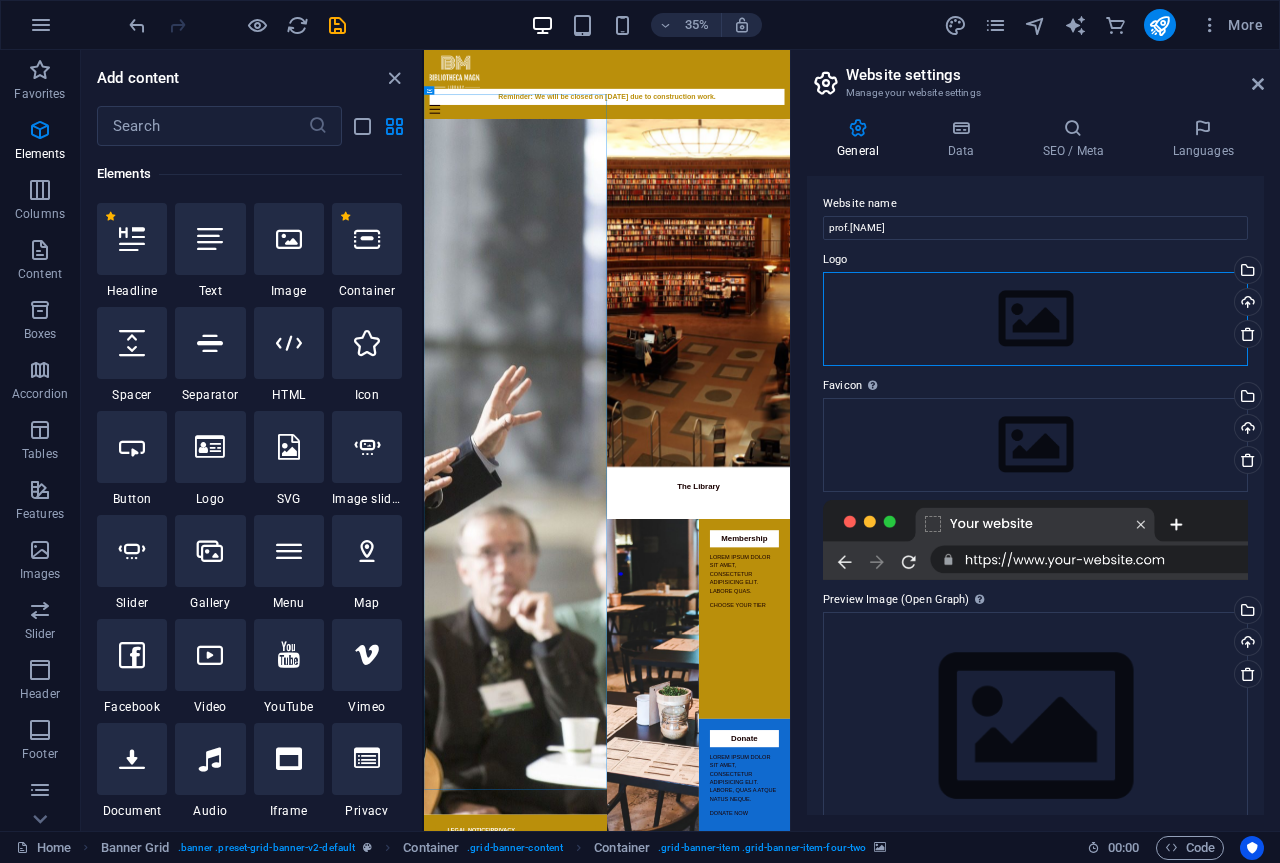 click on "Drag files here, click to choose files or select files from Files or our free stock photos & videos" at bounding box center (1035, 319) 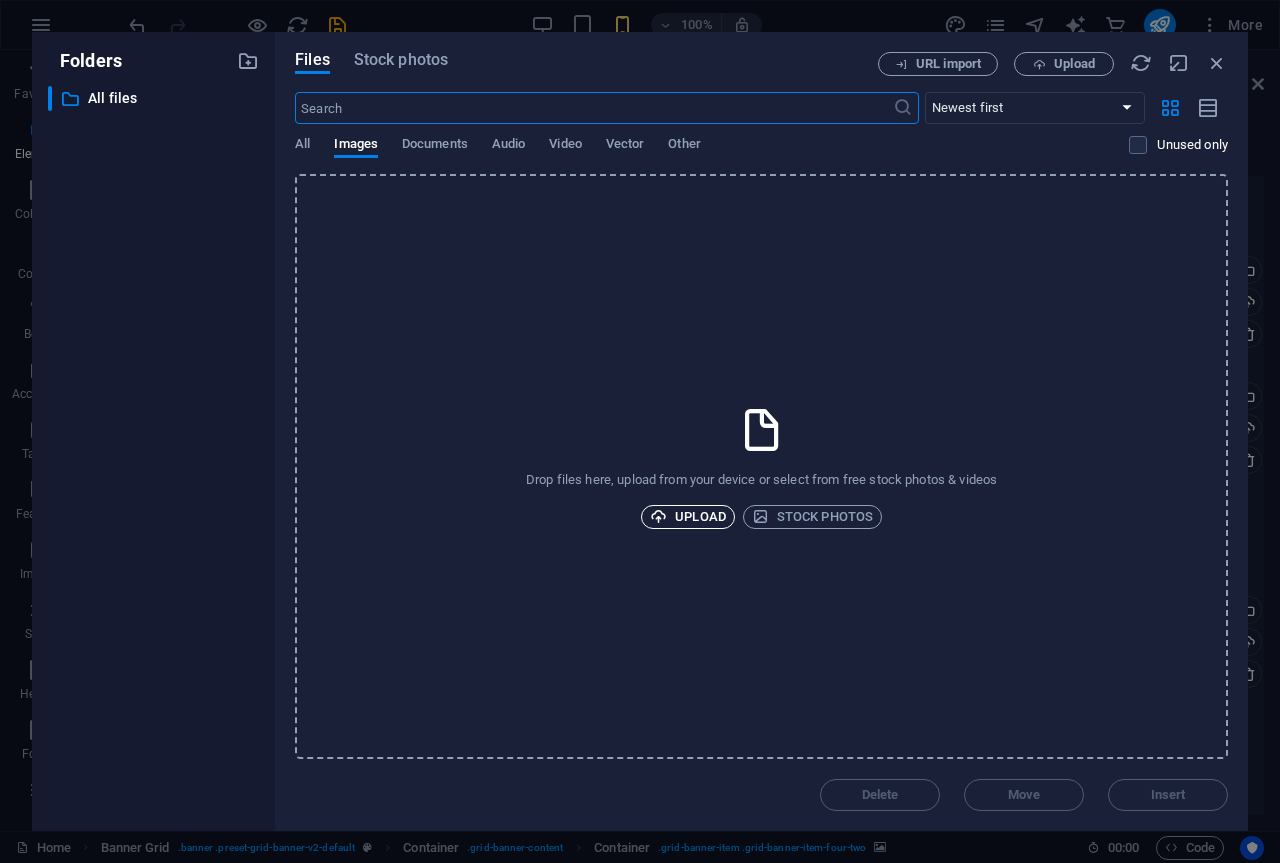 click on "Upload" at bounding box center (688, 517) 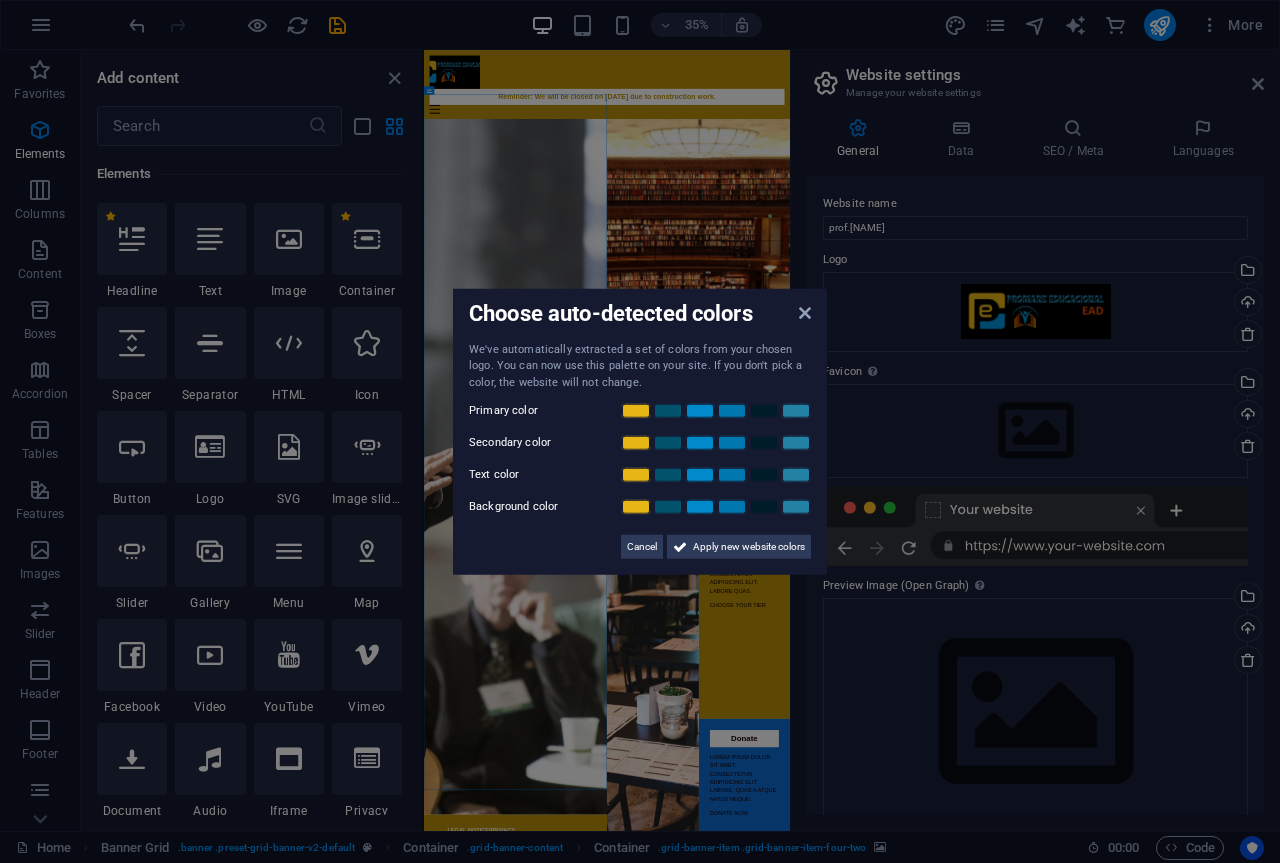 click on "Choose auto-detected colors We've automatically extracted a set of colors from your chosen logo. You can now use this palette on your site. If you don't pick a color, the website will not change.  Primary color Secondary color Text color Background color Cancel Apply new website colors" at bounding box center (640, 431) 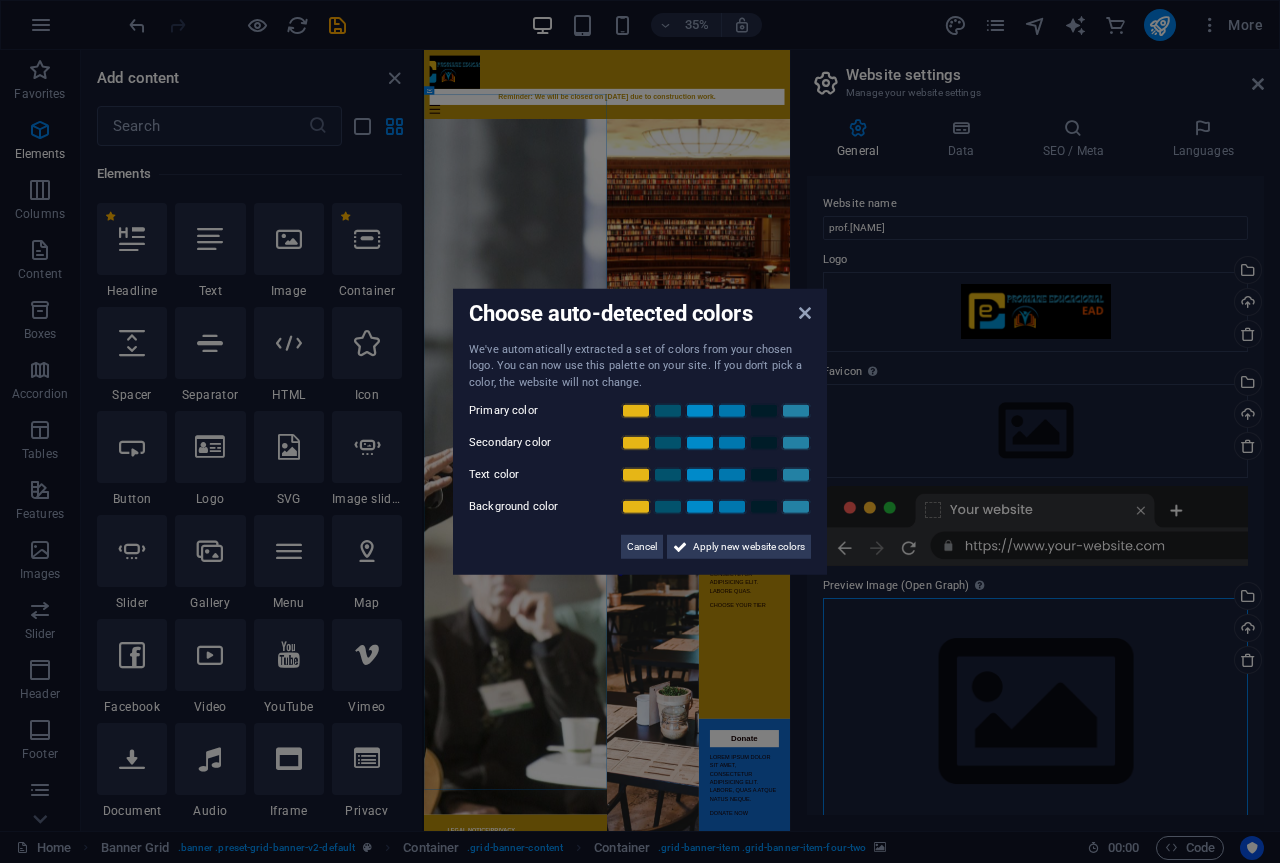 click on "Drag files here, click to choose files or select files from Files or our free stock photos & videos" at bounding box center [1035, 712] 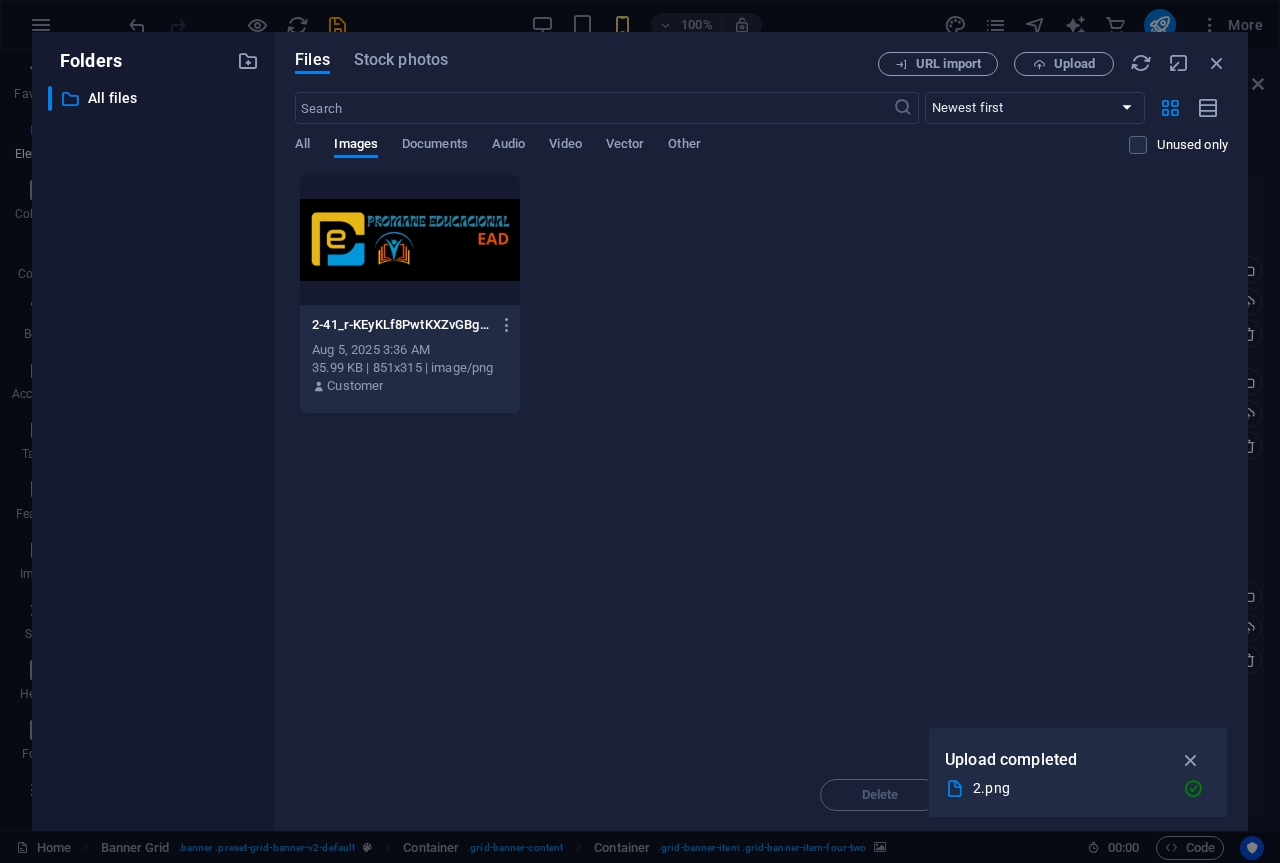 click on "Drop files here to upload them instantly 2-41_r-KEyKLf8PwtKXZvGBg.png 2-41_r-KEyKLf8PwtKXZvGBg.png Aug 5, 2025 3:36 AM 35.99 KB | 851x315 | image/png Customer" at bounding box center (761, 466) 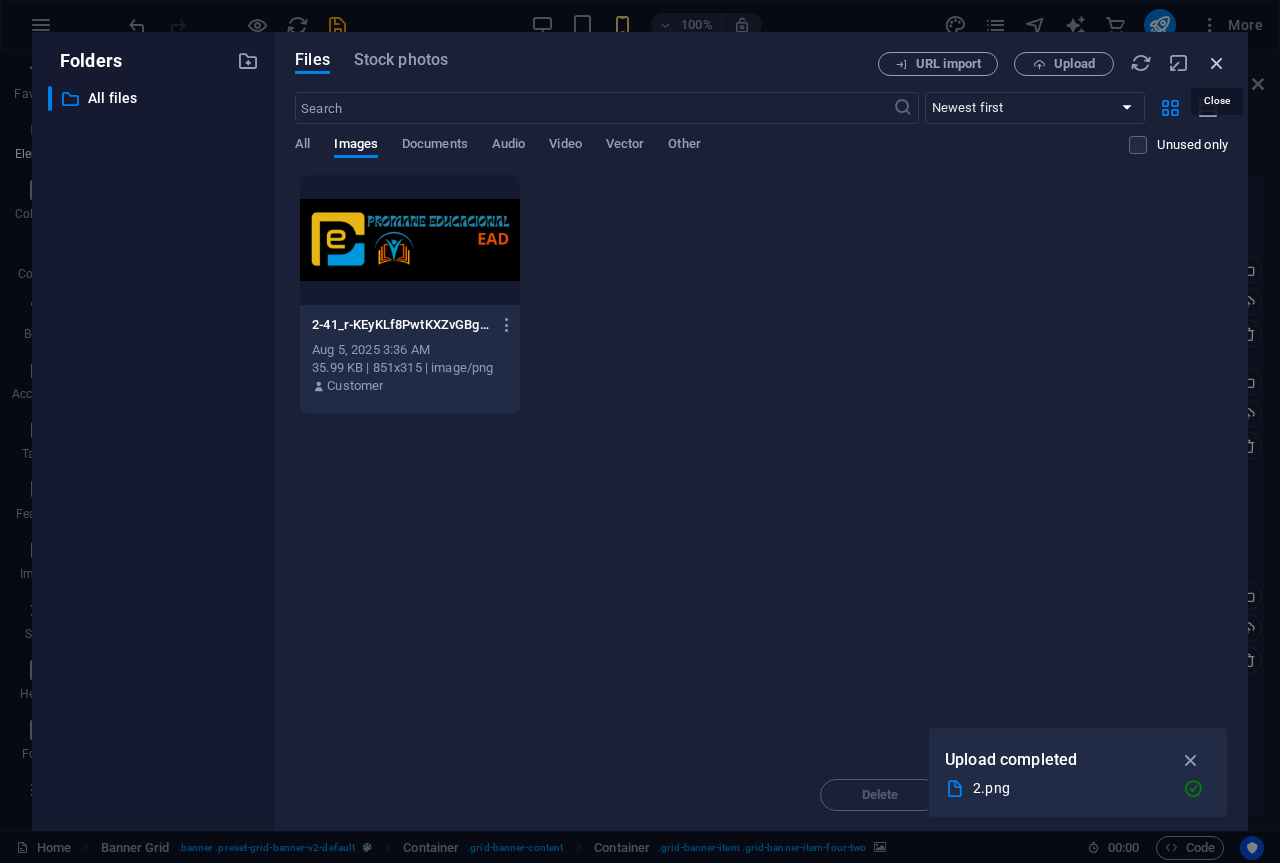 click at bounding box center (1217, 63) 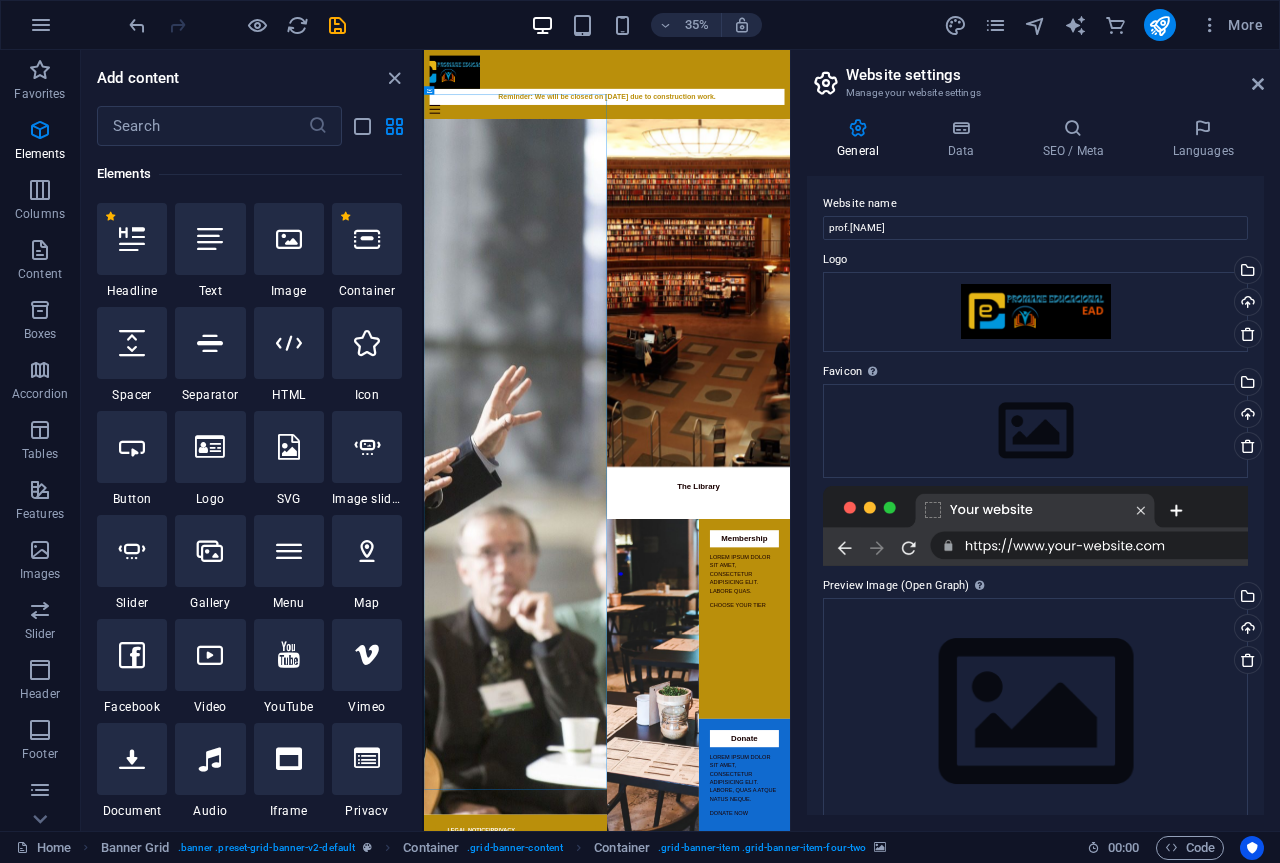 click on "Add content" at bounding box center [251, 78] 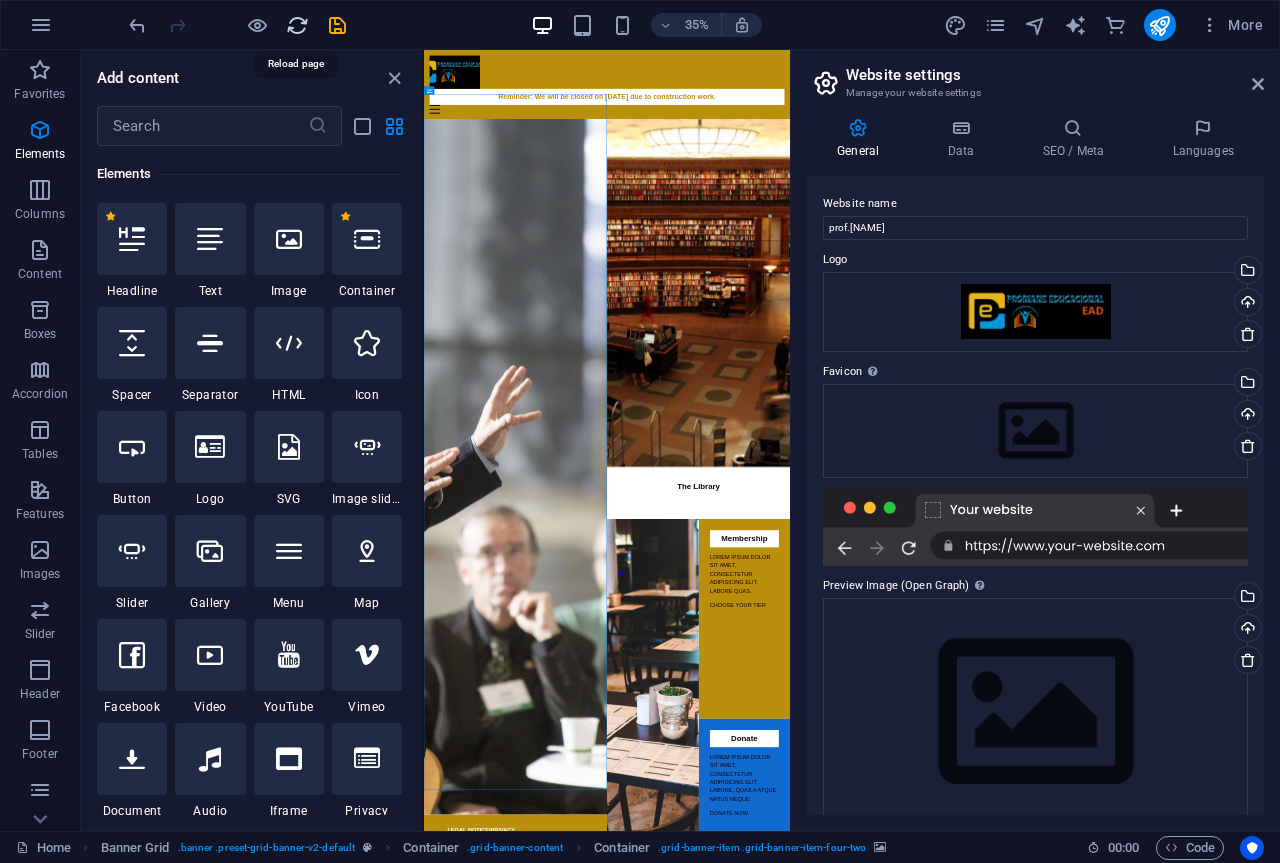 click at bounding box center (297, 25) 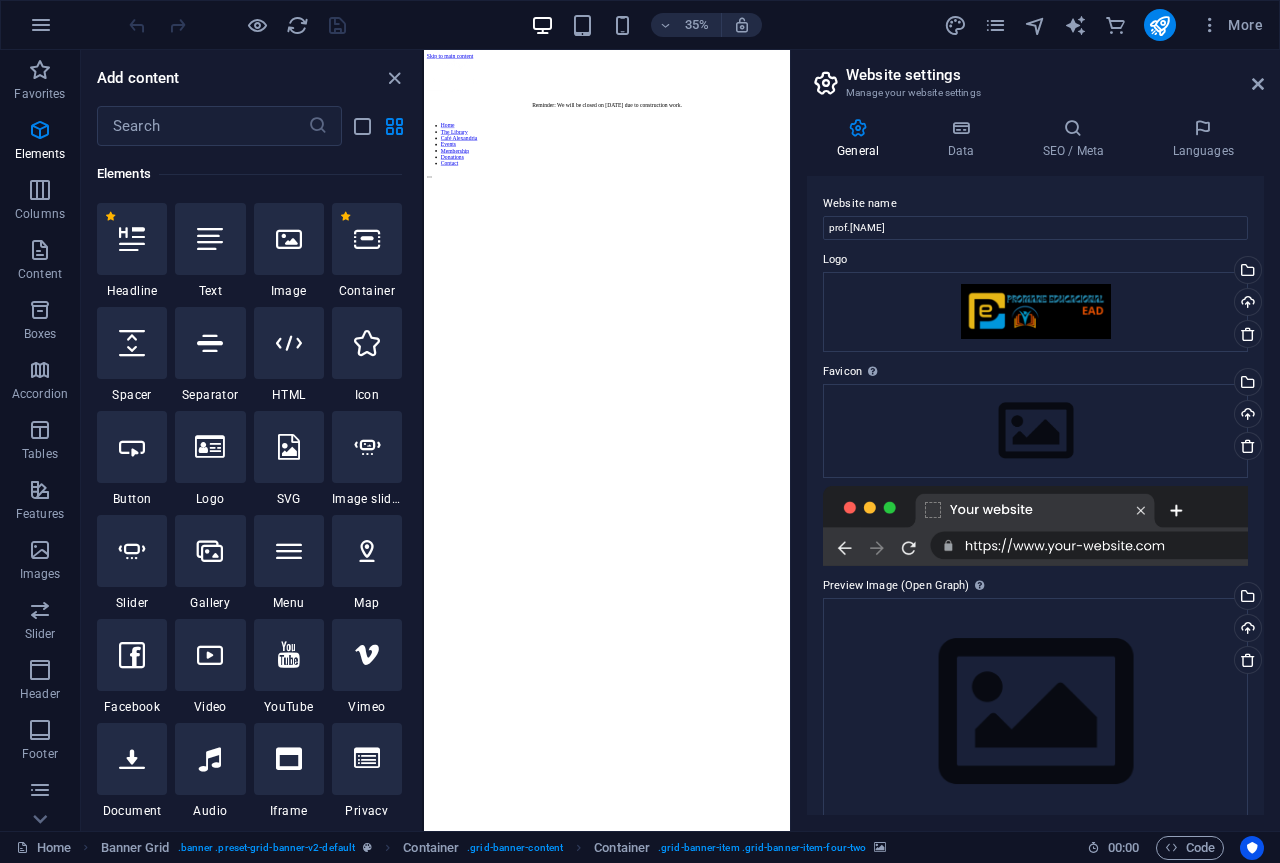 scroll, scrollTop: 0, scrollLeft: 0, axis: both 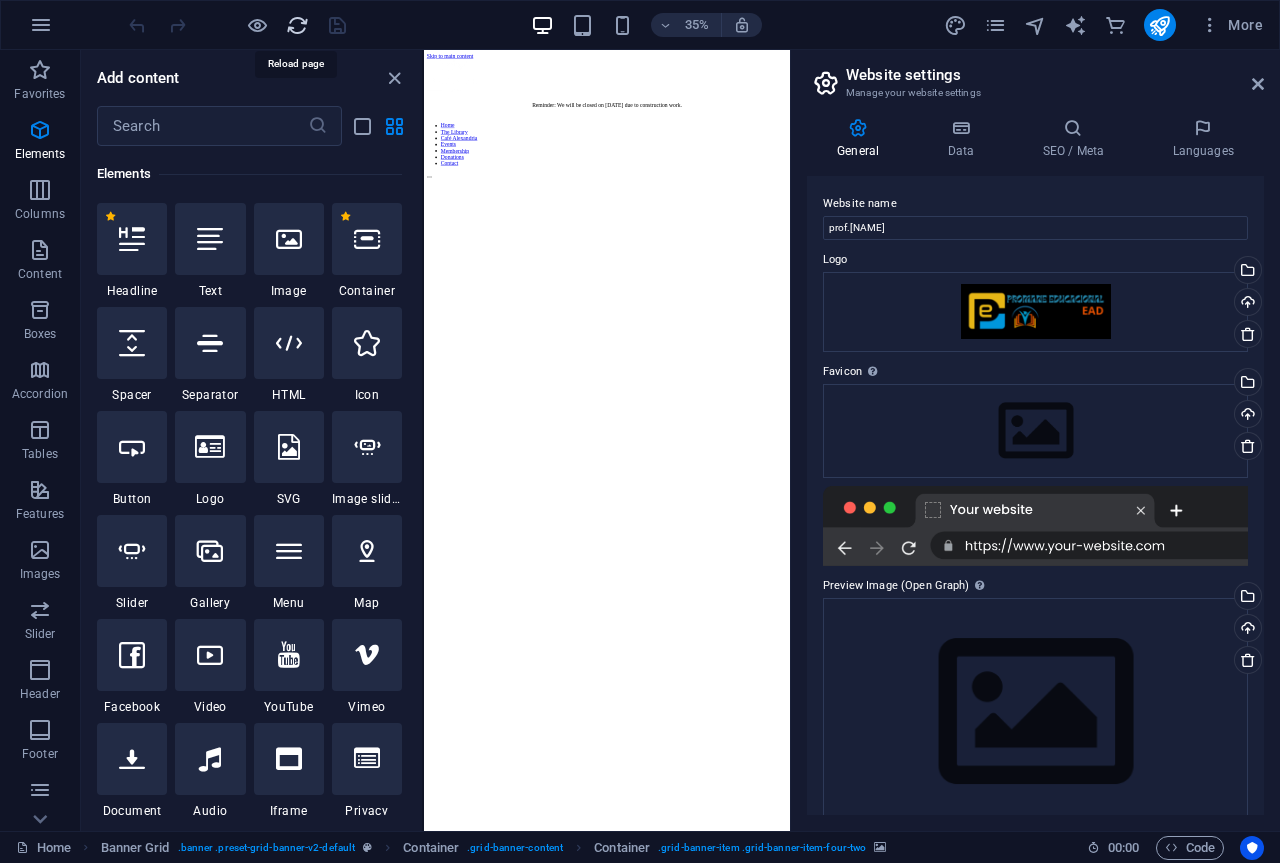 click at bounding box center (297, 25) 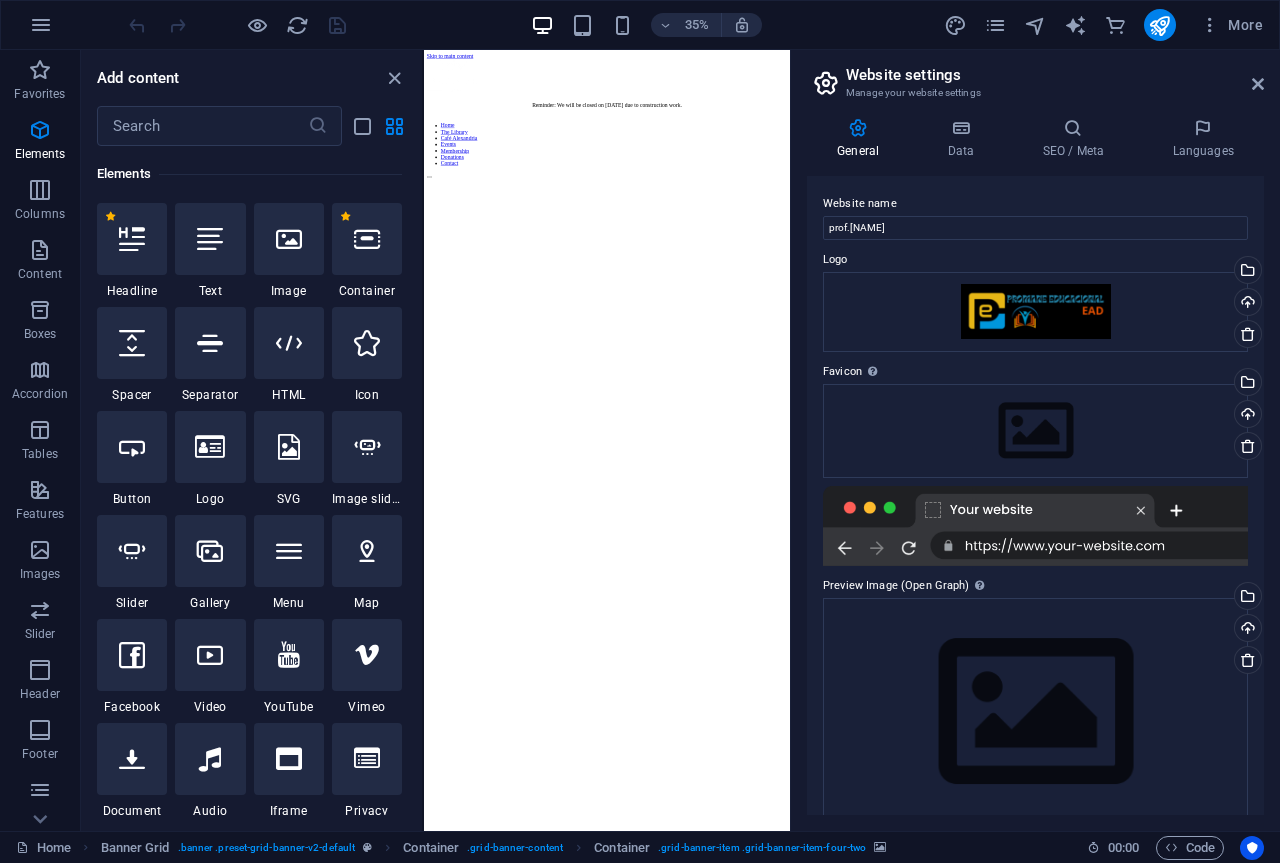 click on "35% More" at bounding box center (698, 25) 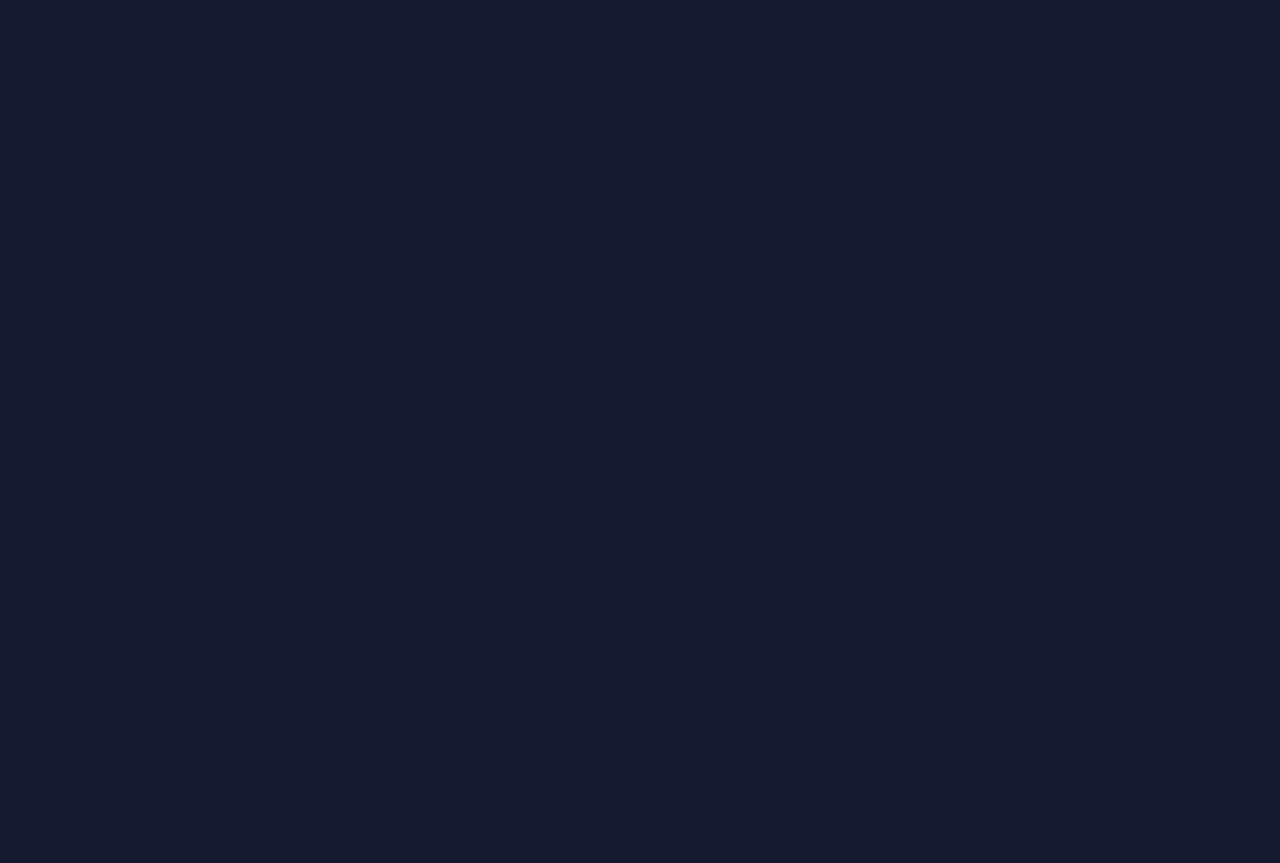 scroll, scrollTop: 0, scrollLeft: 0, axis: both 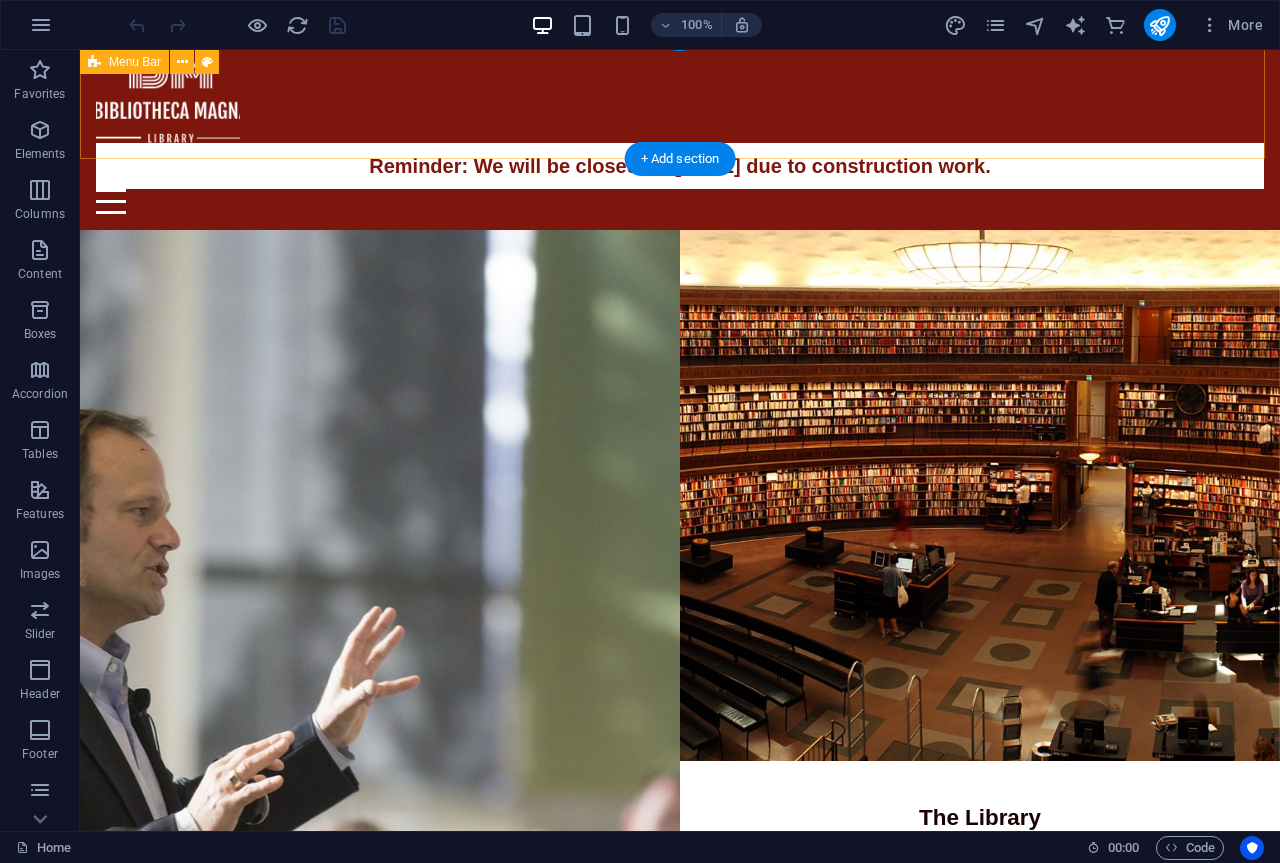 click on "Reminder: We will be closed on [DATE] due to construction work. Home The Library Café Alexandria Events Membership Donations Contact" at bounding box center [680, 131] 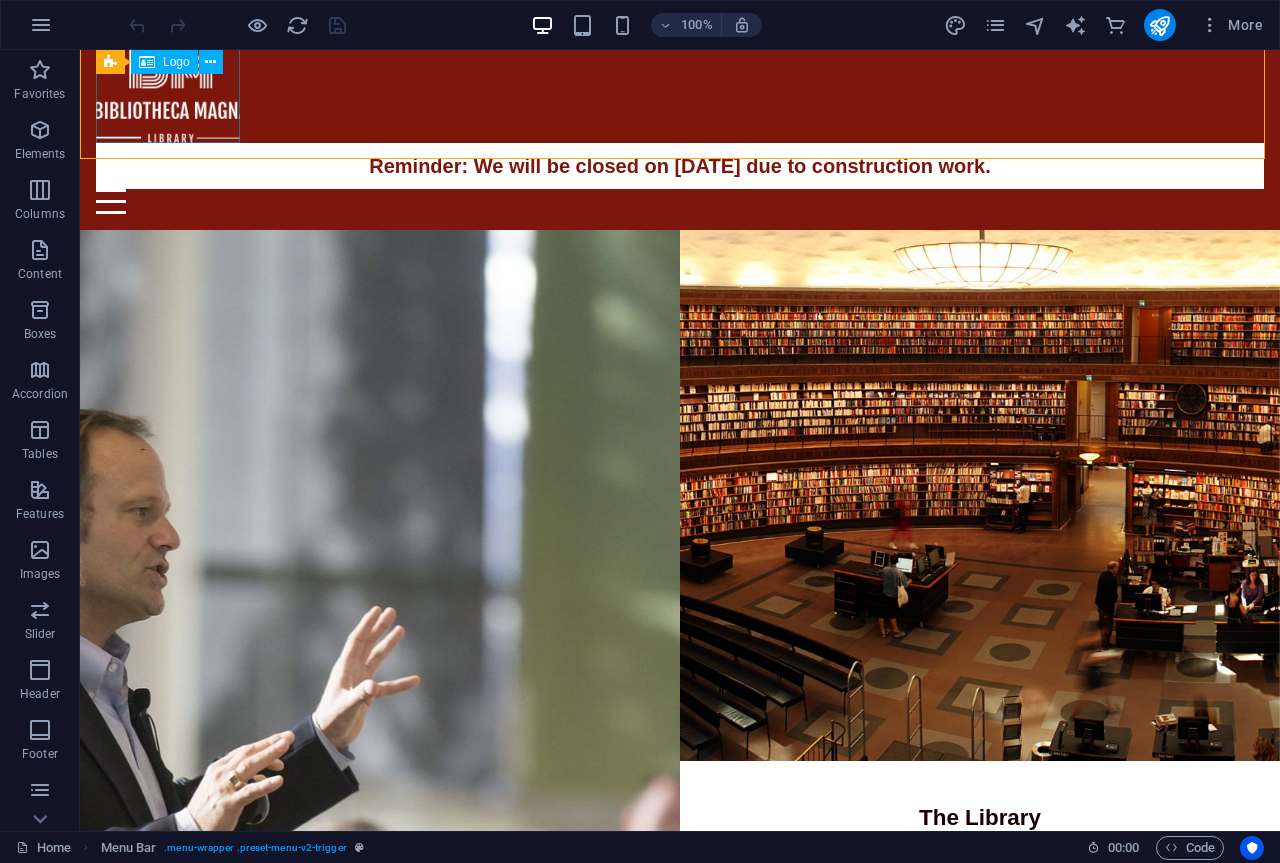 click on "Logo" at bounding box center [176, 62] 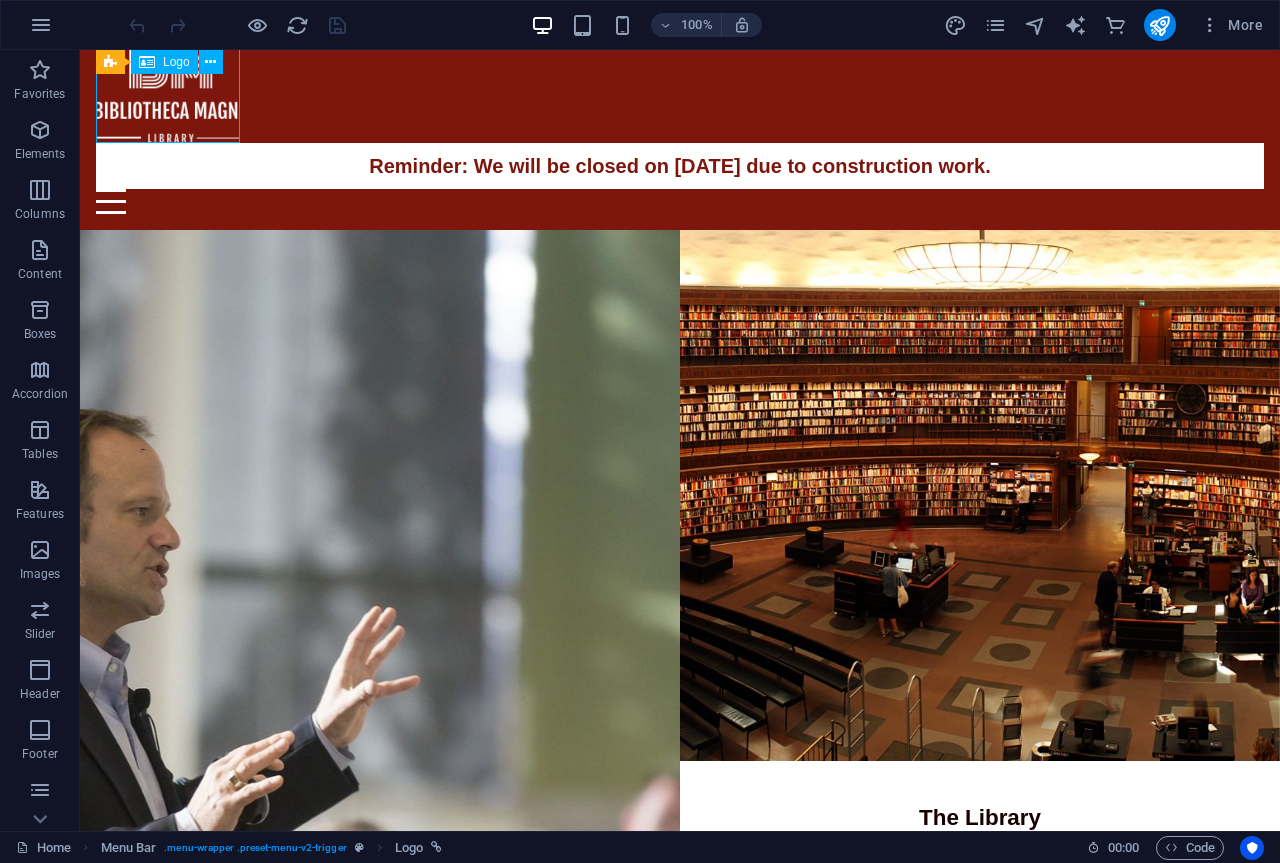click on "Logo" at bounding box center [176, 62] 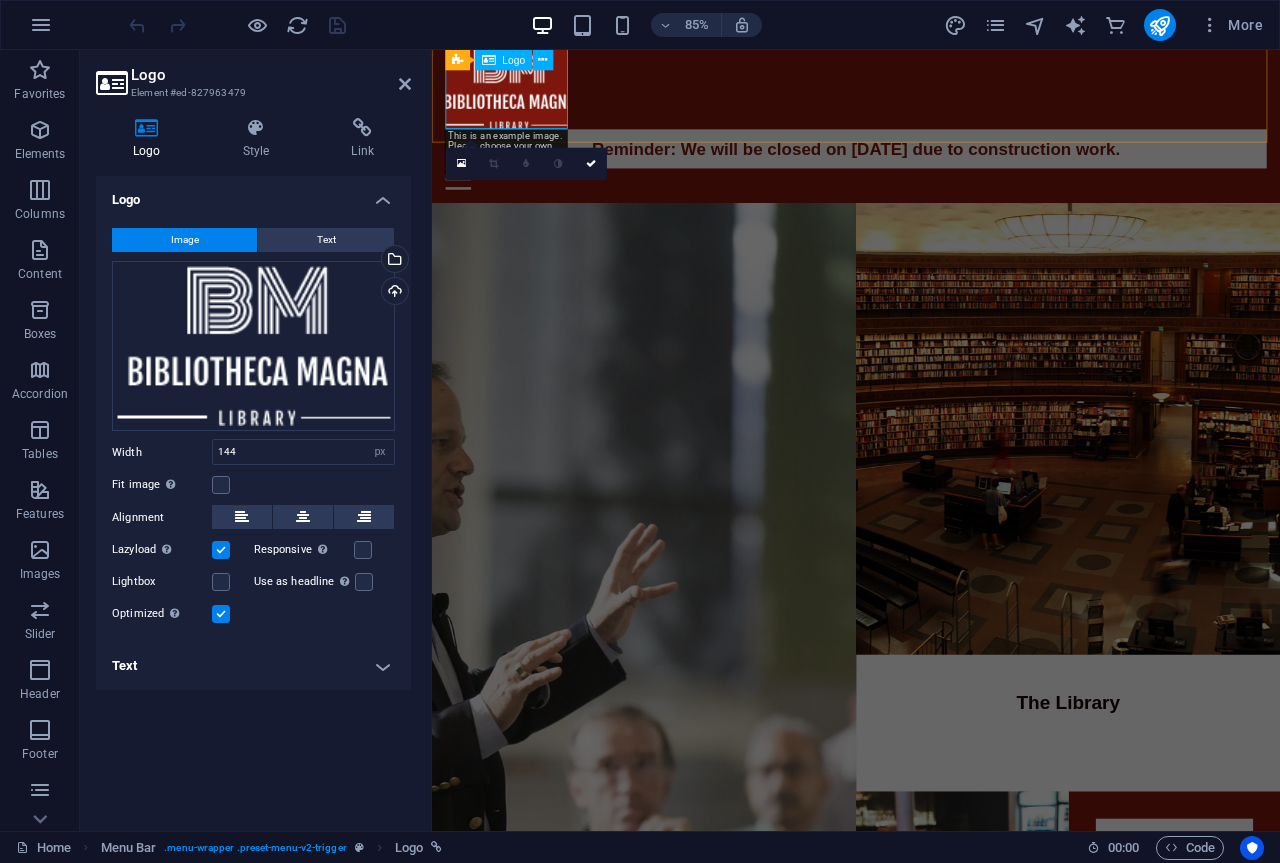 click at bounding box center (931, 95) 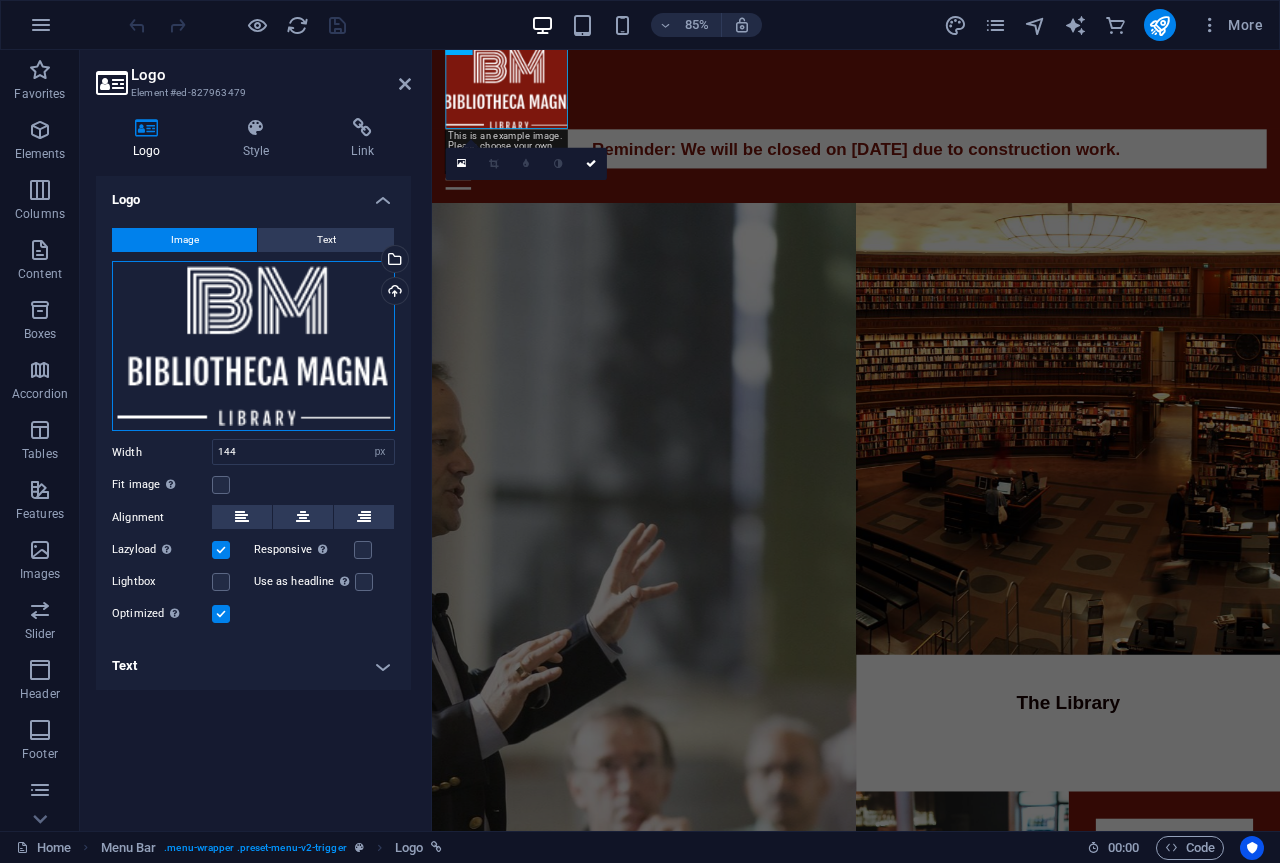 click on "Drag files here, click to choose files or select files from Files or our free stock photos & videos" at bounding box center [253, 346] 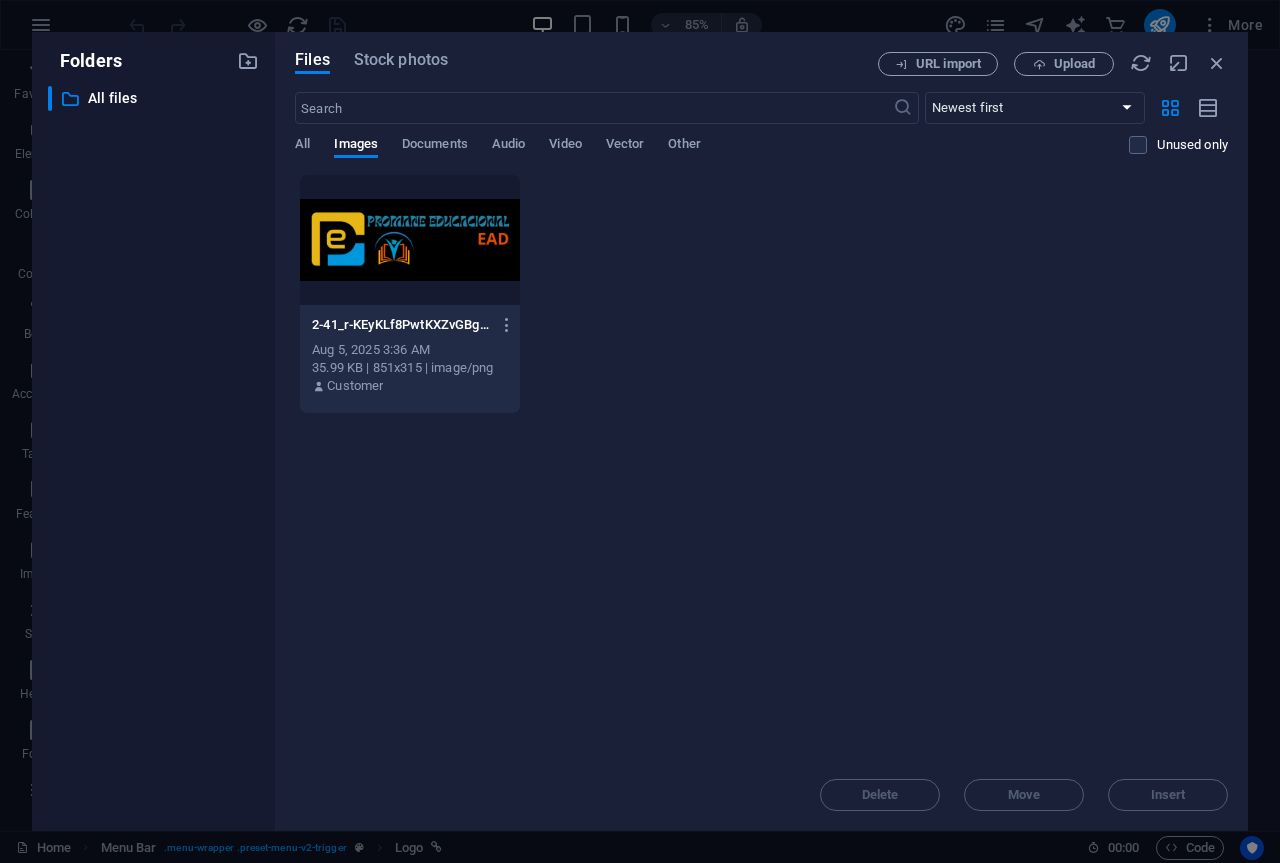 click on "2-41_r-KEyKLf8PwtKXZvGBg.png 2-41_r-KEyKLf8PwtKXZvGBg.png Aug 5, 2025 3:36 AM 35.99 KB | 851x315 | image/png Customer" at bounding box center [410, 356] 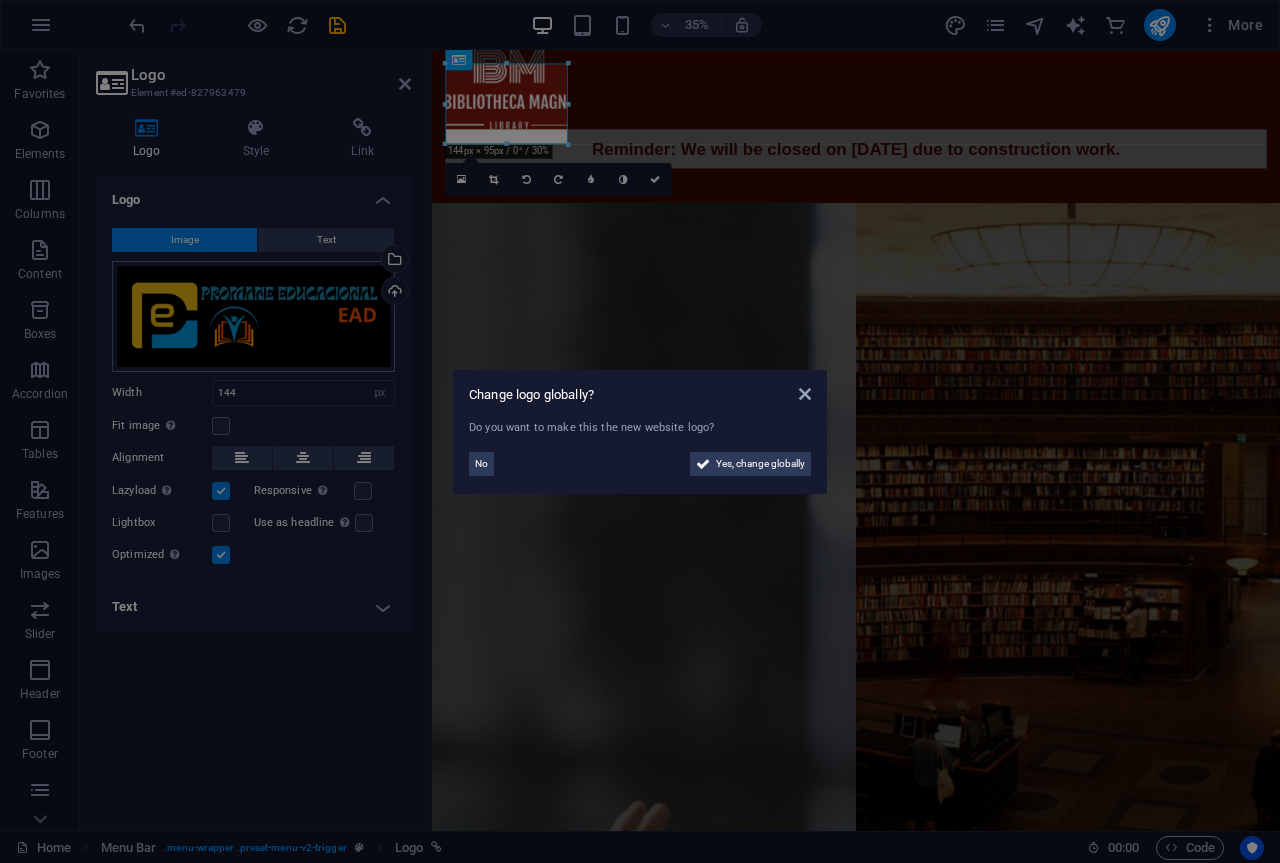 scroll, scrollTop: 0, scrollLeft: 0, axis: both 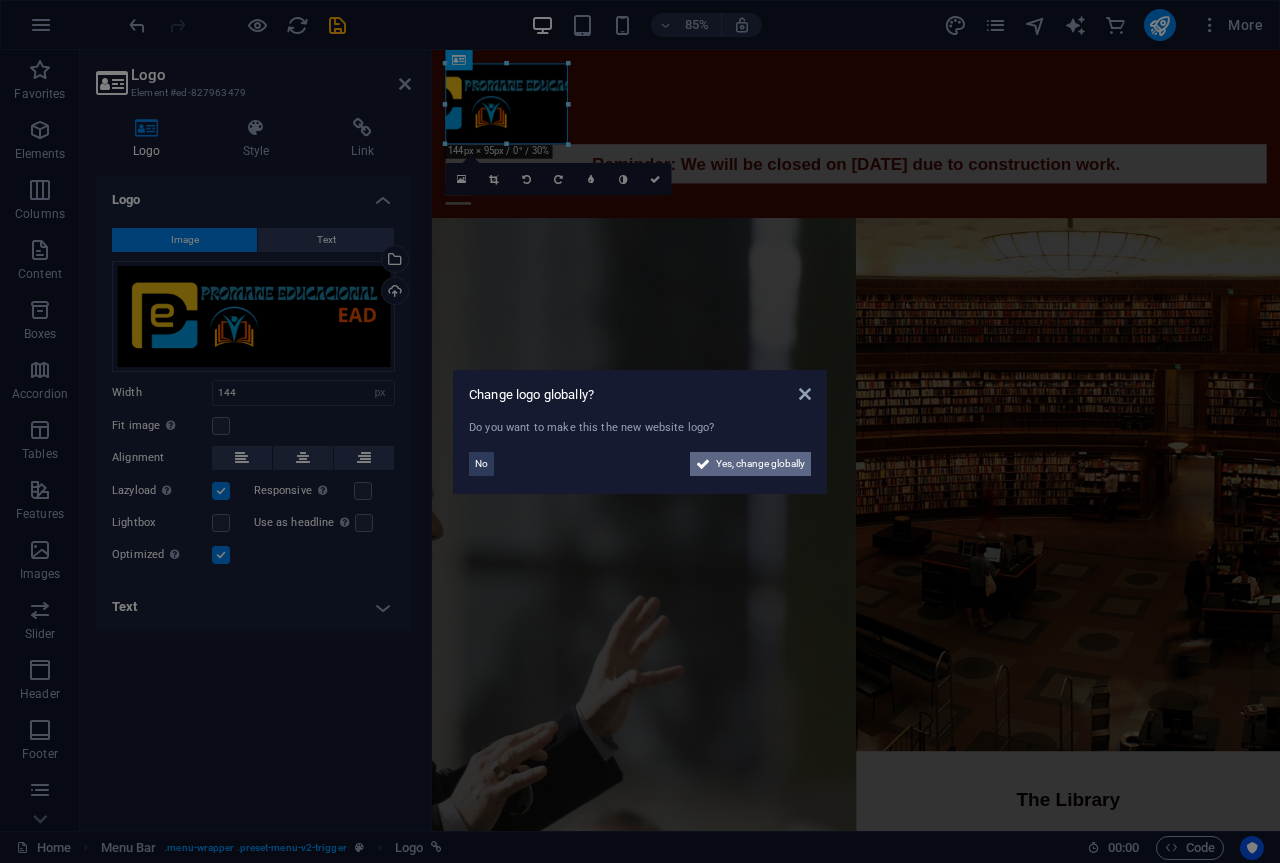 click on "Yes, change globally" at bounding box center (760, 464) 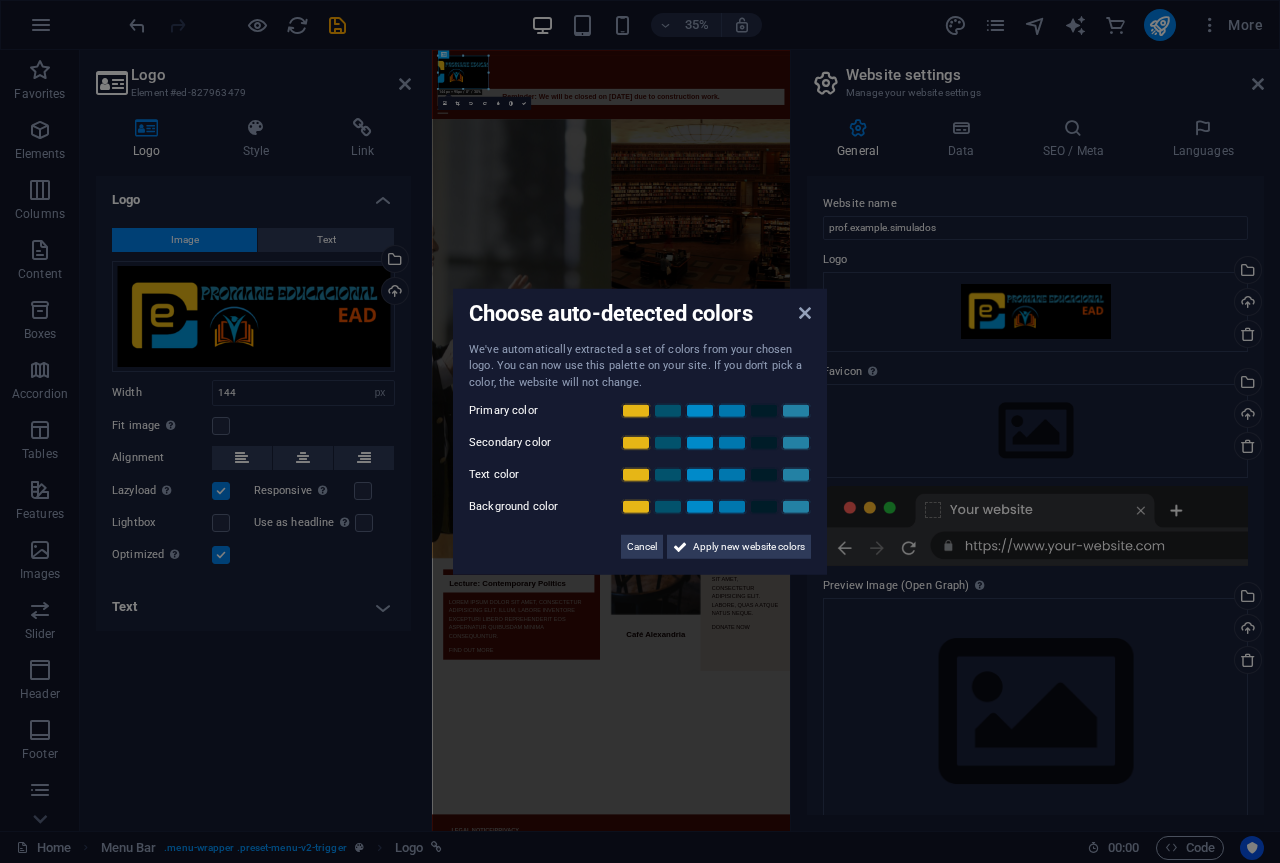click on "Choose auto-detected colors We've automatically extracted a set of colors from your chosen logo. You can now use this palette on your site. If you don't pick a color, the website will not change.  Primary color Secondary color Text color Background color Cancel Apply new website colors" at bounding box center (640, 431) 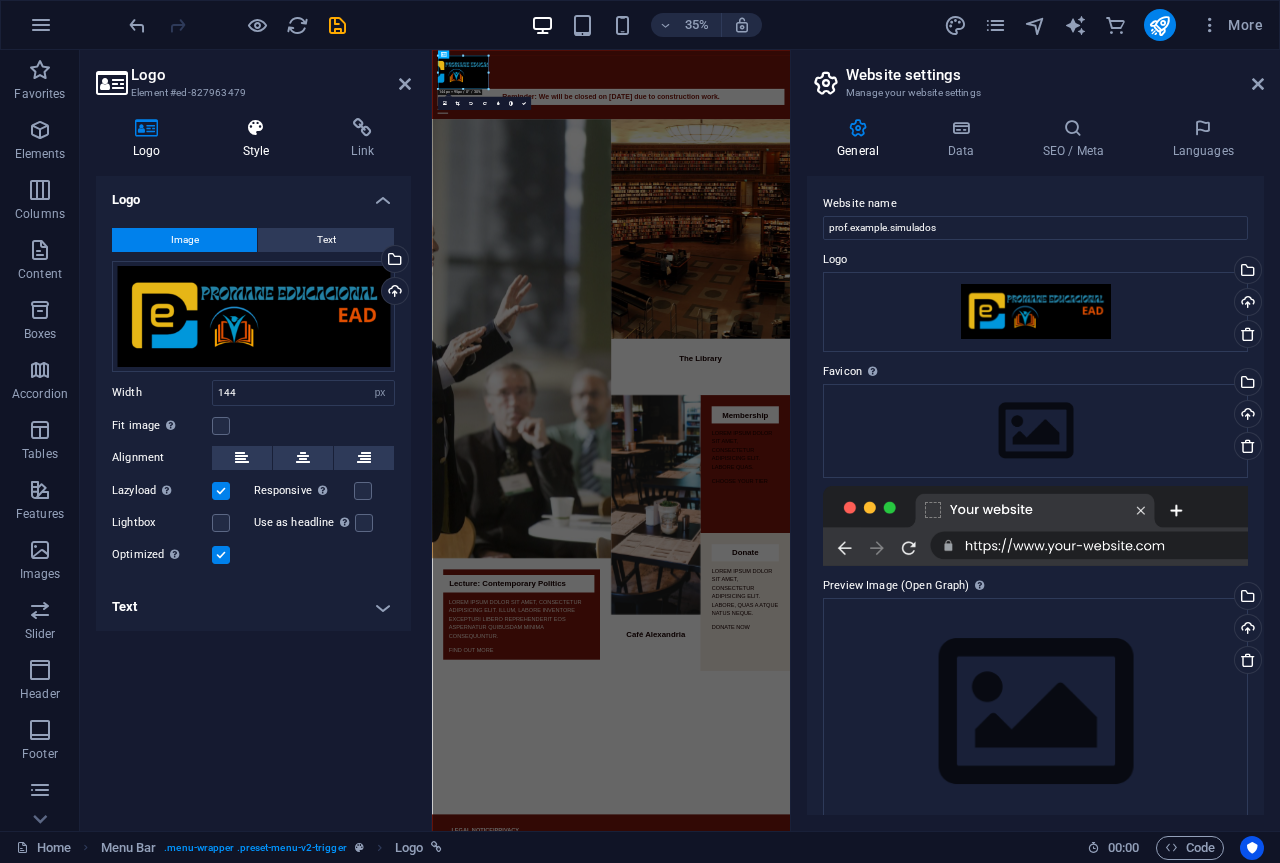 click on "Style" at bounding box center (260, 139) 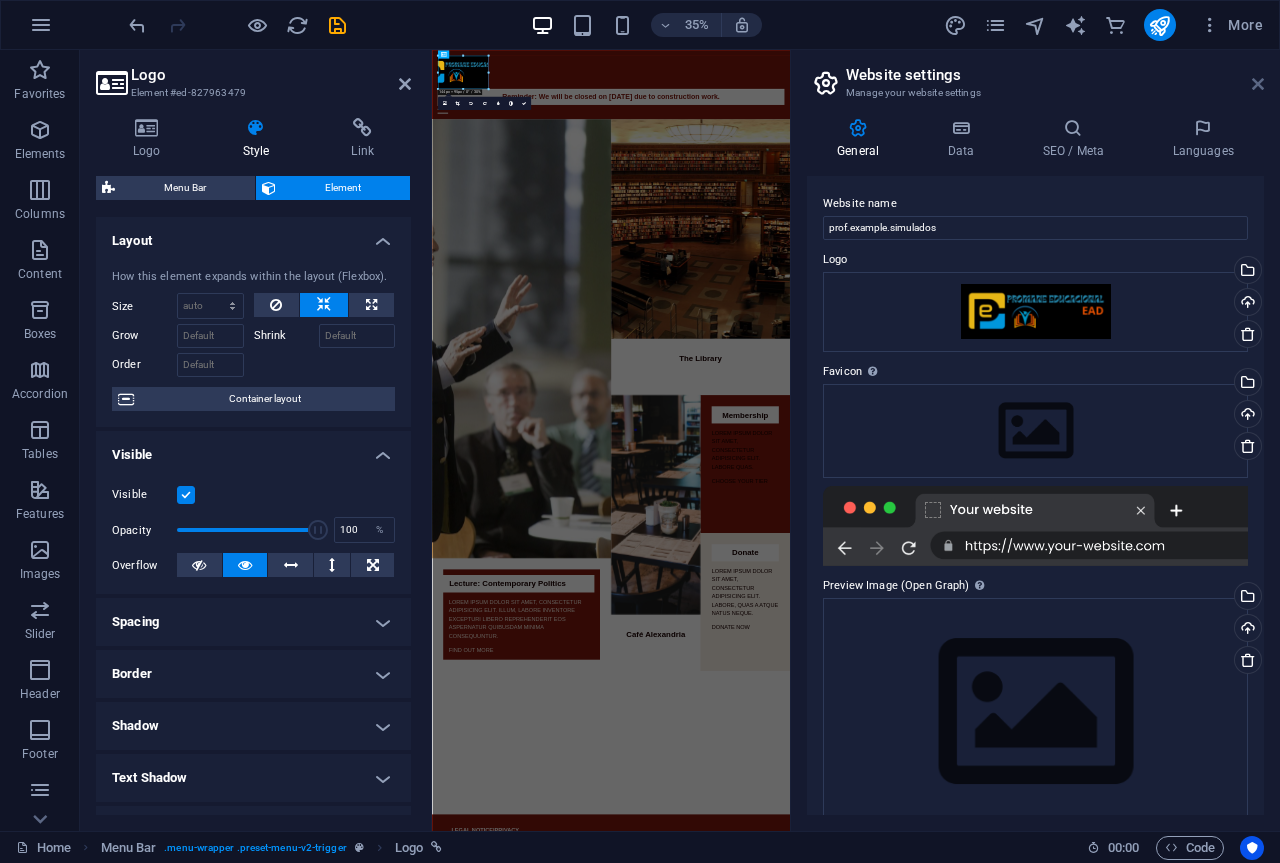 click at bounding box center [1258, 84] 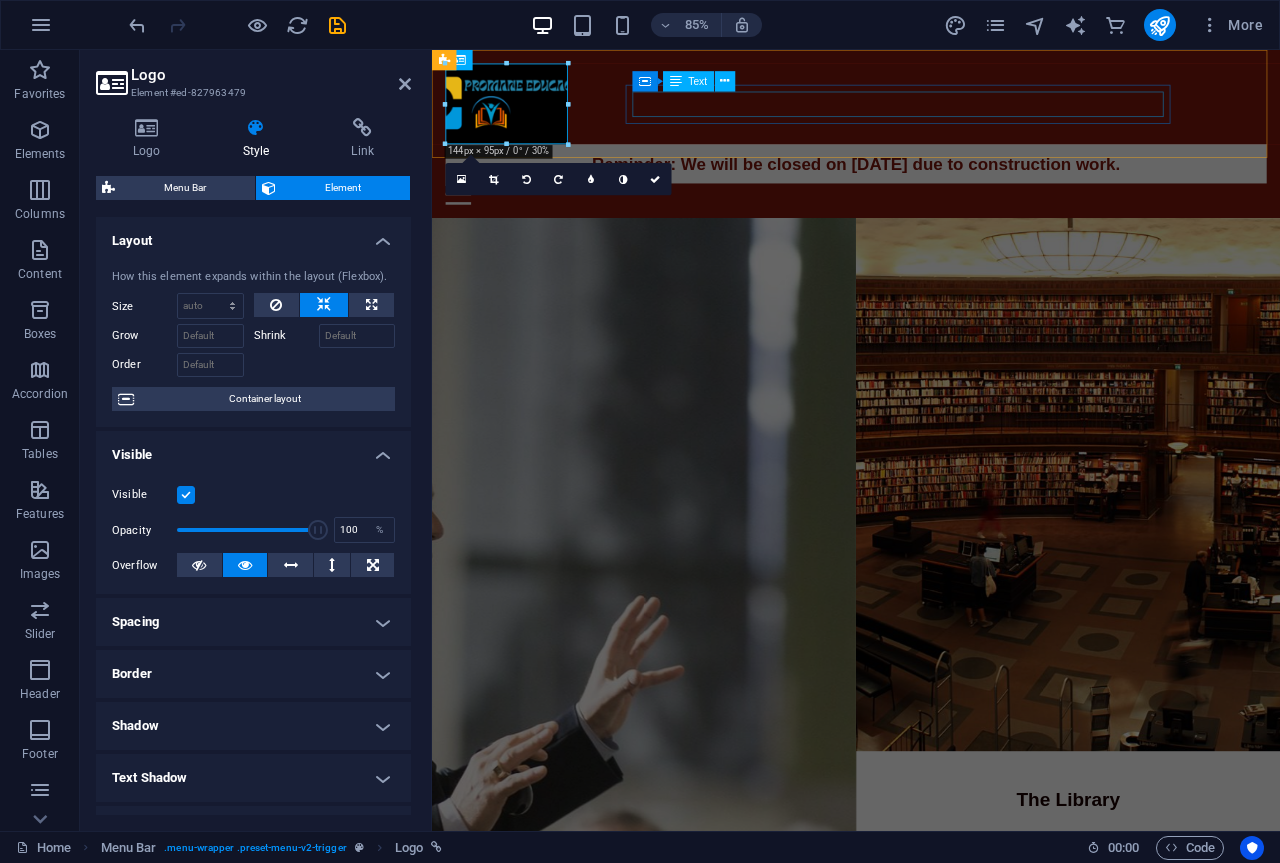 drag, startPoint x: 1003, startPoint y: 152, endPoint x: 703, endPoint y: 108, distance: 303.2095 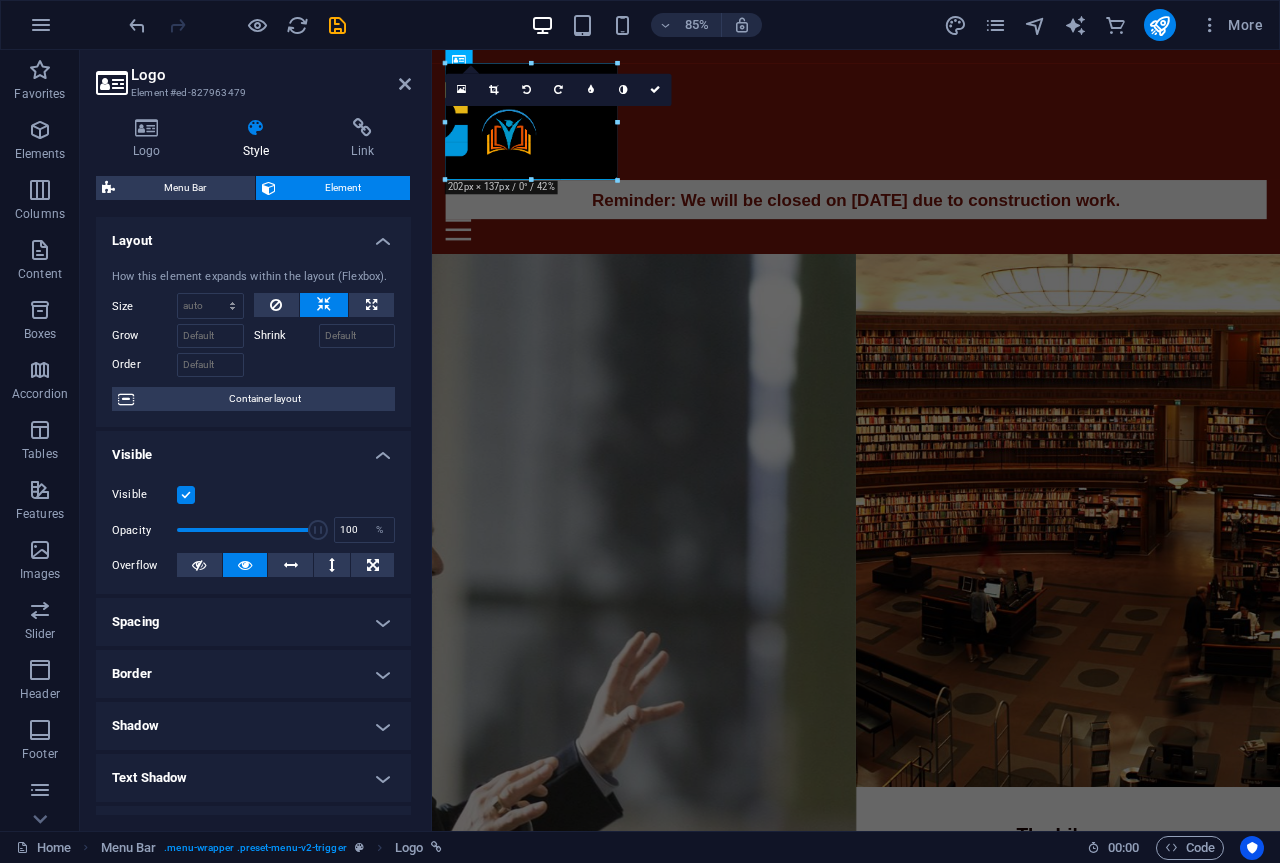 click at bounding box center [850, 122] 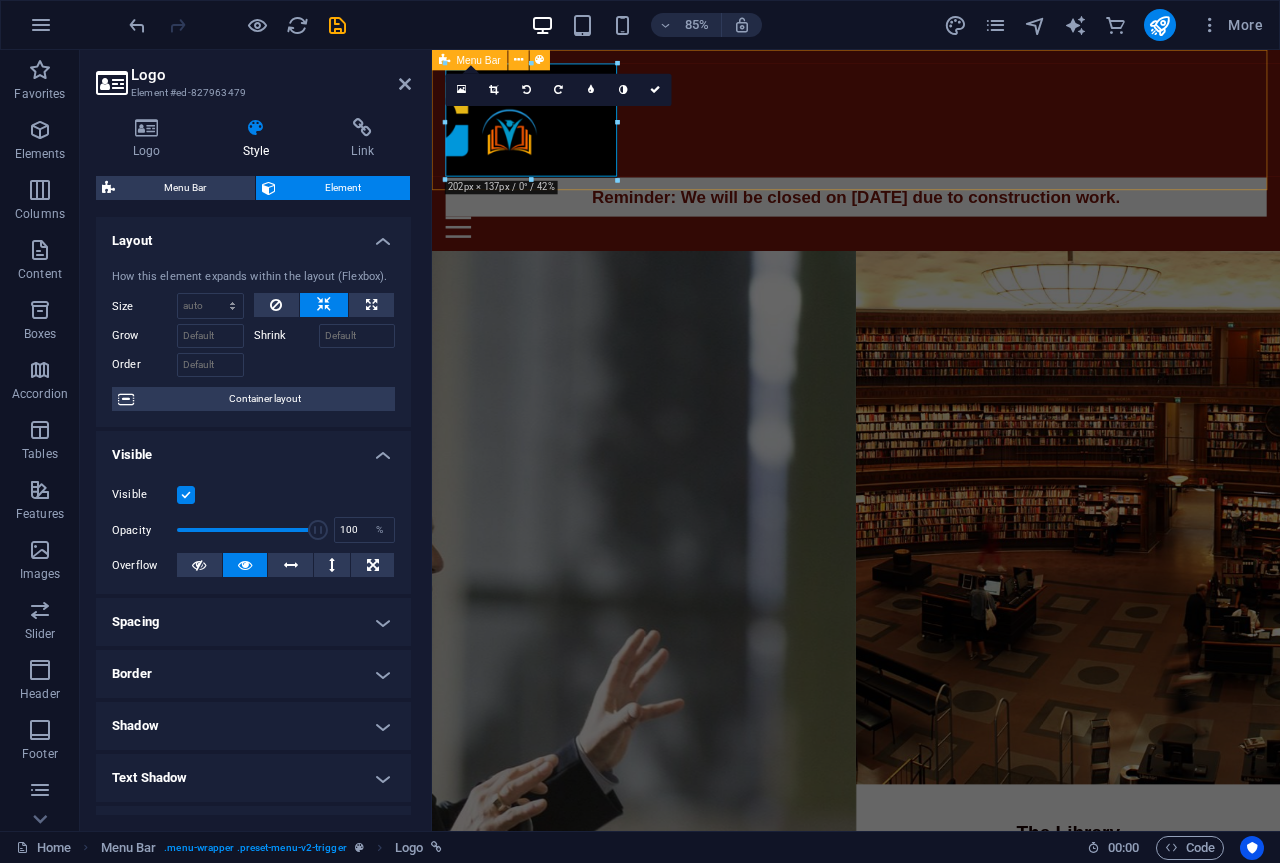 drag, startPoint x: 668, startPoint y: 168, endPoint x: 990, endPoint y: 151, distance: 322.44846 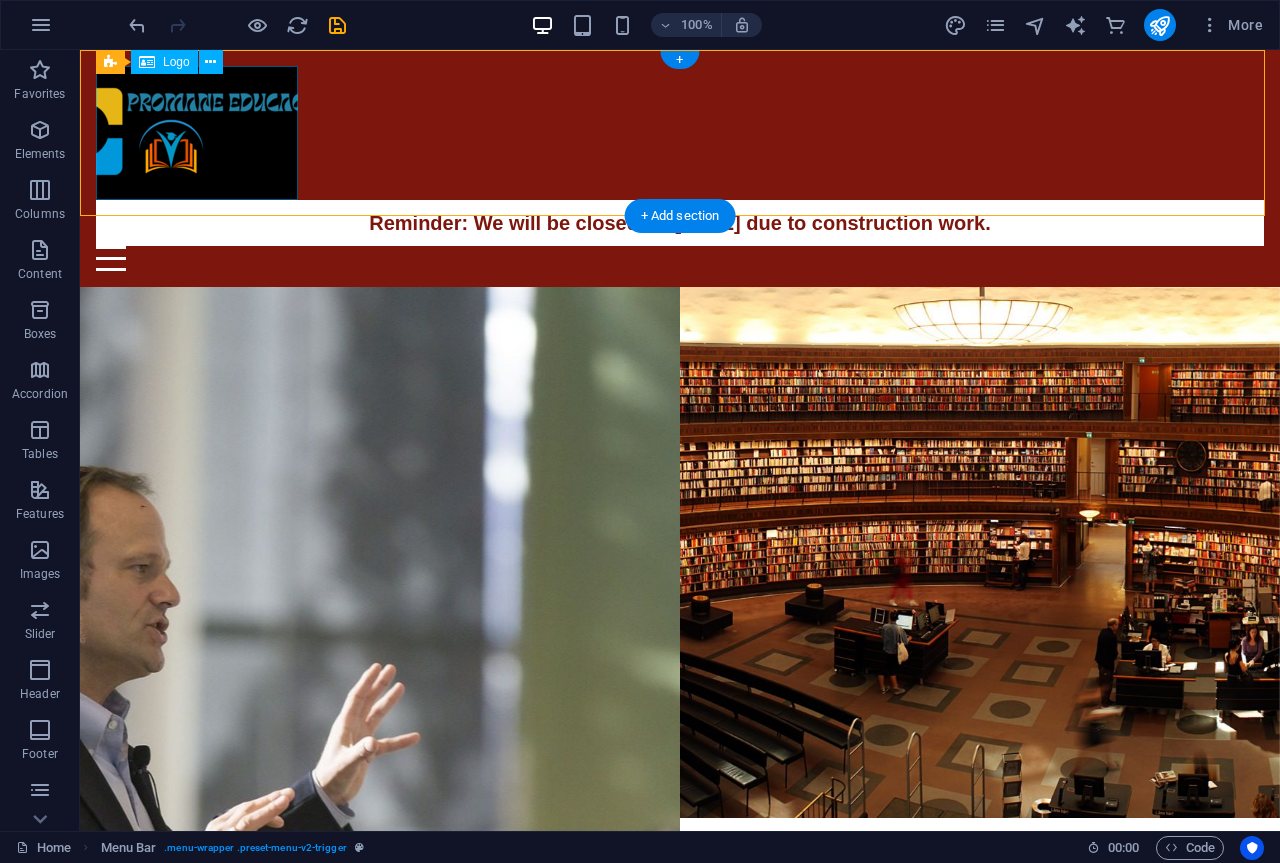 click at bounding box center [680, 133] 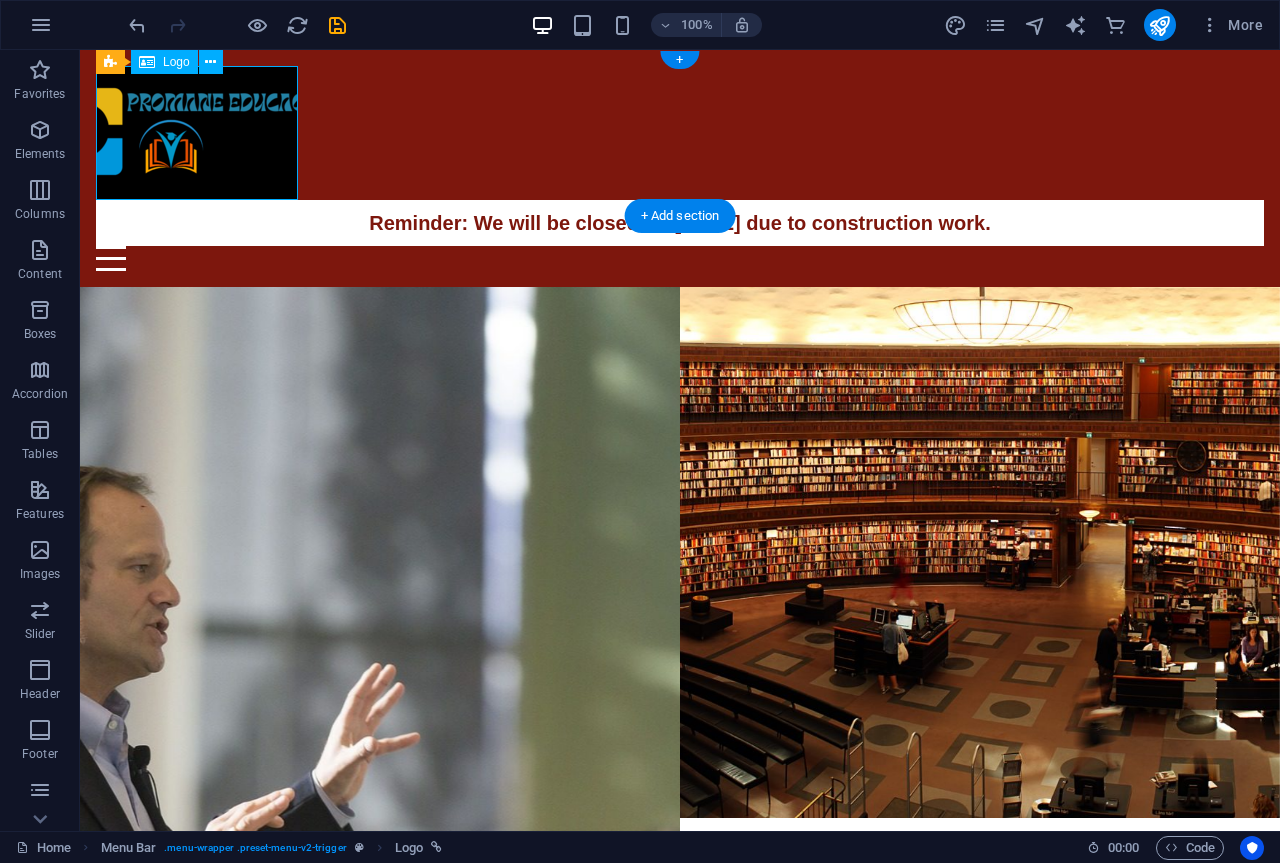 click at bounding box center (680, 133) 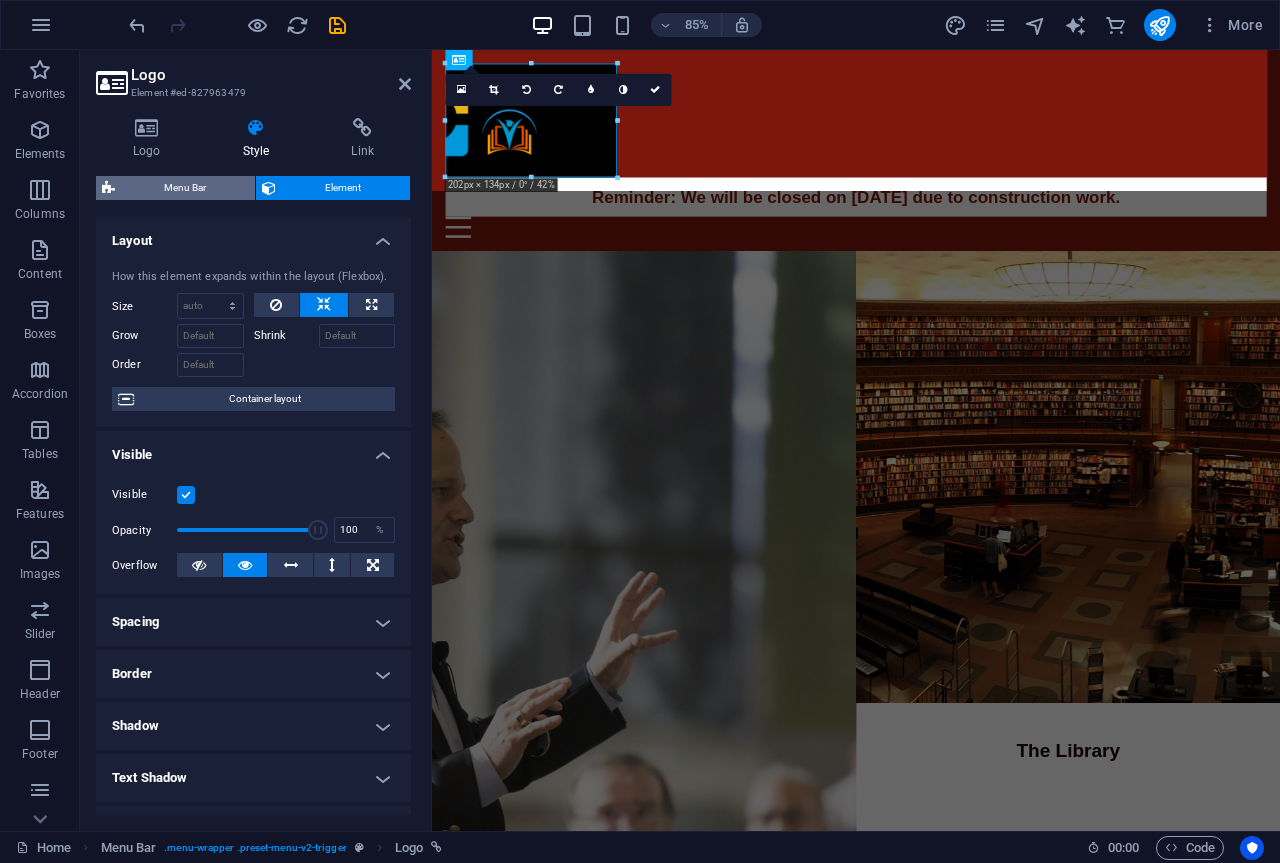 click on "Menu Bar" at bounding box center (185, 188) 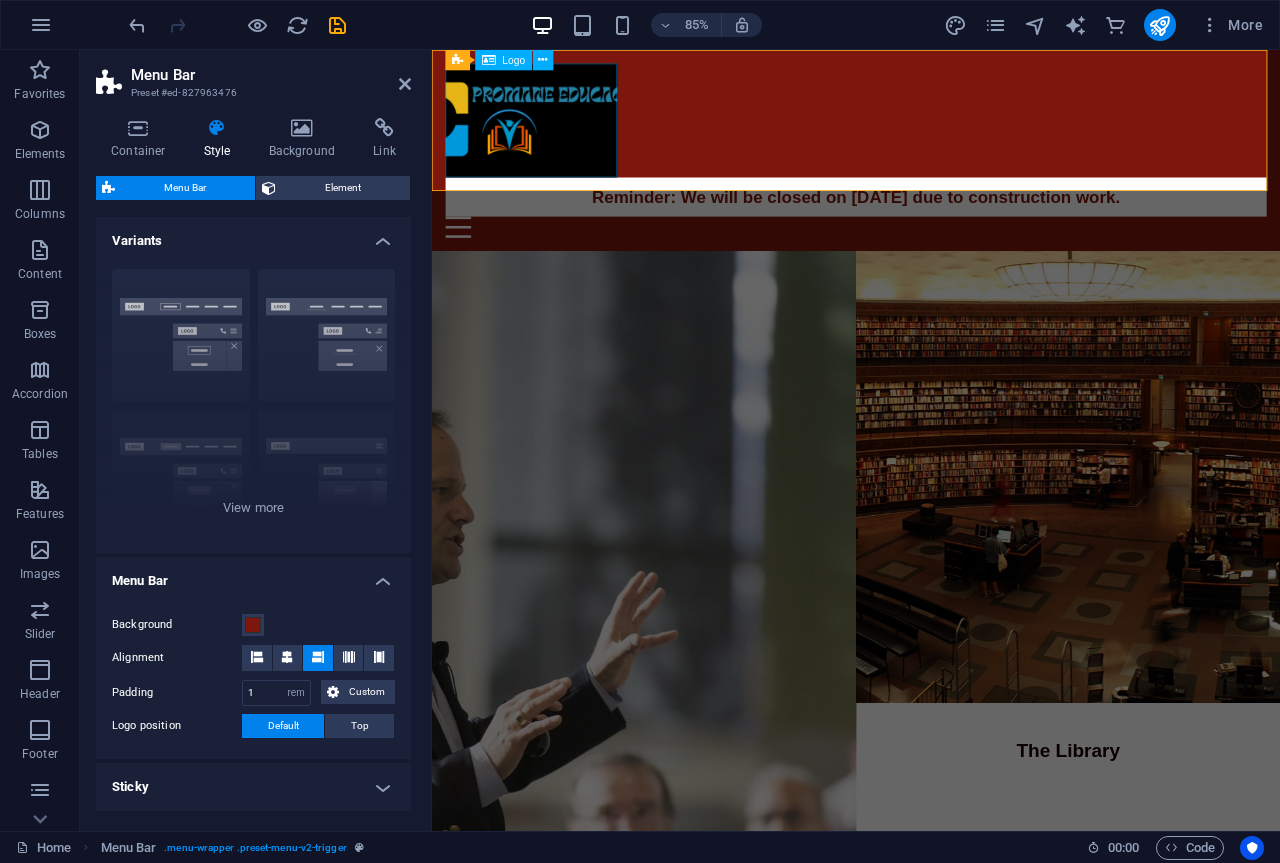click at bounding box center [931, 133] 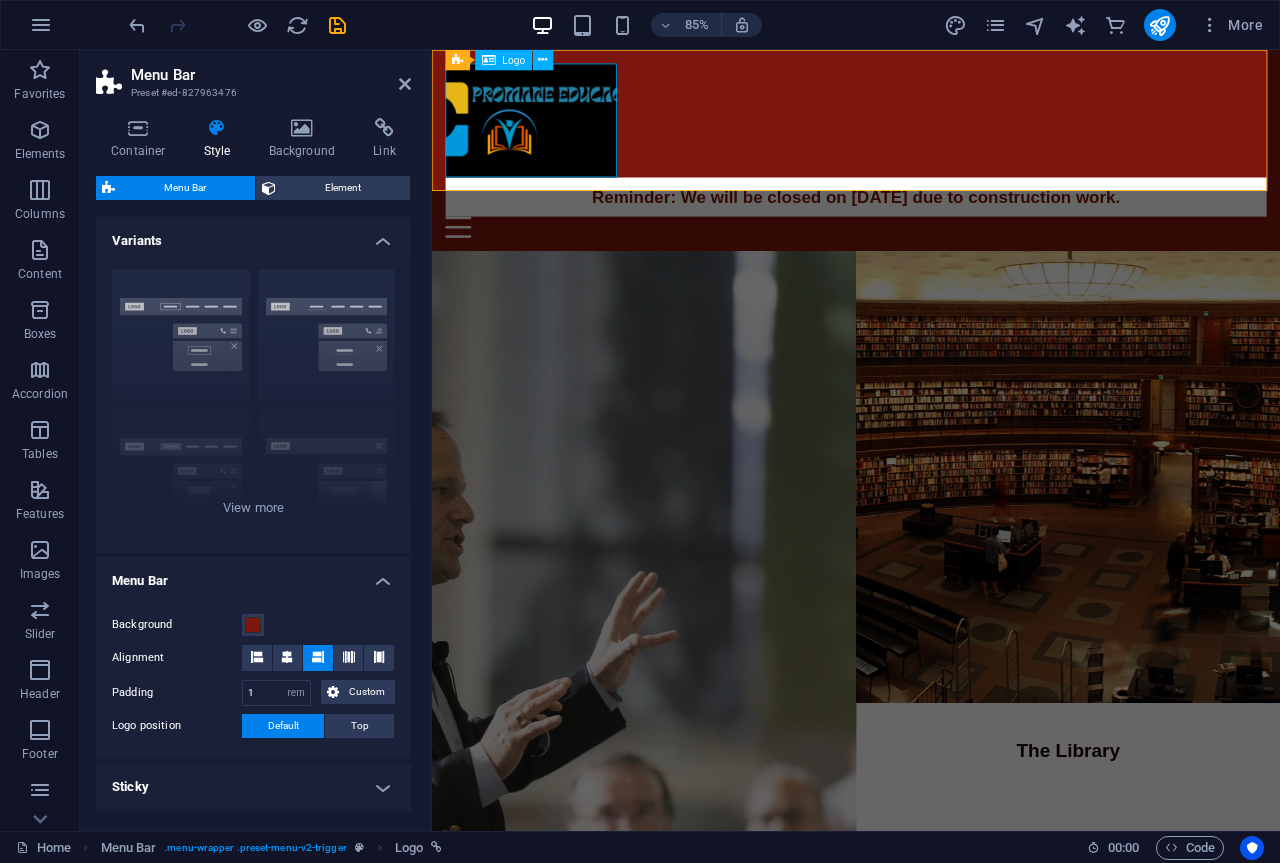 click on "Logo" at bounding box center (514, 60) 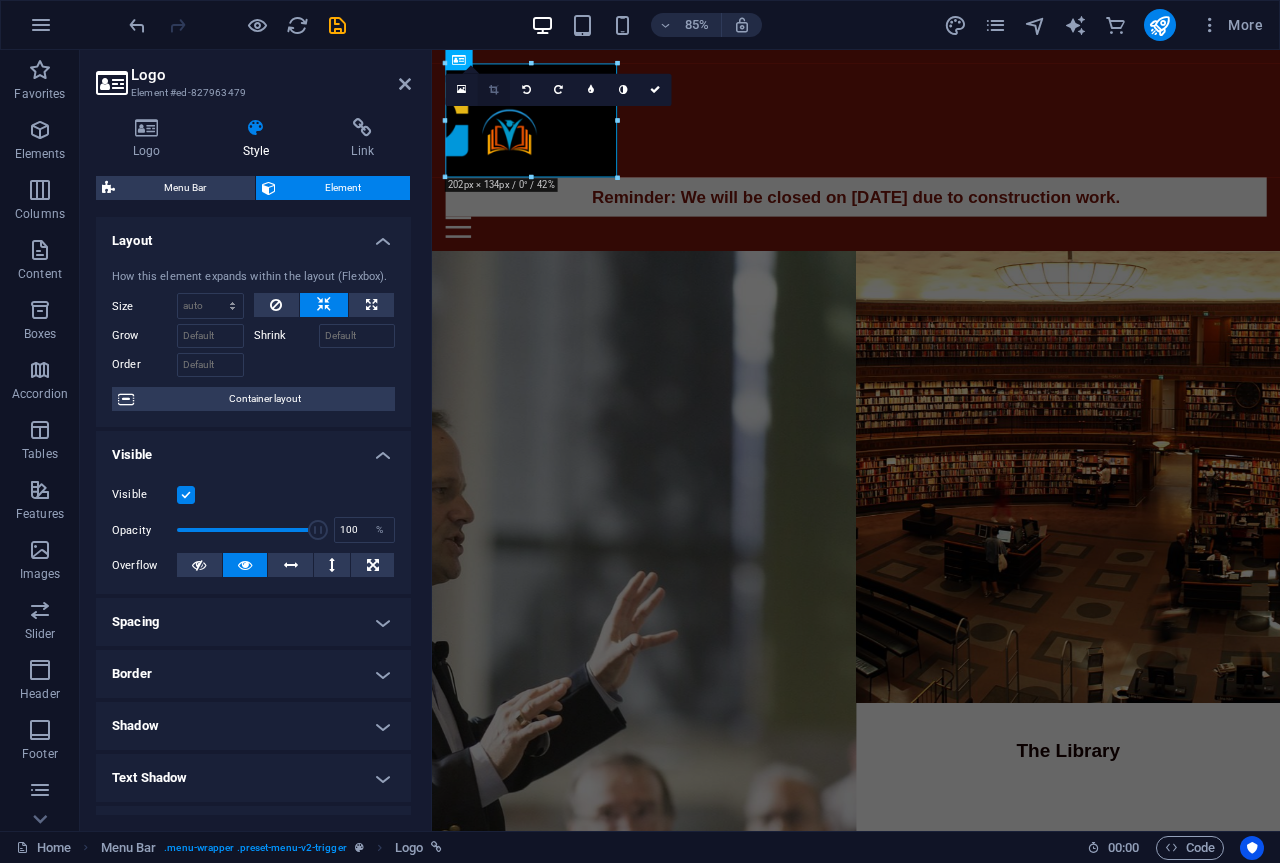 click at bounding box center (493, 90) 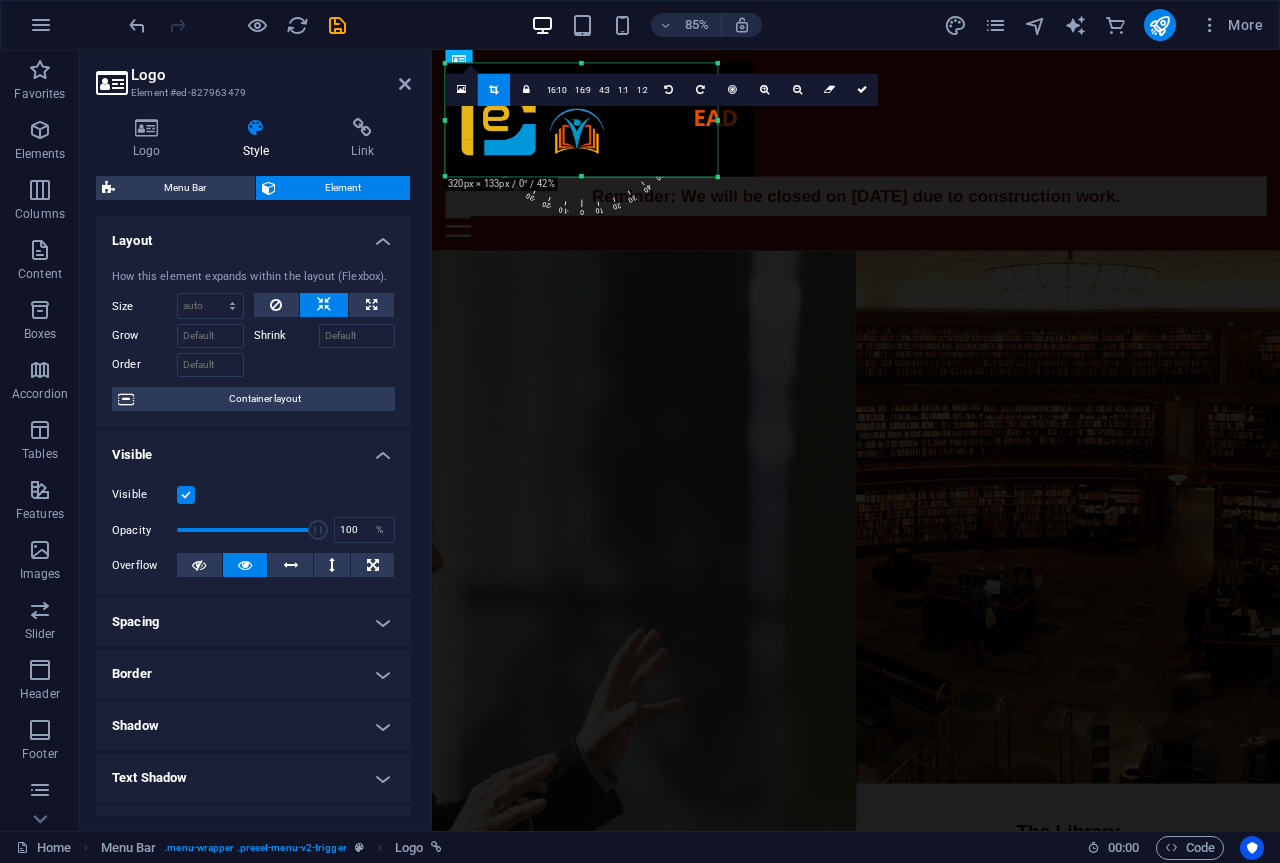drag, startPoint x: 443, startPoint y: 63, endPoint x: 325, endPoint y: 64, distance: 118.004234 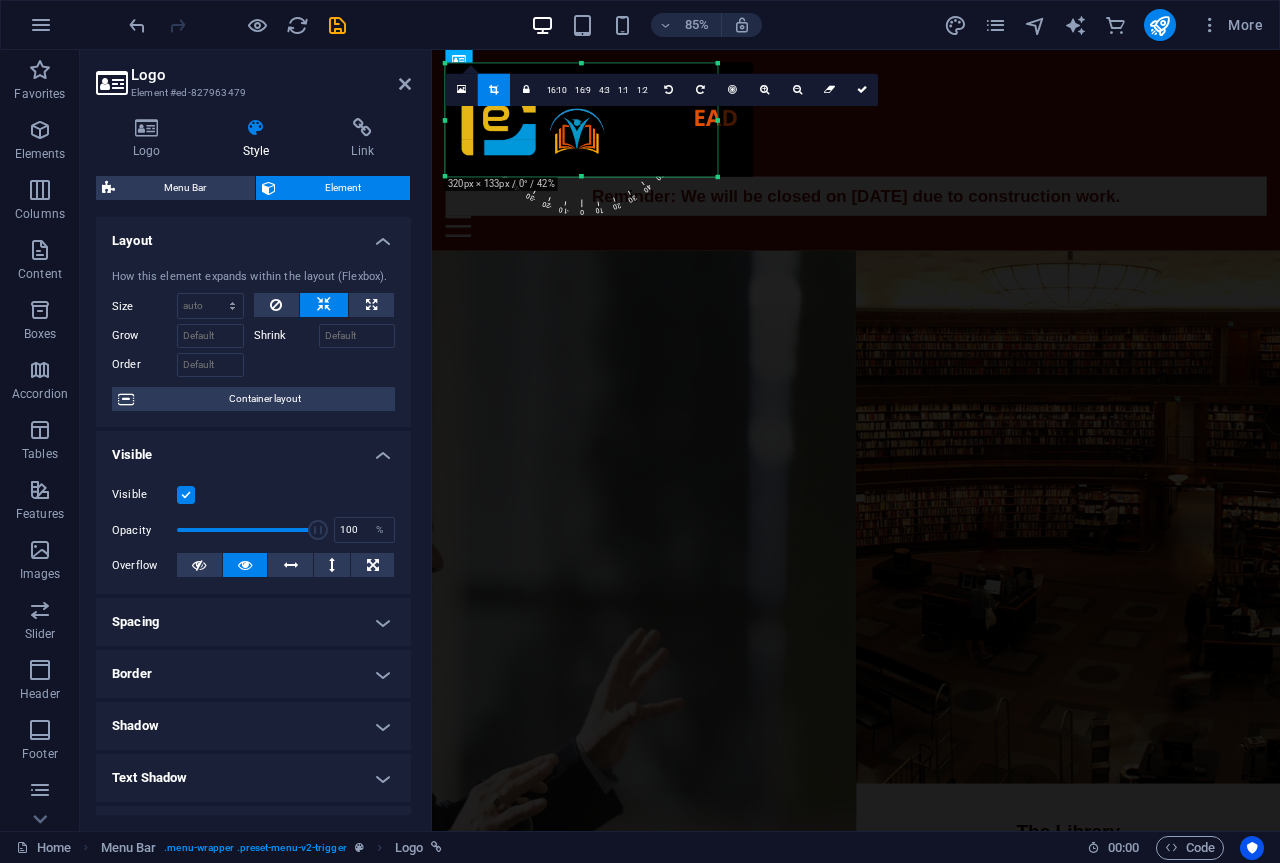 click on "Logo Element #ed-827963479 Logo Style Link Logo Image Text Drag files here, click to choose files or select files from Files or our free stock photos & videos Select files from the file manager, stock photos, or upload file(s) Upload Width 202 Default auto px rem % em vh vw Fit image Automatically fit image to a fixed width and height Height Default auto px Alignment Lazyload Loading images after the page loads improves page speed. Responsive Automatically load retina image and smartphone optimized sizes. Lightbox Use as headline The image will be wrapped in an H1 headline tag. Useful for giving alternative text the weight of an H1 headline, e.g. for the logo. Leave unchecked if uncertain. Optimized Images are compressed to improve page speed. Position Direction Custom X offset 50 px rem % vh vw Y offset 50 px rem % vh vw Edit design Text Float No float Image left Image right Determine how text should behave around the image. Text Alternative text Image caption Paragraph Format Normal Heading 1 Heading 2 Code" at bounding box center [680, 440] 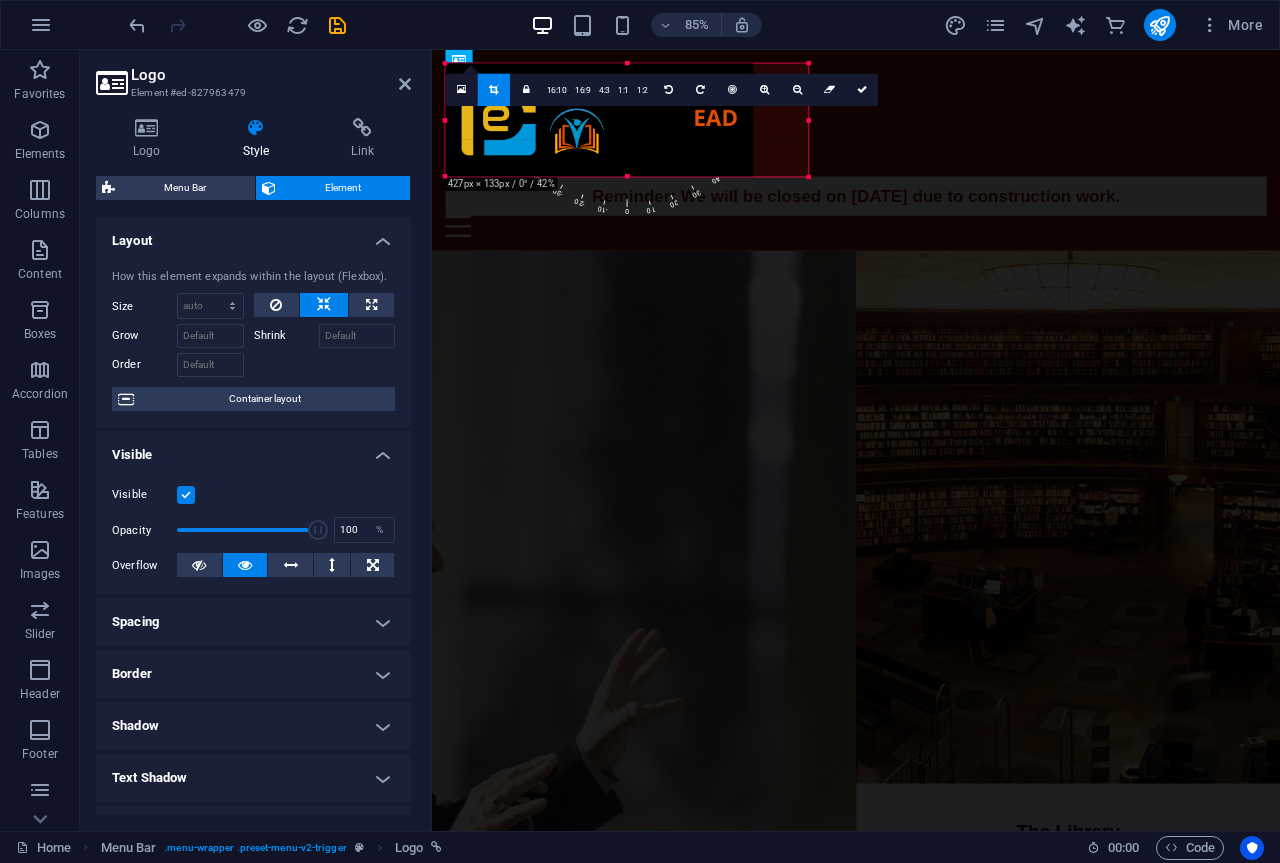 drag, startPoint x: 715, startPoint y: 122, endPoint x: 822, endPoint y: 128, distance: 107.16809 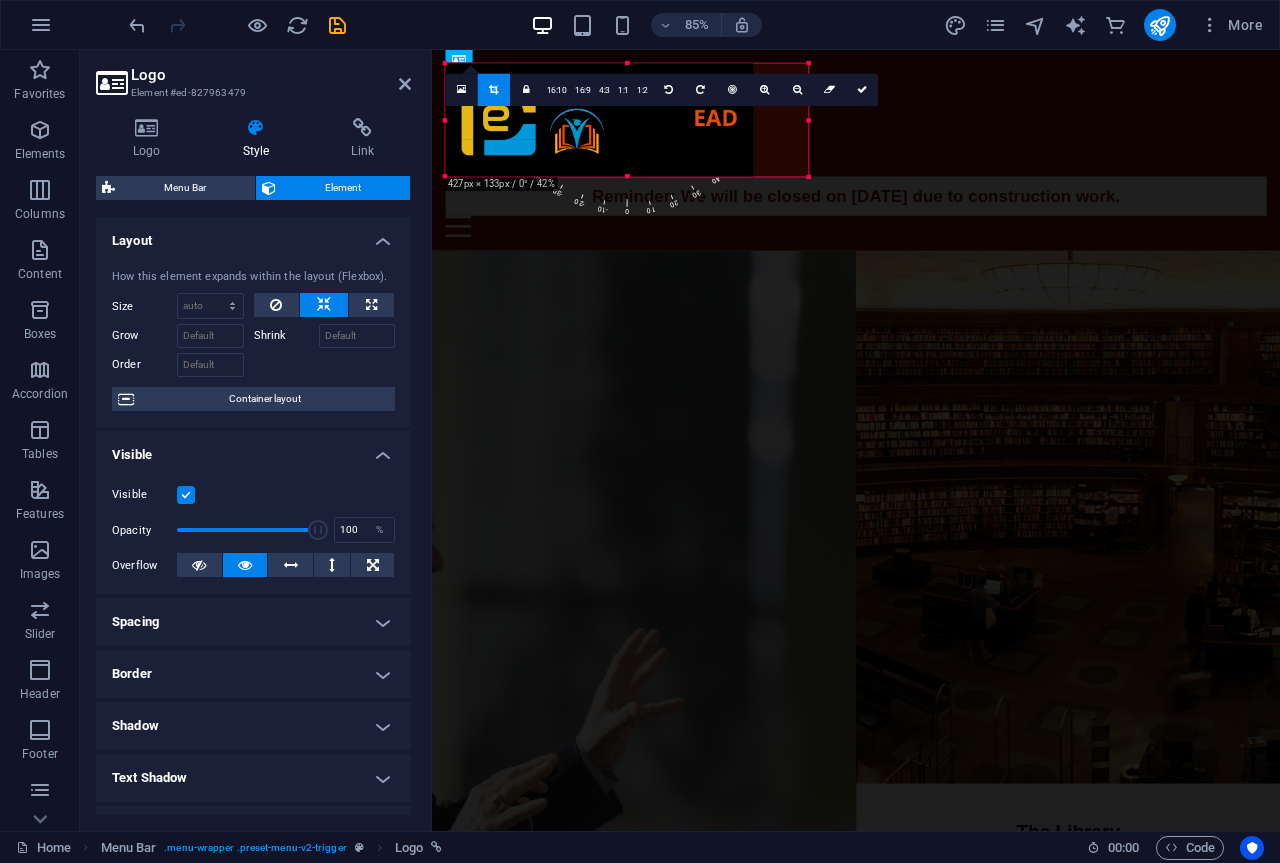 click on "Drag here to replace the existing content. Press “Ctrl” if you want to create a new element.
H2   Banner Grid   Banner Grid   Container   Container   Container   Menu Bar   Container   Container   Text   Logo   Container   Container 180 170 160 150 140 130 120 110 100 90 80 70 60 50 40 30 20 10 0 -10 -20 -30 -40 -50 -60 -70 -80 -90 -100 -110 -120 -130 -140 -150 -160 -170 427px × 133px / 0° / 42% 16:10 16:9 4:3 1:1 1:2 0" at bounding box center (856, 440) 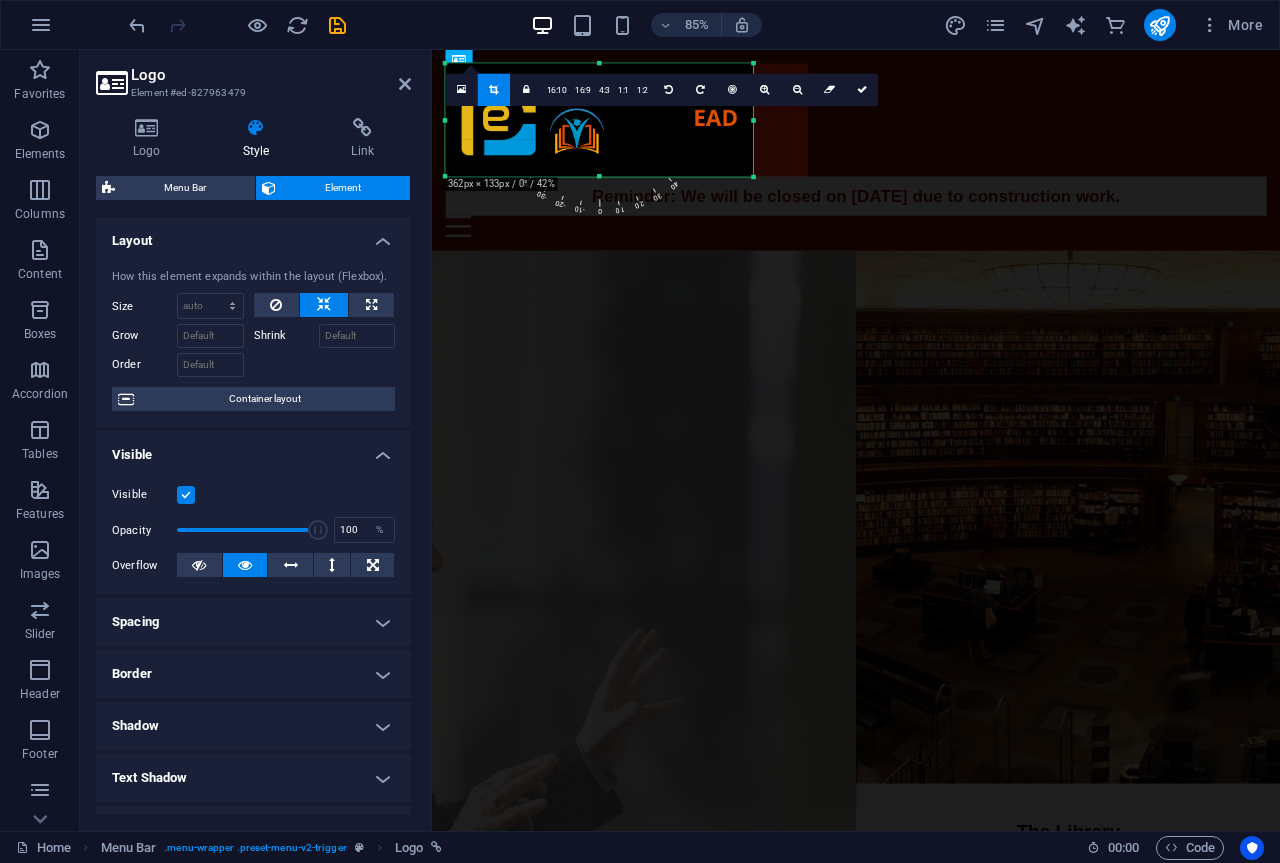 click at bounding box center [681, 913] 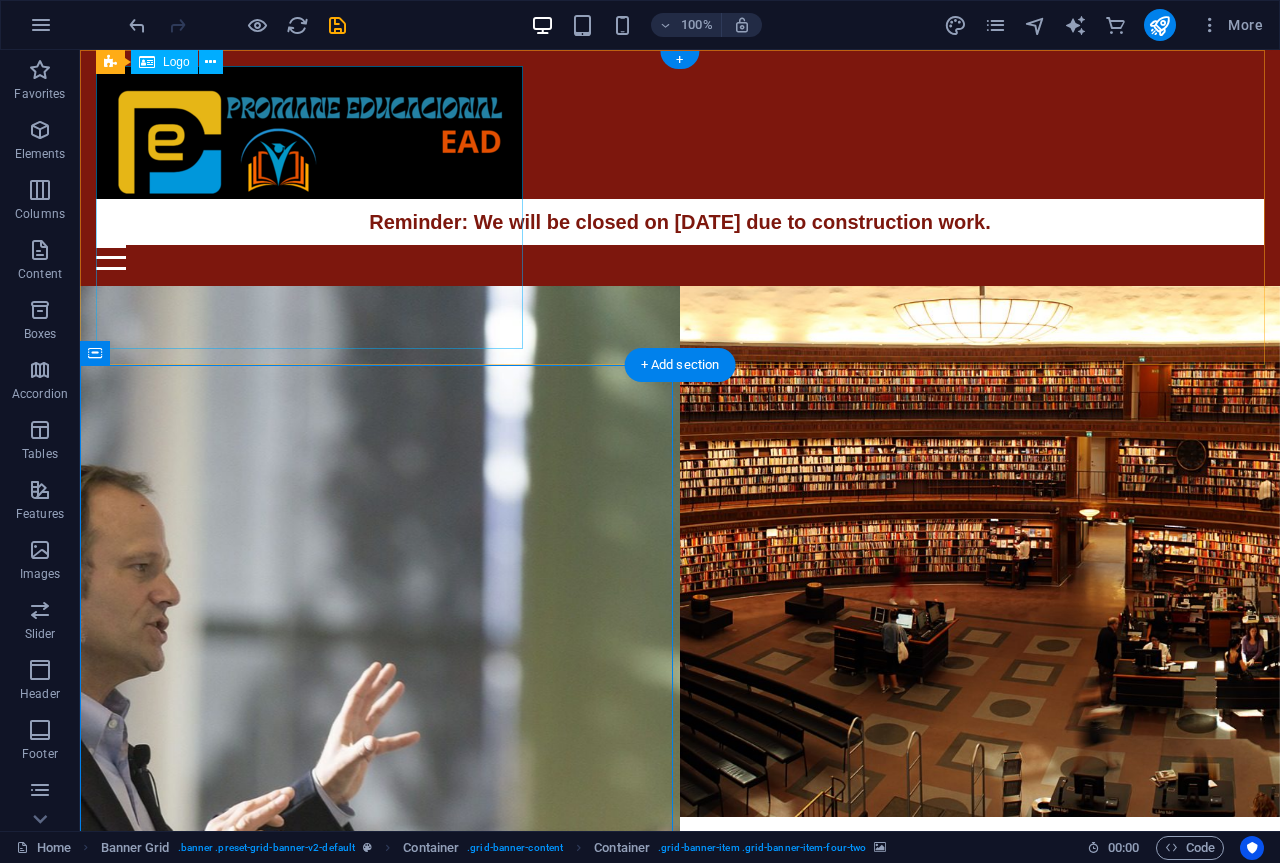 click at bounding box center (680, 132) 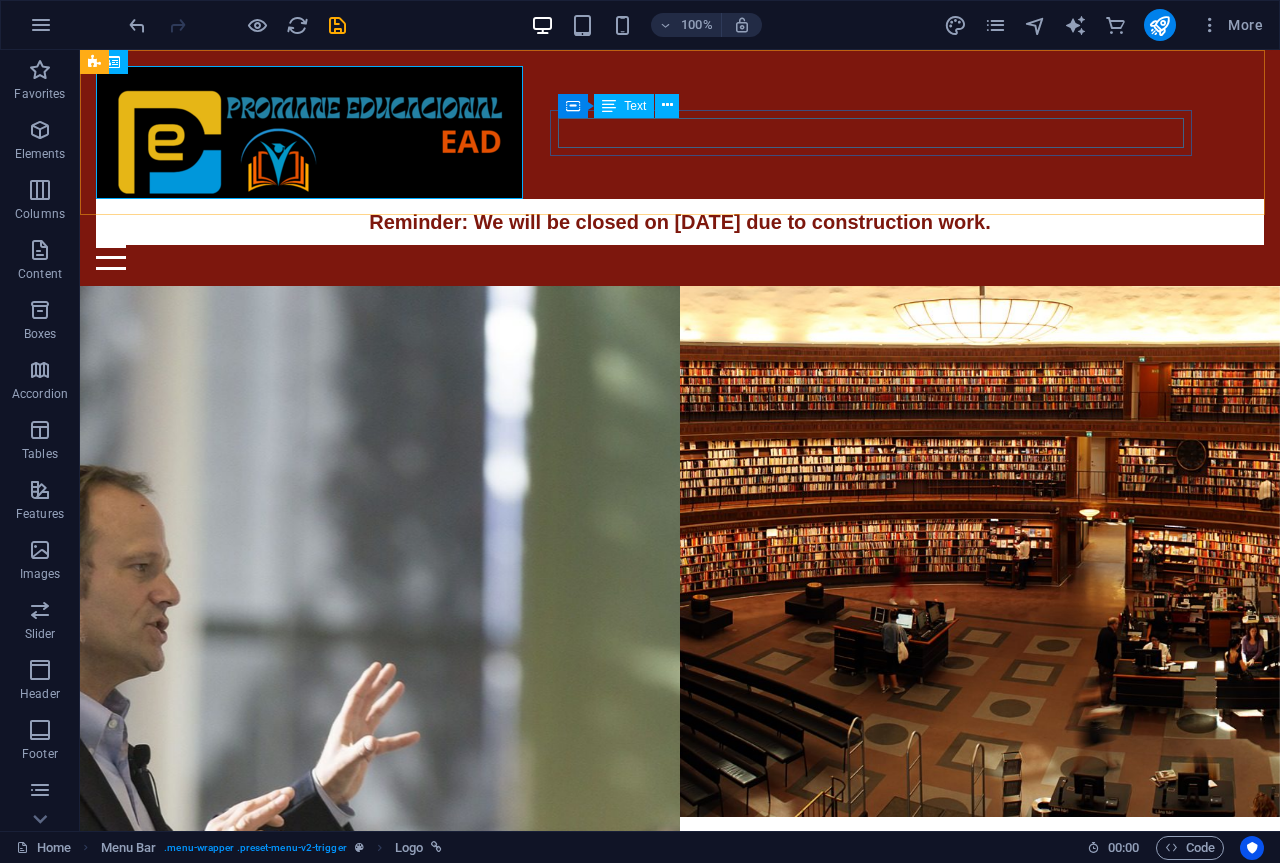 click at bounding box center [609, 106] 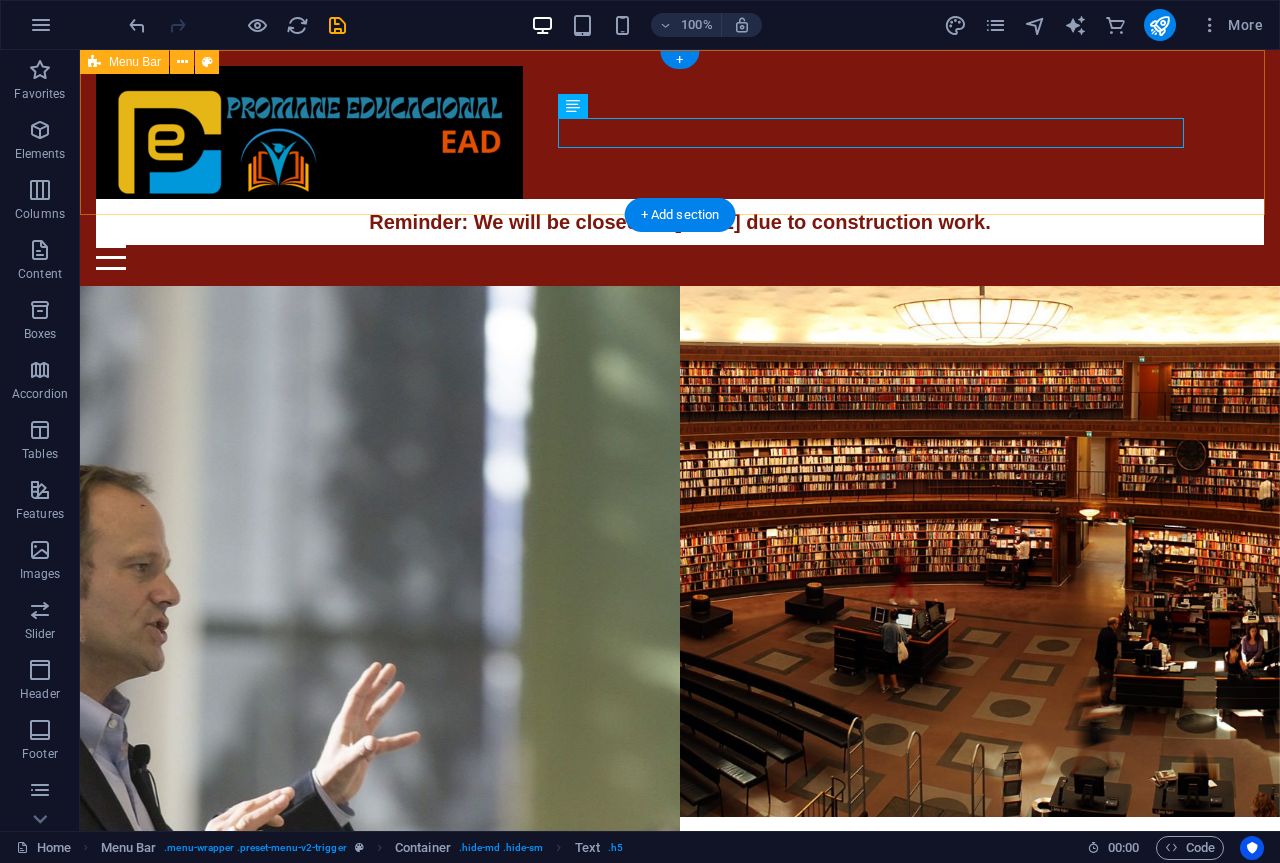 click on "Reminder: We will be closed on [DATE] due to construction work. Home The Library Café Alexandria Events Membership Donations Contact" at bounding box center [680, 168] 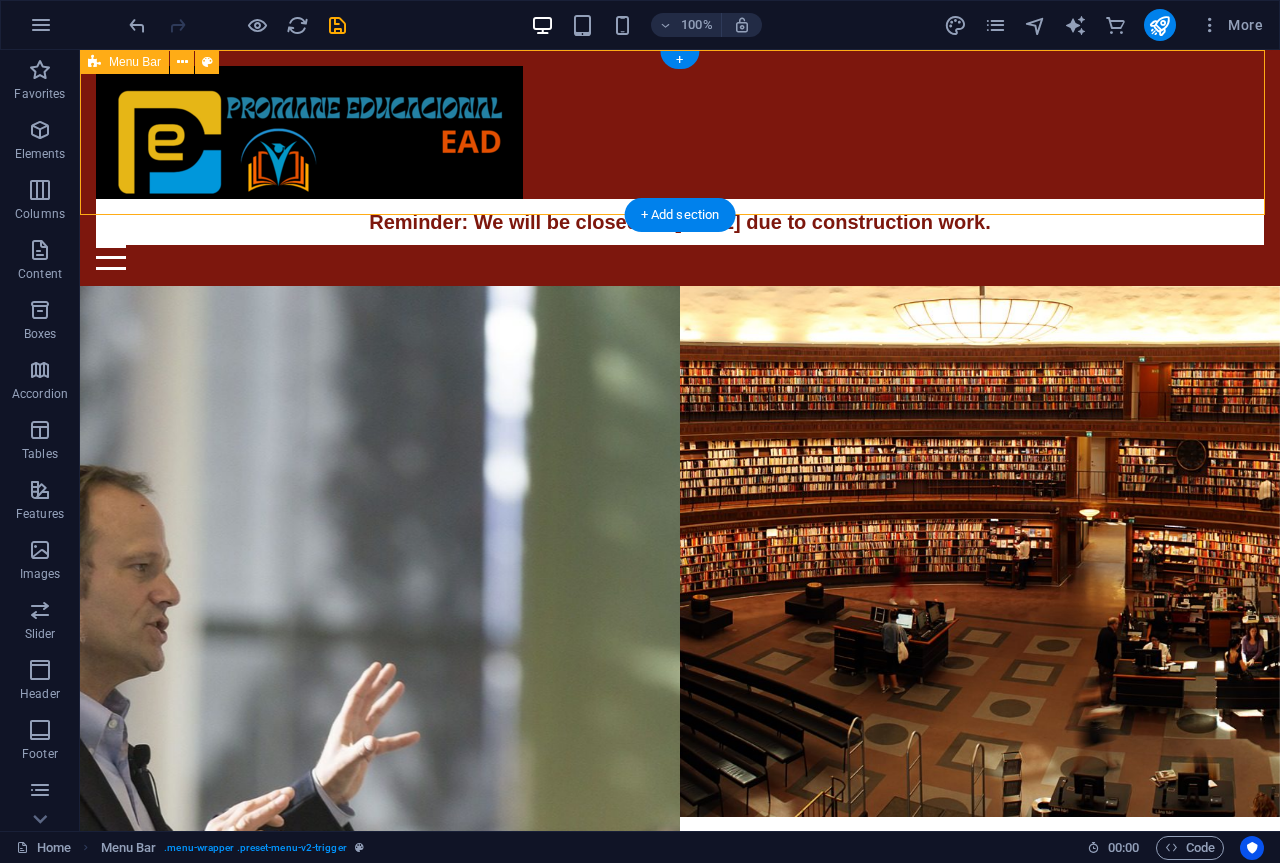 click on "Reminder: We will be closed on [DATE] due to construction work. Home The Library Café Alexandria Events Membership Donations Contact" at bounding box center [680, 168] 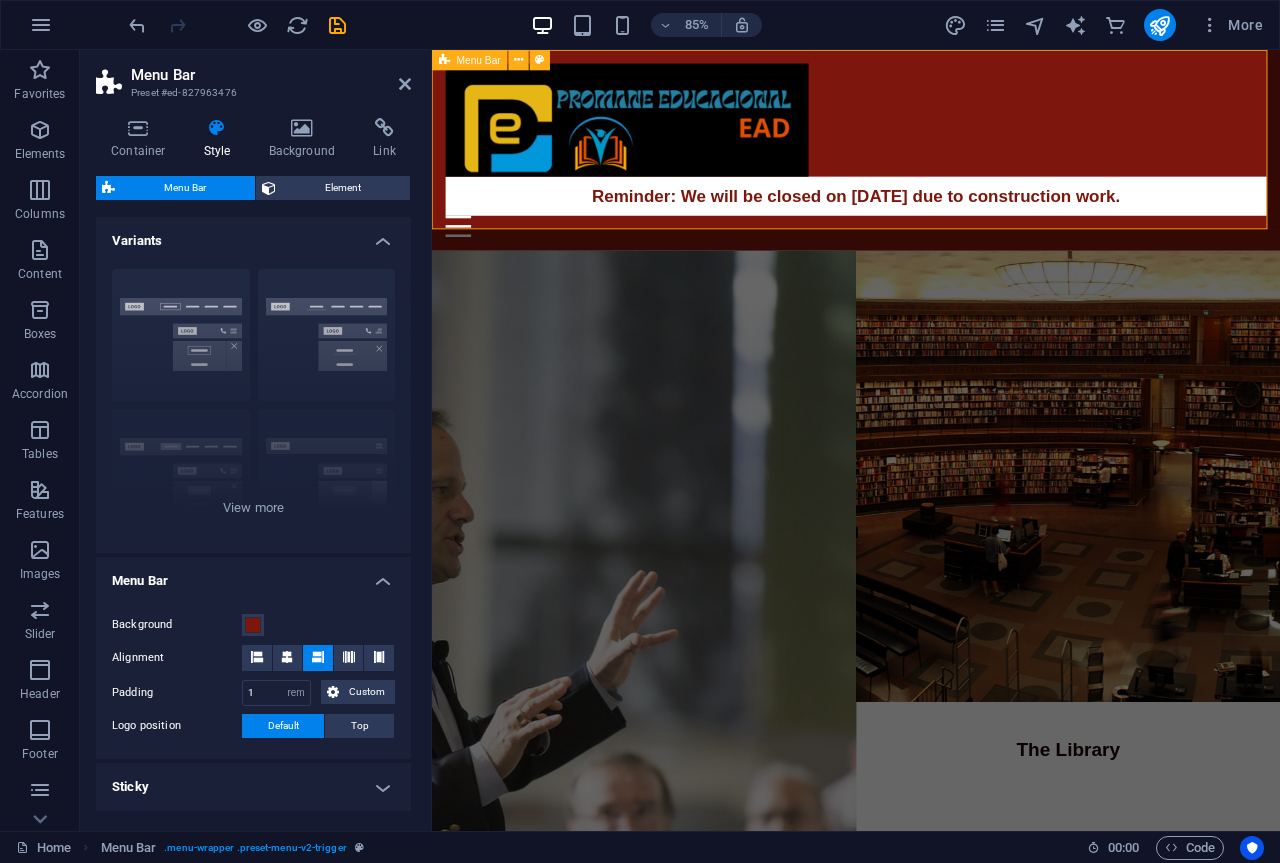 click on "Reminder: We will be closed on [DATE] due to construction work. Home The Library Café Alexandria Events Membership Donations Contact" at bounding box center (931, 168) 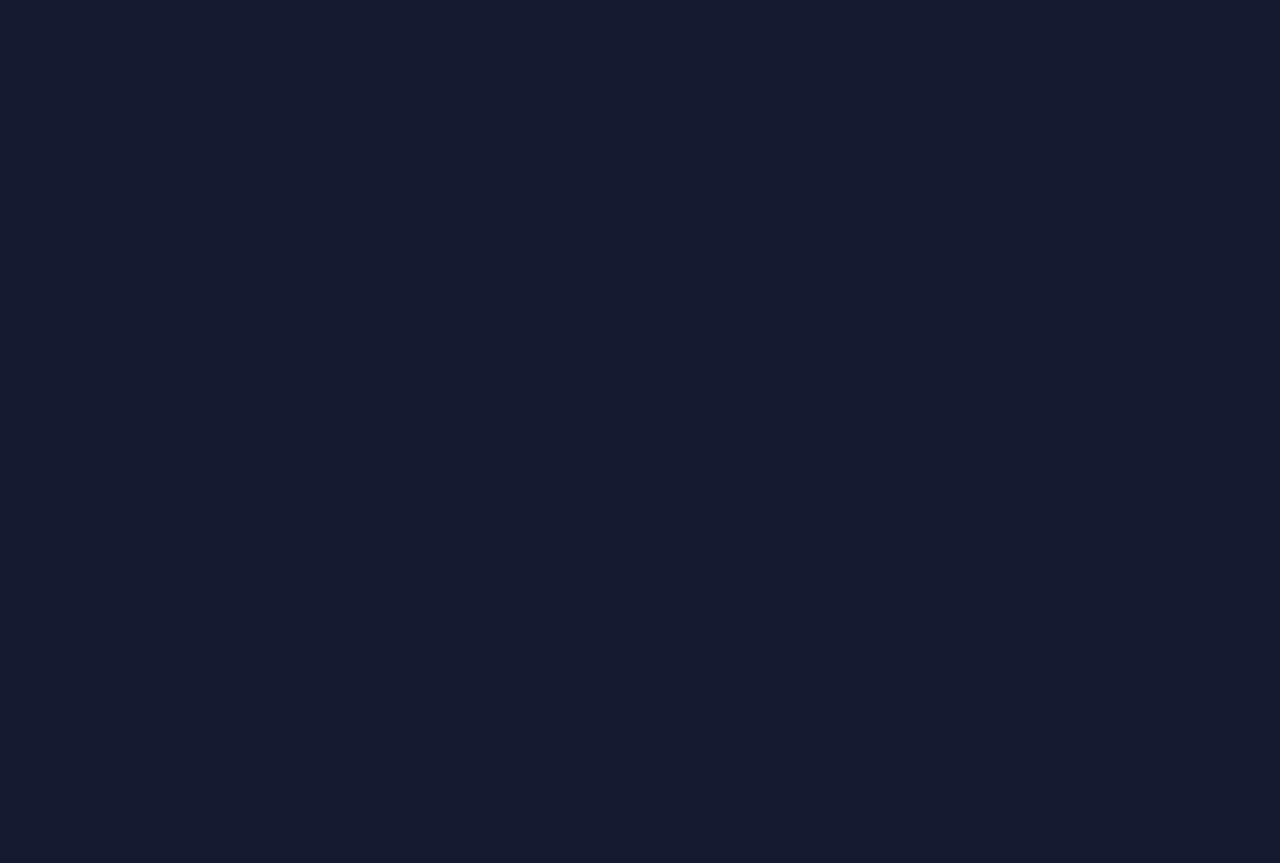scroll, scrollTop: 0, scrollLeft: 0, axis: both 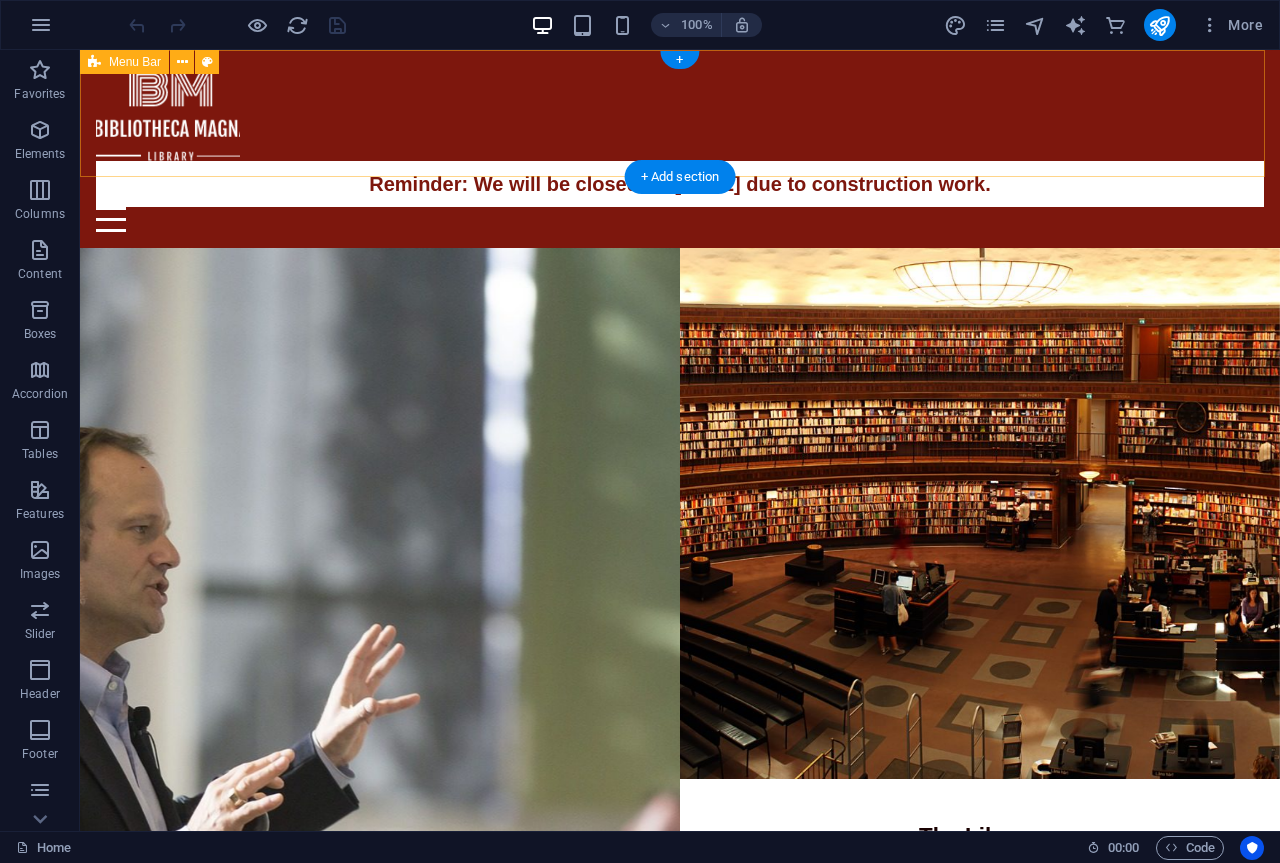 click on "Reminder: We will be closed on [DATE] due to construction work. Home The Library Café Alexandria Events Membership Donations Contact" at bounding box center (680, 149) 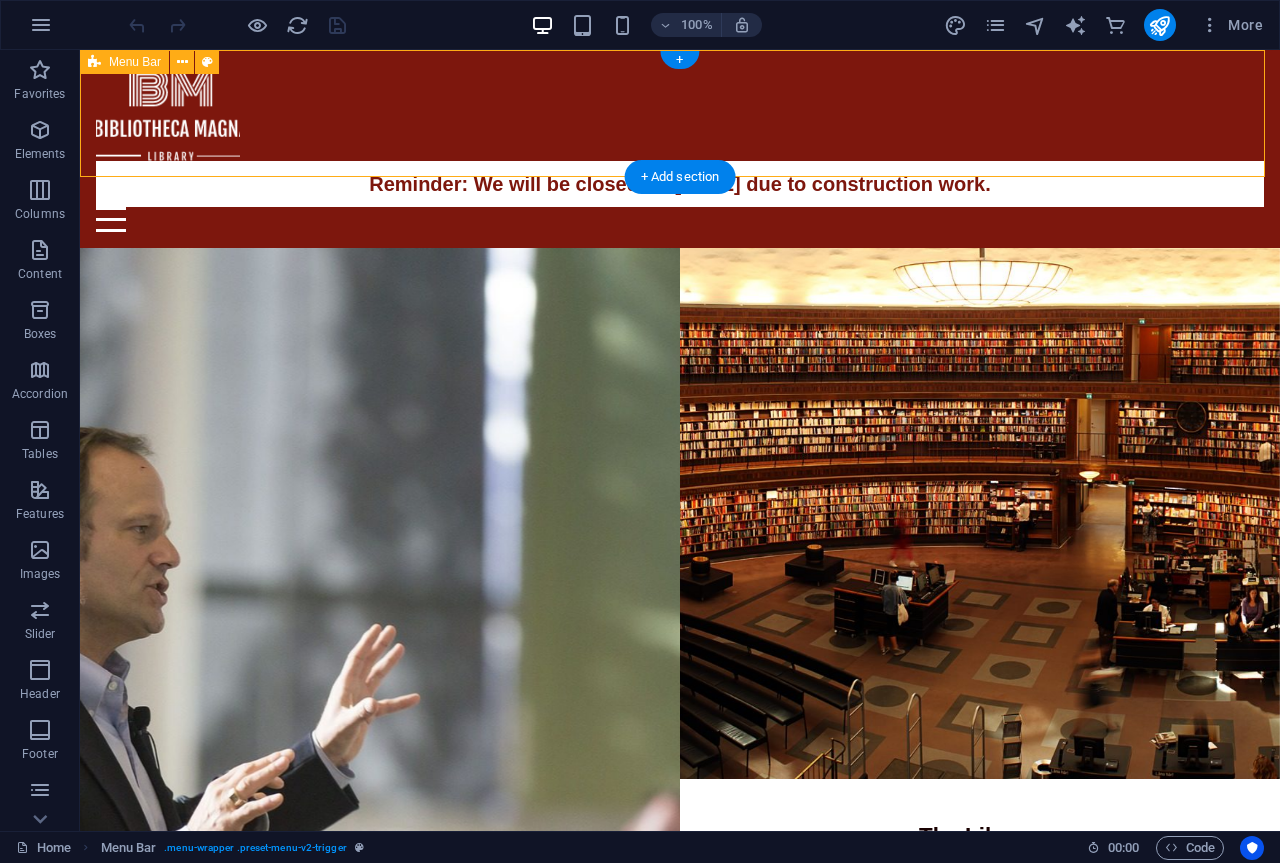 click on "Reminder: We will be closed on [DATE] due to construction work. Home The Library Café Alexandria Events Membership Donations Contact" at bounding box center [680, 149] 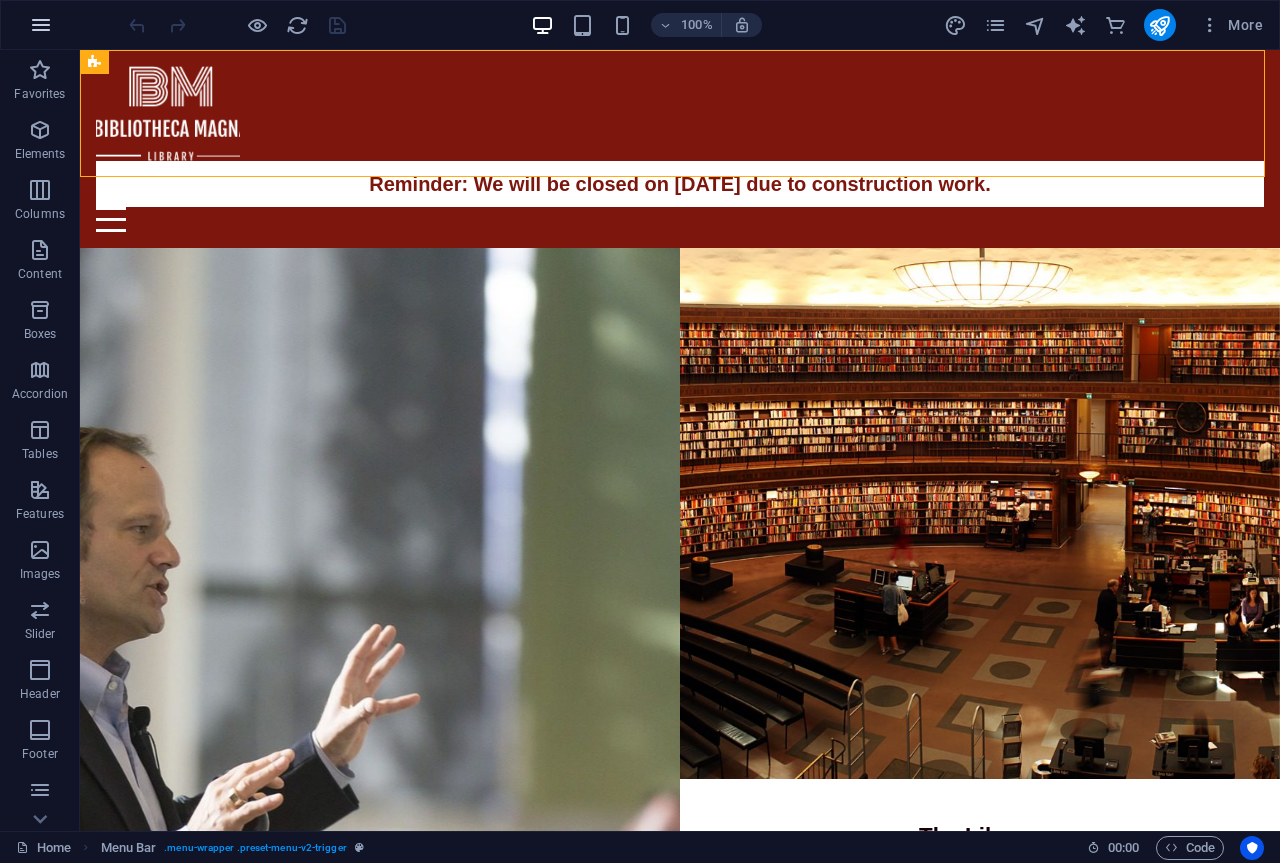 click at bounding box center [41, 25] 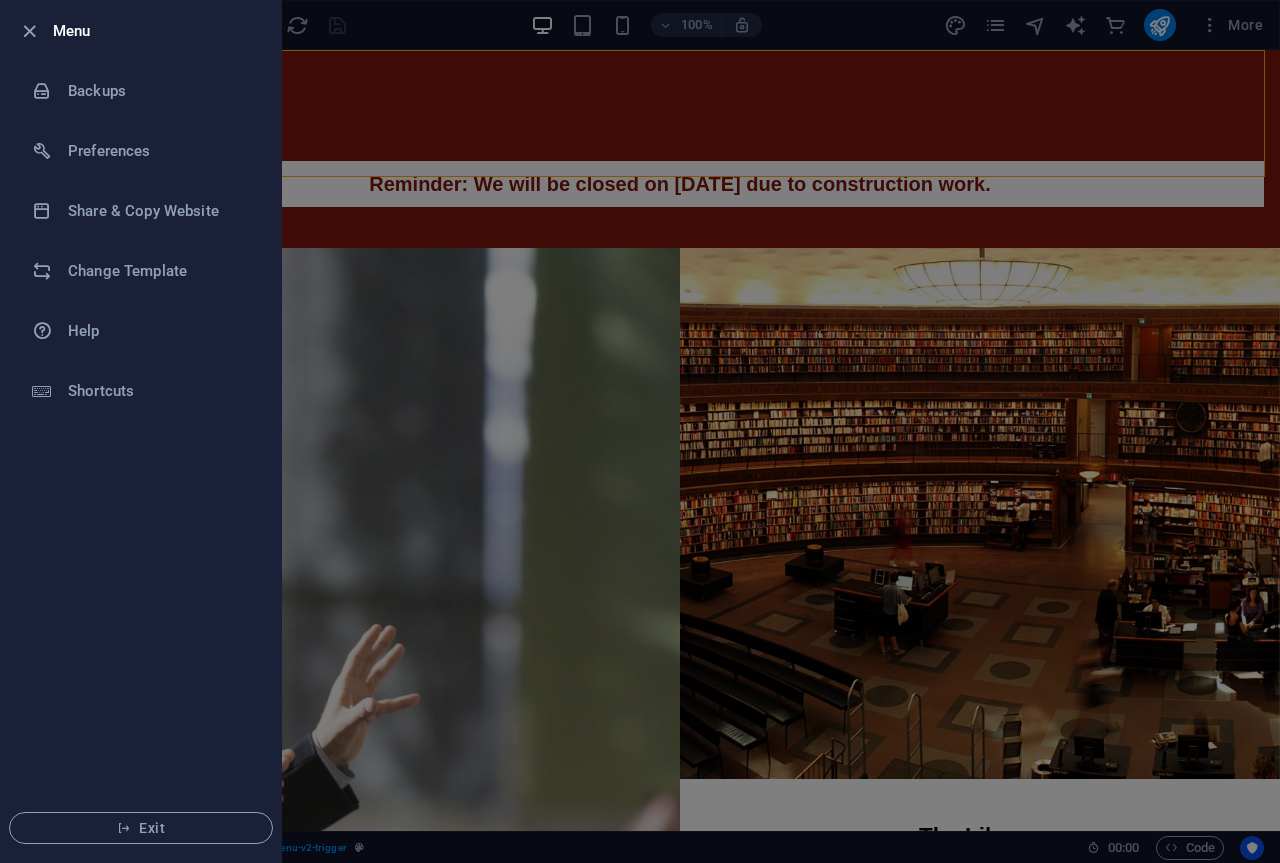 drag, startPoint x: 193, startPoint y: 584, endPoint x: 660, endPoint y: 463, distance: 482.421 